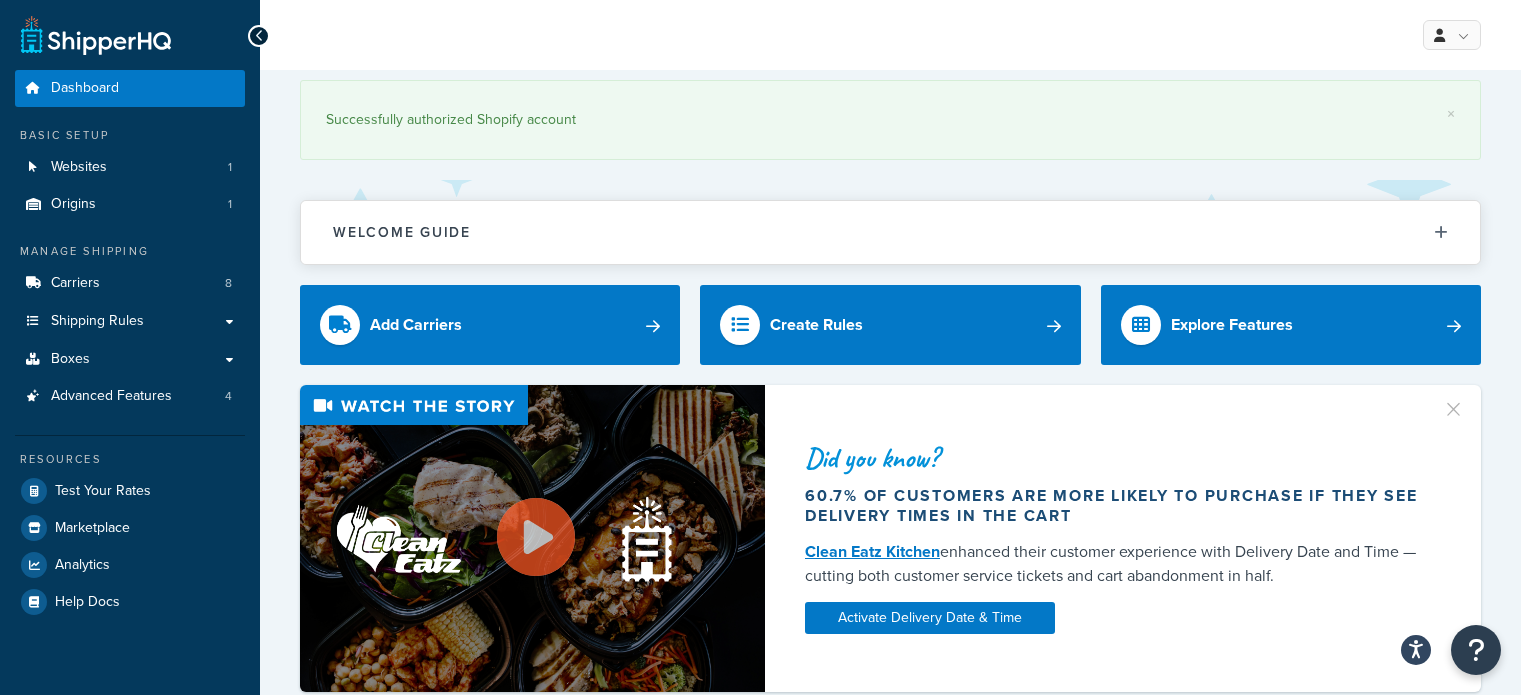scroll, scrollTop: 0, scrollLeft: 0, axis: both 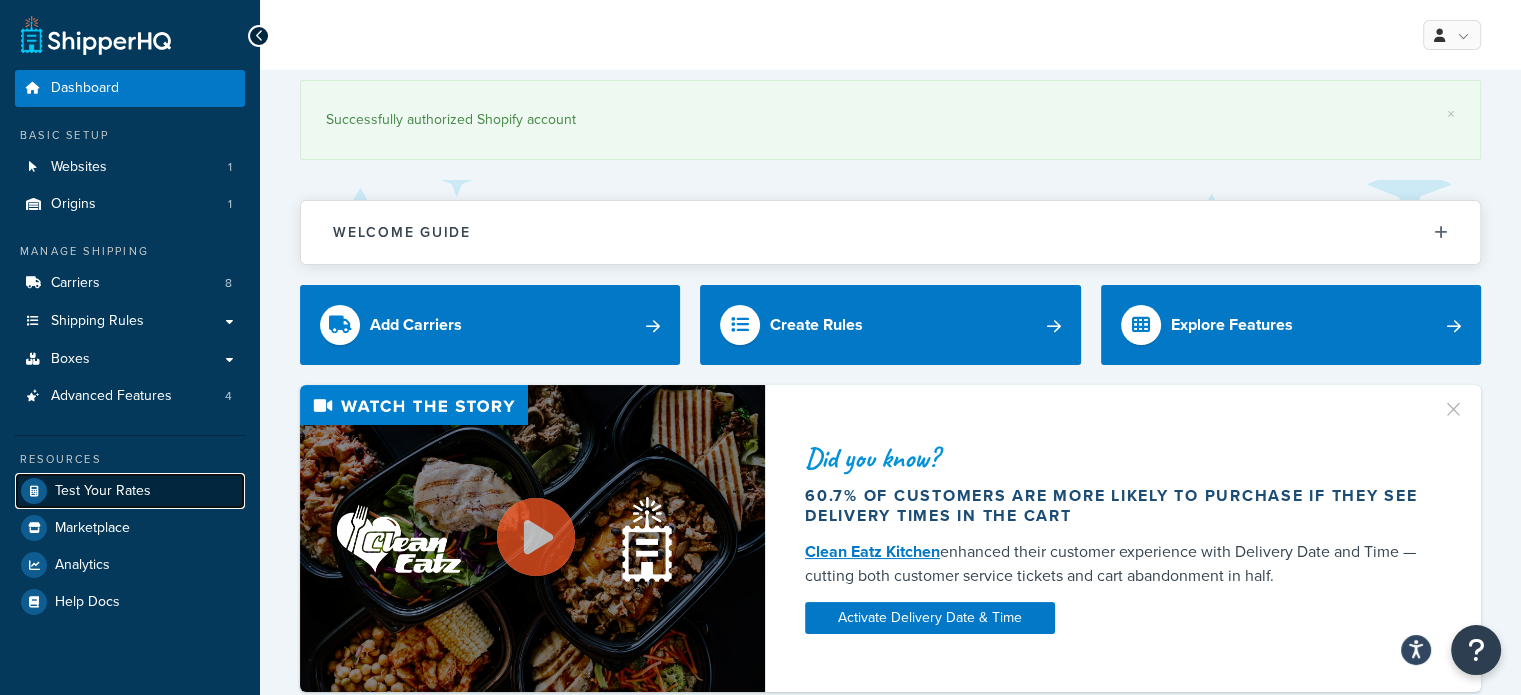 click on "Test Your Rates" at bounding box center [103, 491] 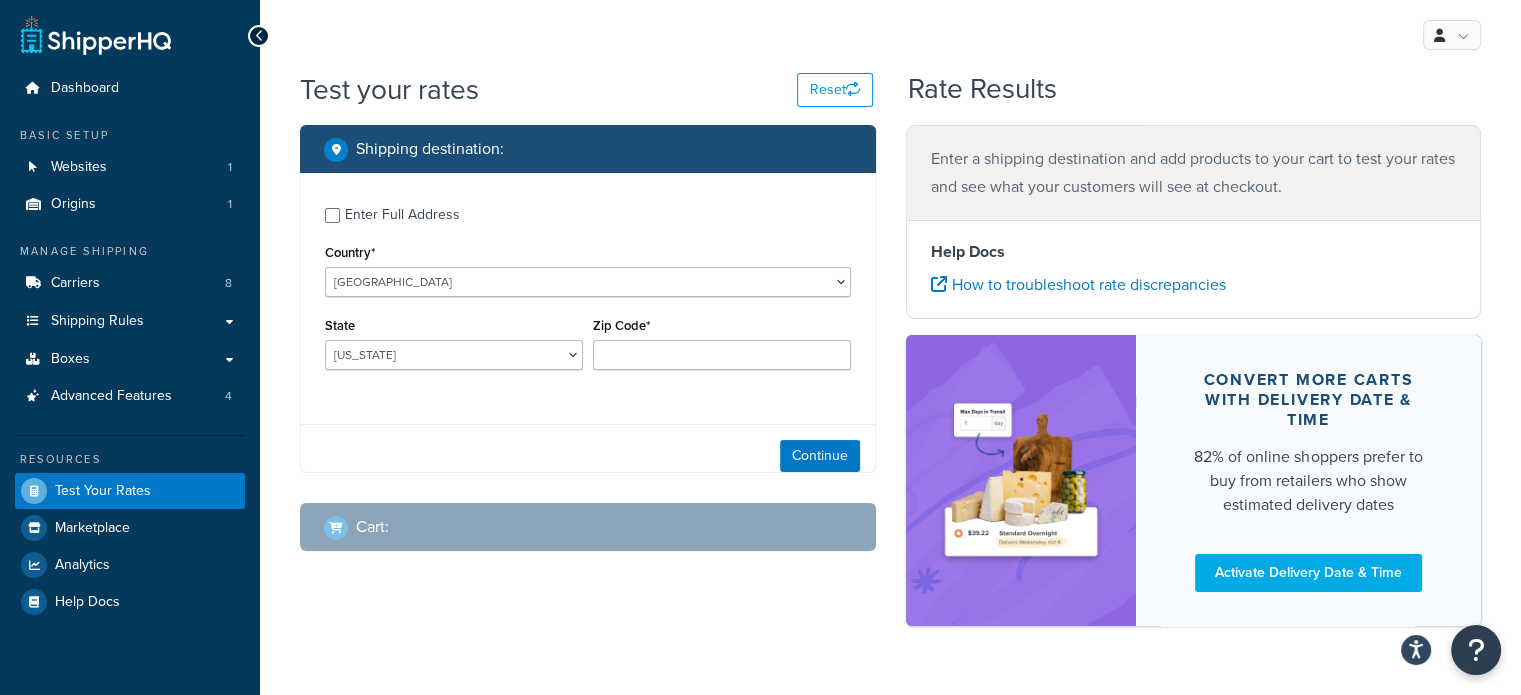 click on "Enter Full Address" at bounding box center (402, 215) 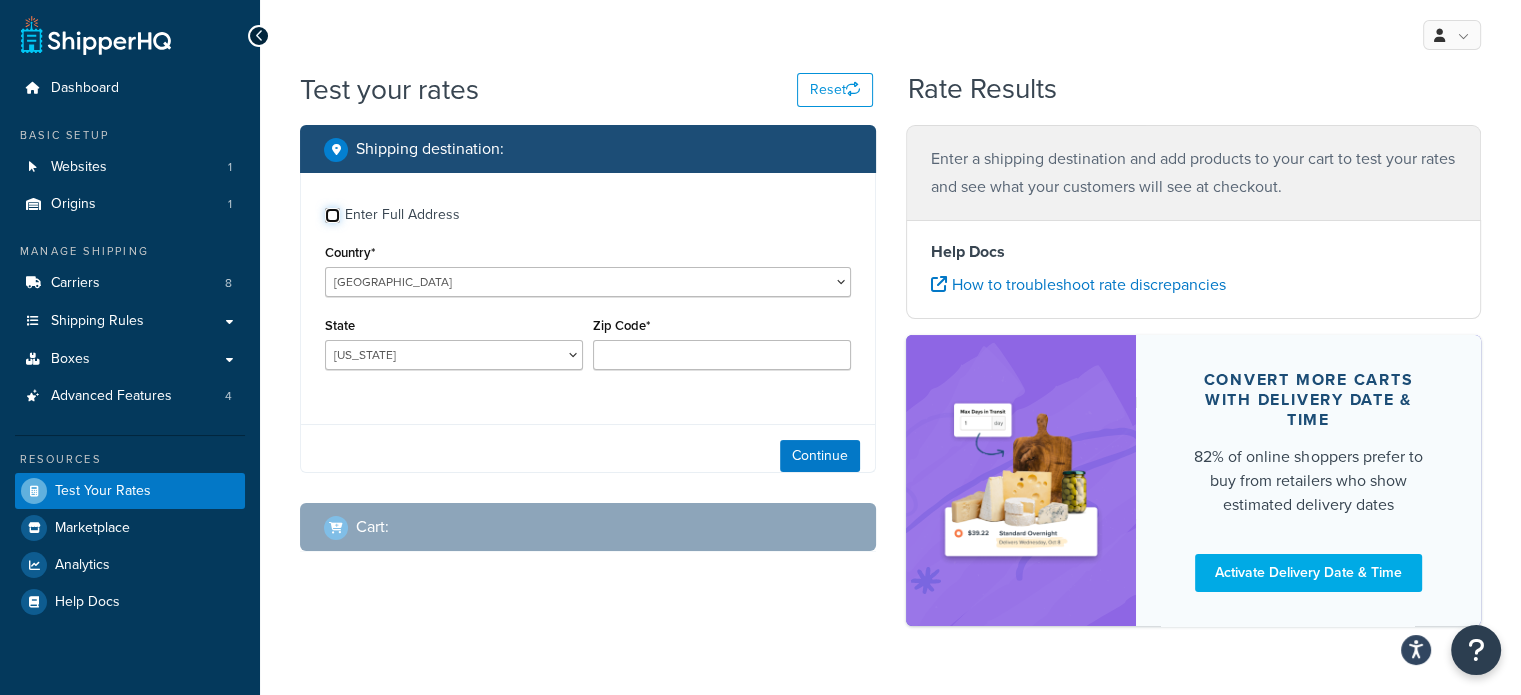 click on "Enter Full Address" at bounding box center (332, 215) 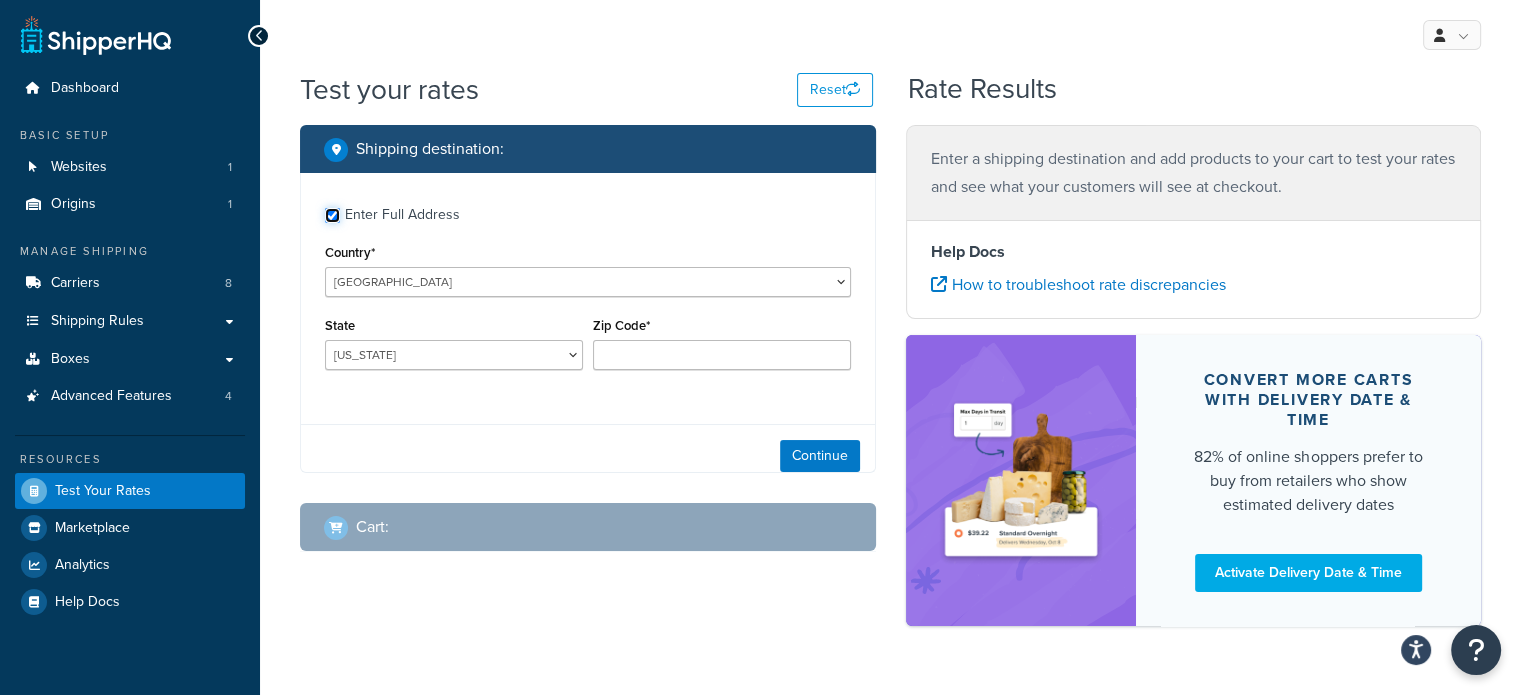 checkbox on "true" 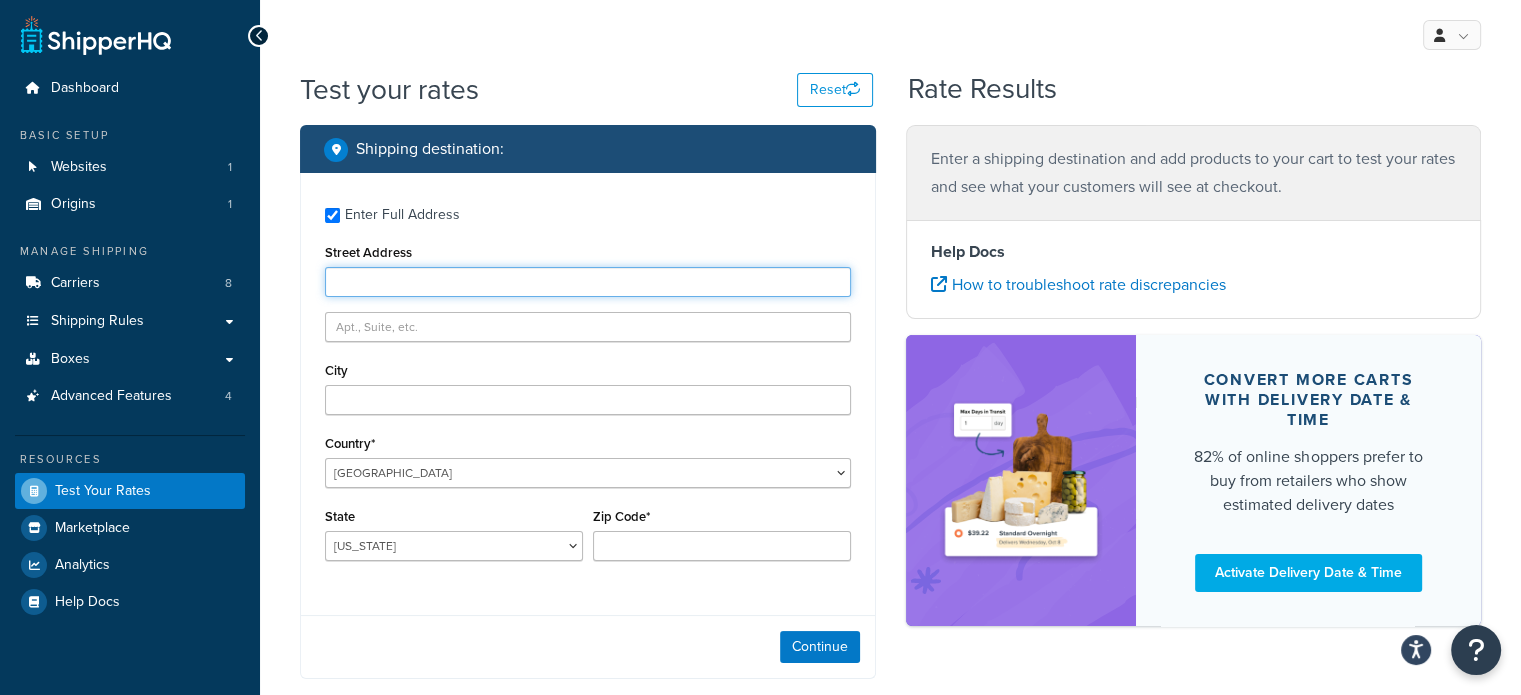 drag, startPoint x: 477, startPoint y: 289, endPoint x: 540, endPoint y: 293, distance: 63.126858 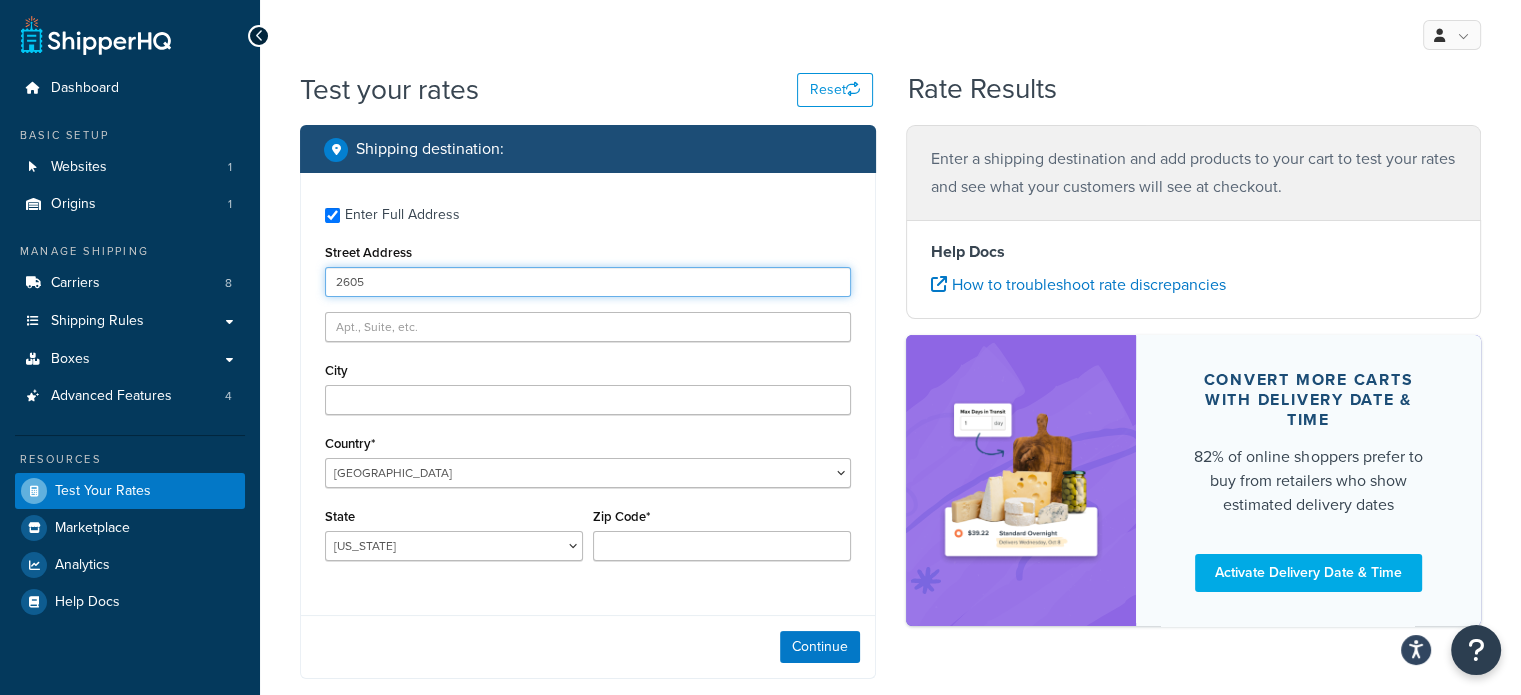 type on "2605 E LAKE RD" 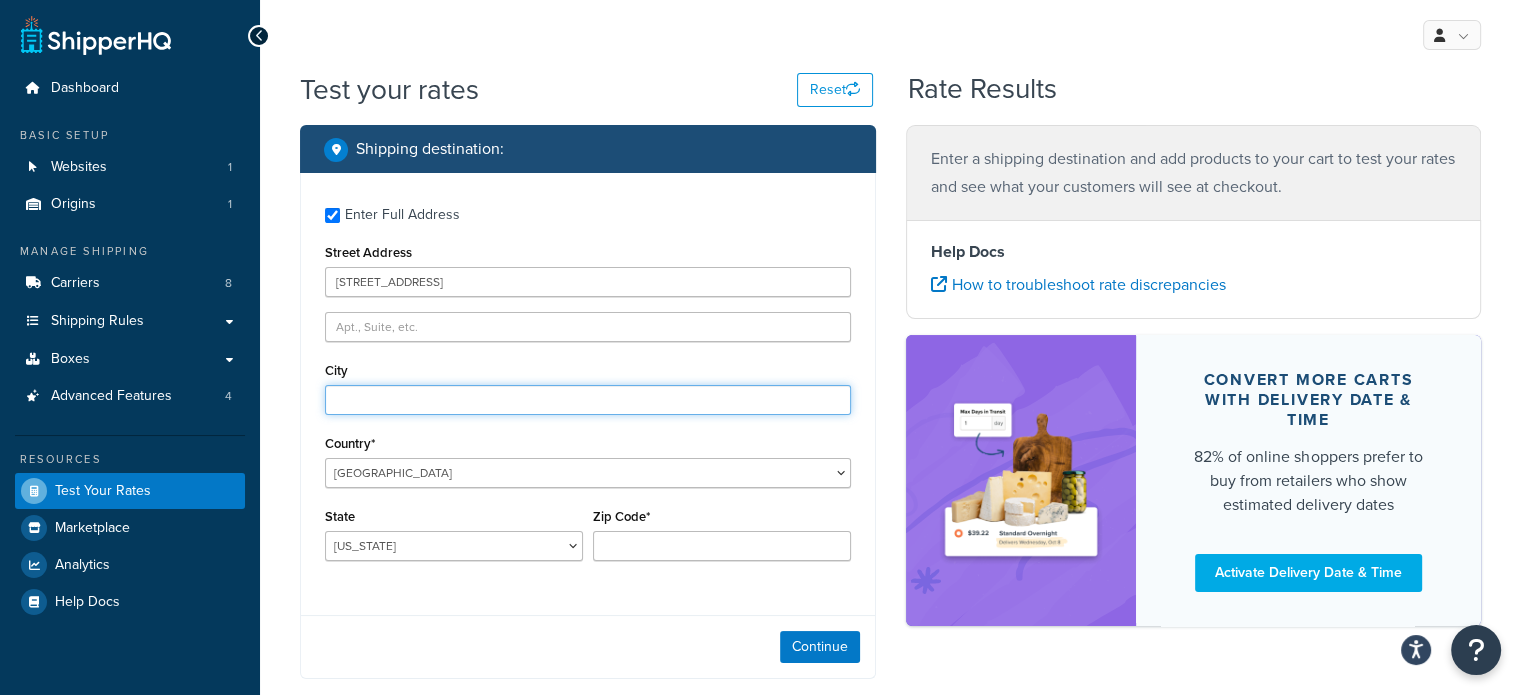 click on "City" at bounding box center [588, 400] 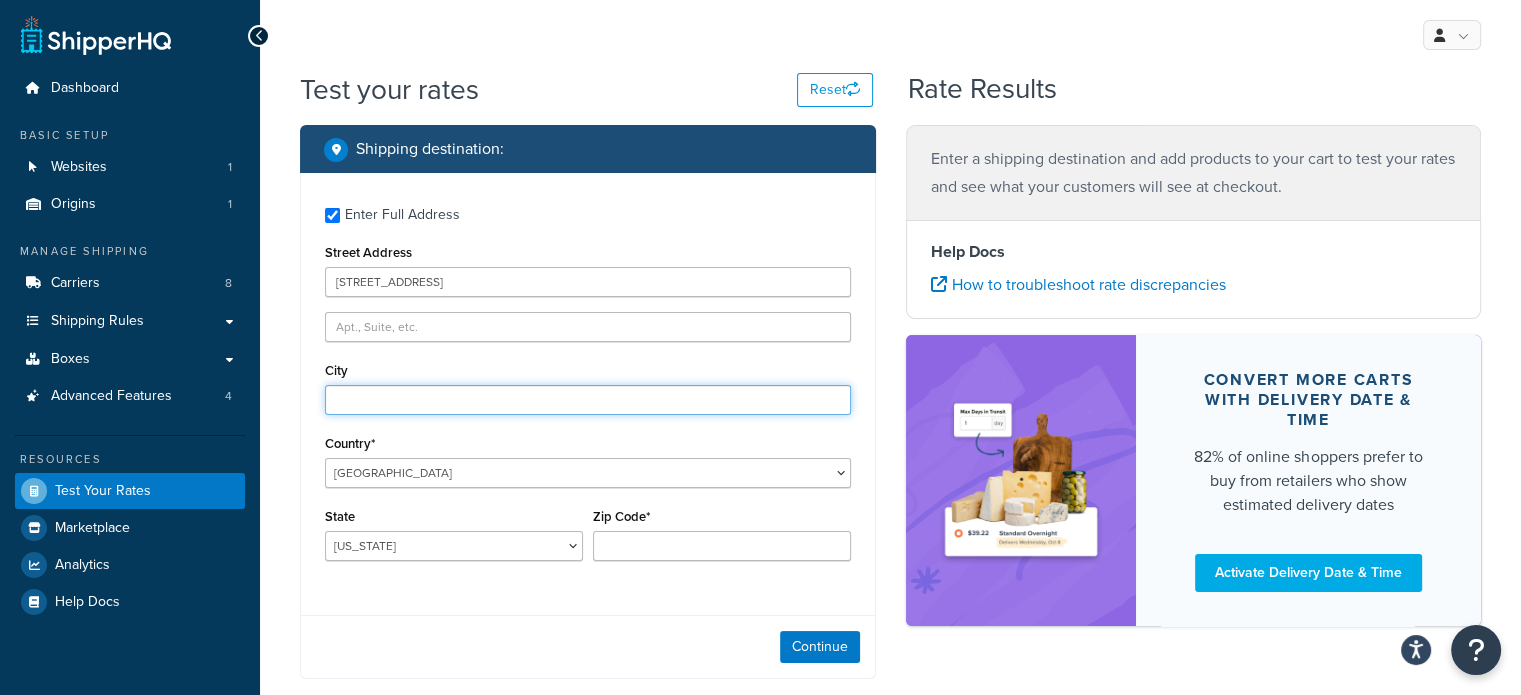type on "Erie" 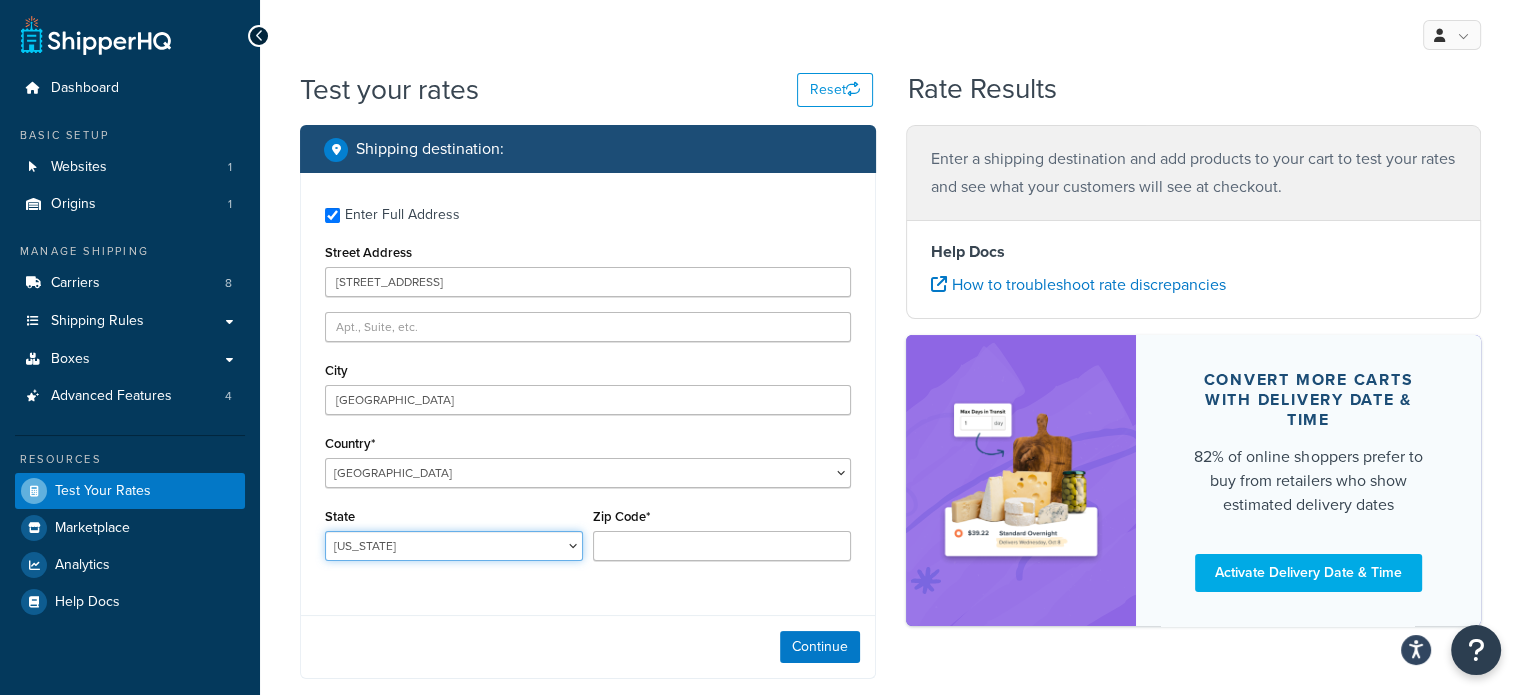 click on "Alabama  Alaska  American Samoa  Arizona  Arkansas  Armed Forces Americas  Armed Forces Europe, Middle East, Africa, Canada  Armed Forces Pacific  California  Colorado  Connecticut  Delaware  District of Columbia  Federated States of Micronesia  Florida  Georgia  Guam  Hawaii  Idaho  Illinois  Indiana  Iowa  Kansas  Kentucky  Louisiana  Maine  Marshall Islands  Maryland  Massachusetts  Michigan  Minnesota  Mississippi  Missouri  Montana  Nebraska  Nevada  New Hampshire  New Jersey  New Mexico  New York  North Carolina  North Dakota  Northern Mariana Islands  Ohio  Oklahoma  Oregon  Palau  Pennsylvania  Puerto Rico  Rhode Island  South Carolina  South Dakota  Tennessee  Texas  United States Minor Outlying Islands  Utah  Vermont  Virgin Islands  Virginia  Washington  West Virginia  Wisconsin  Wyoming" at bounding box center [454, 546] 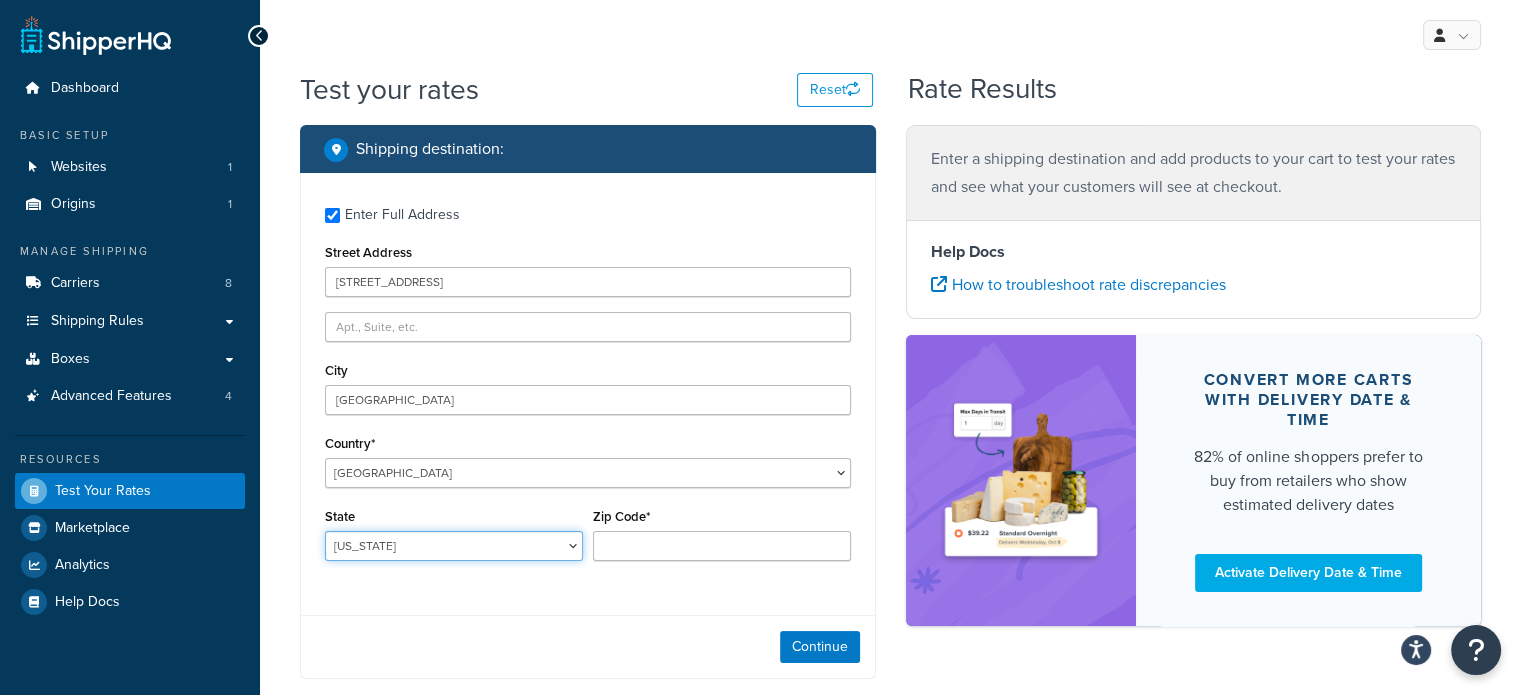 select on "PA" 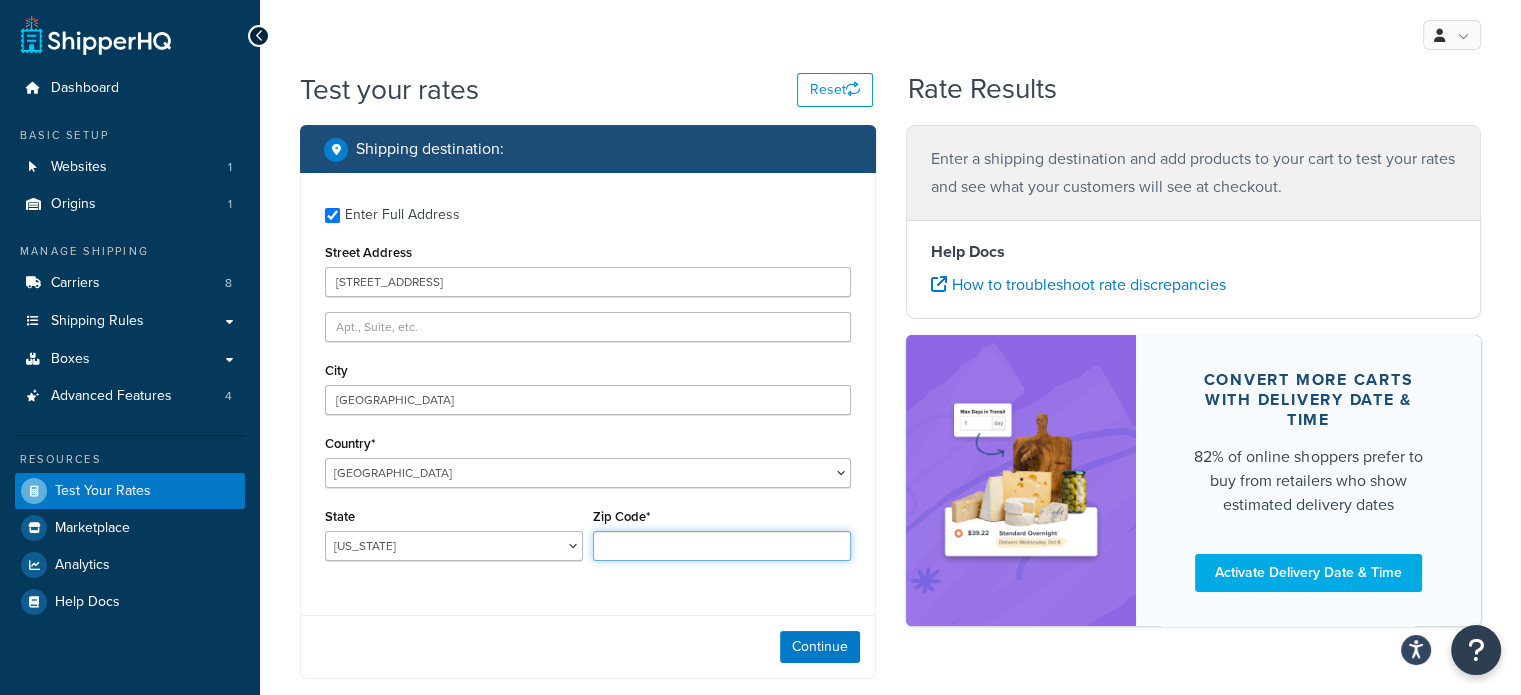 click on "Zip Code*" at bounding box center (722, 546) 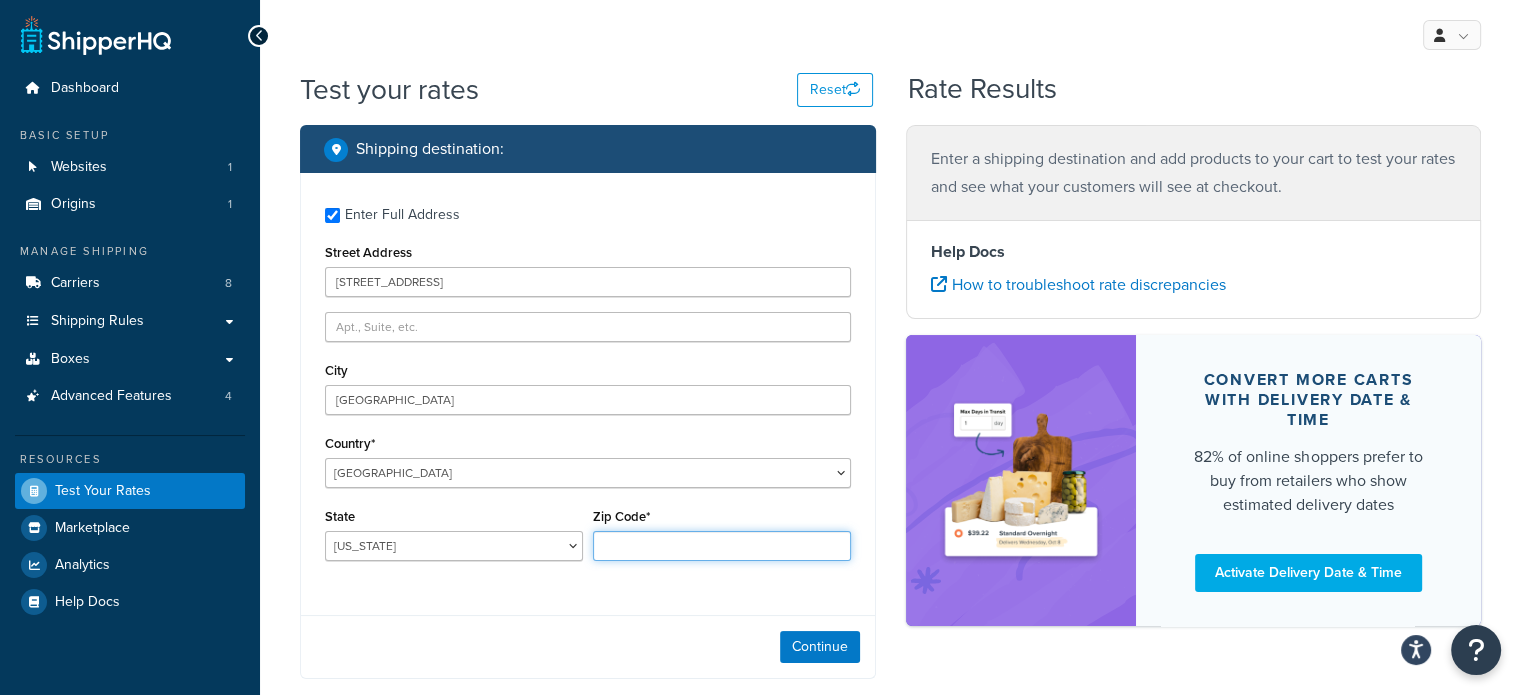 type on "16531" 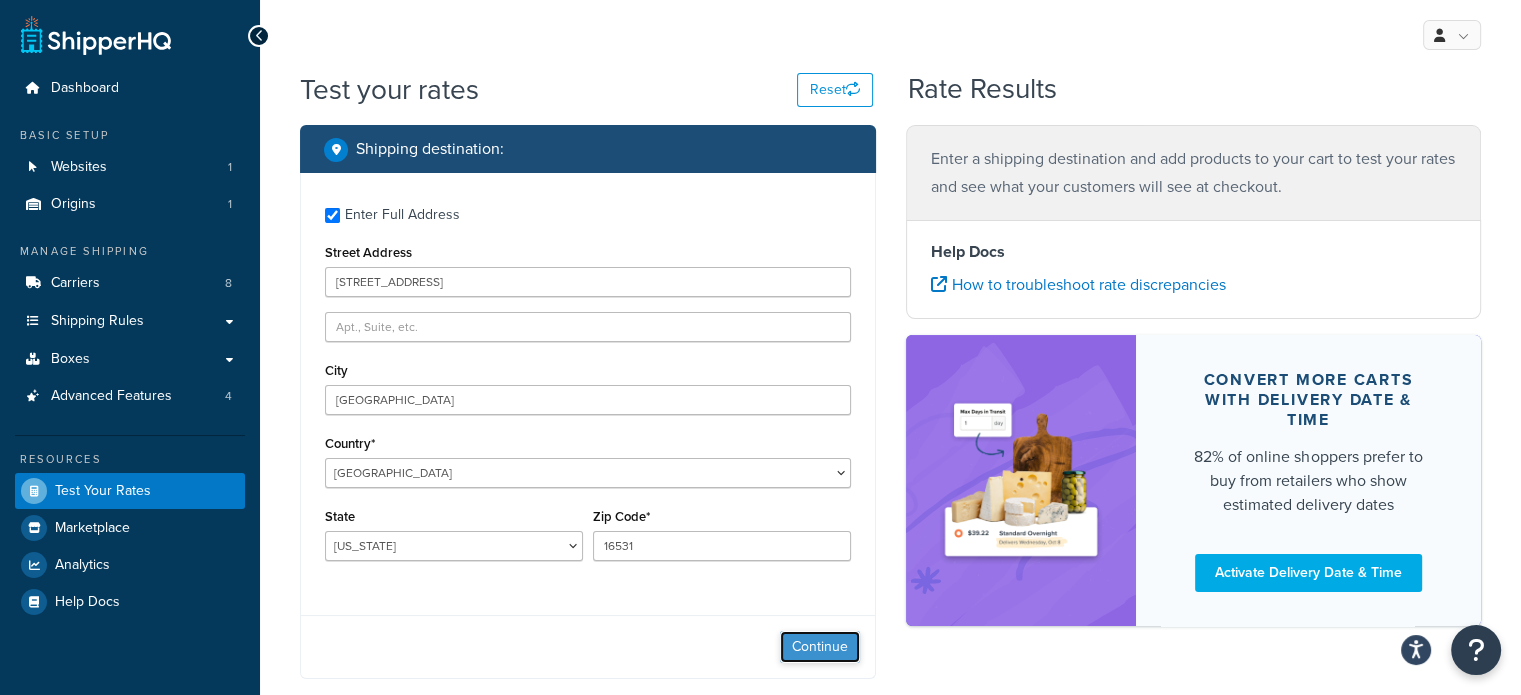 click on "Continue" at bounding box center [820, 647] 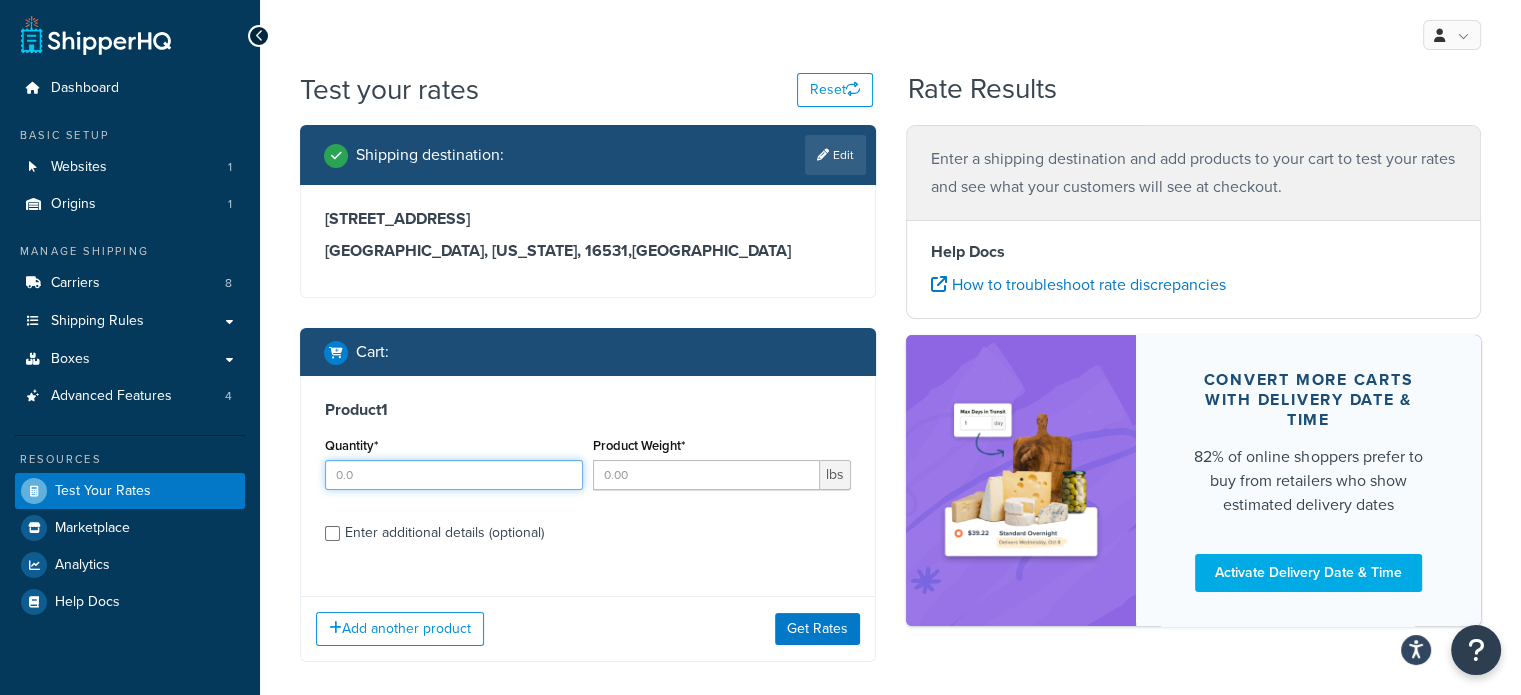 click on "Quantity*" at bounding box center (454, 475) 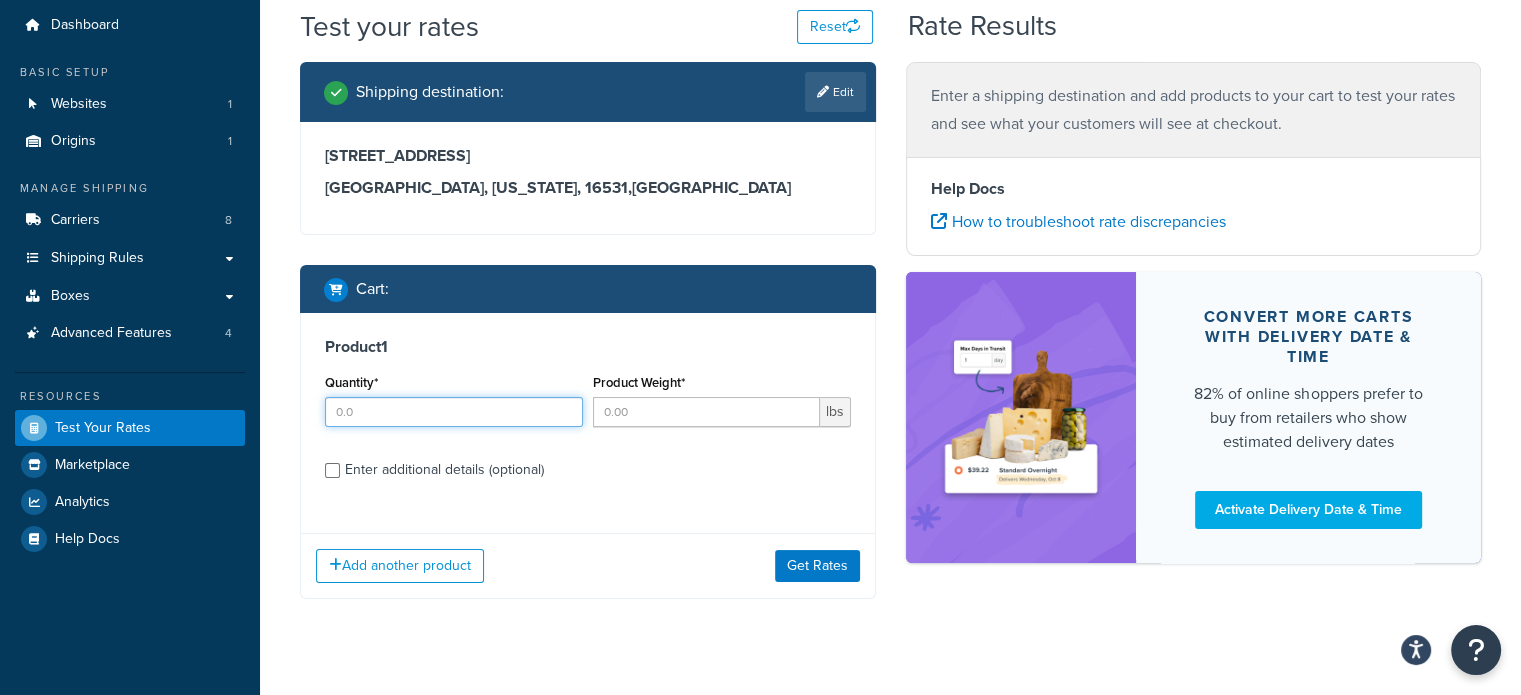 scroll, scrollTop: 96, scrollLeft: 0, axis: vertical 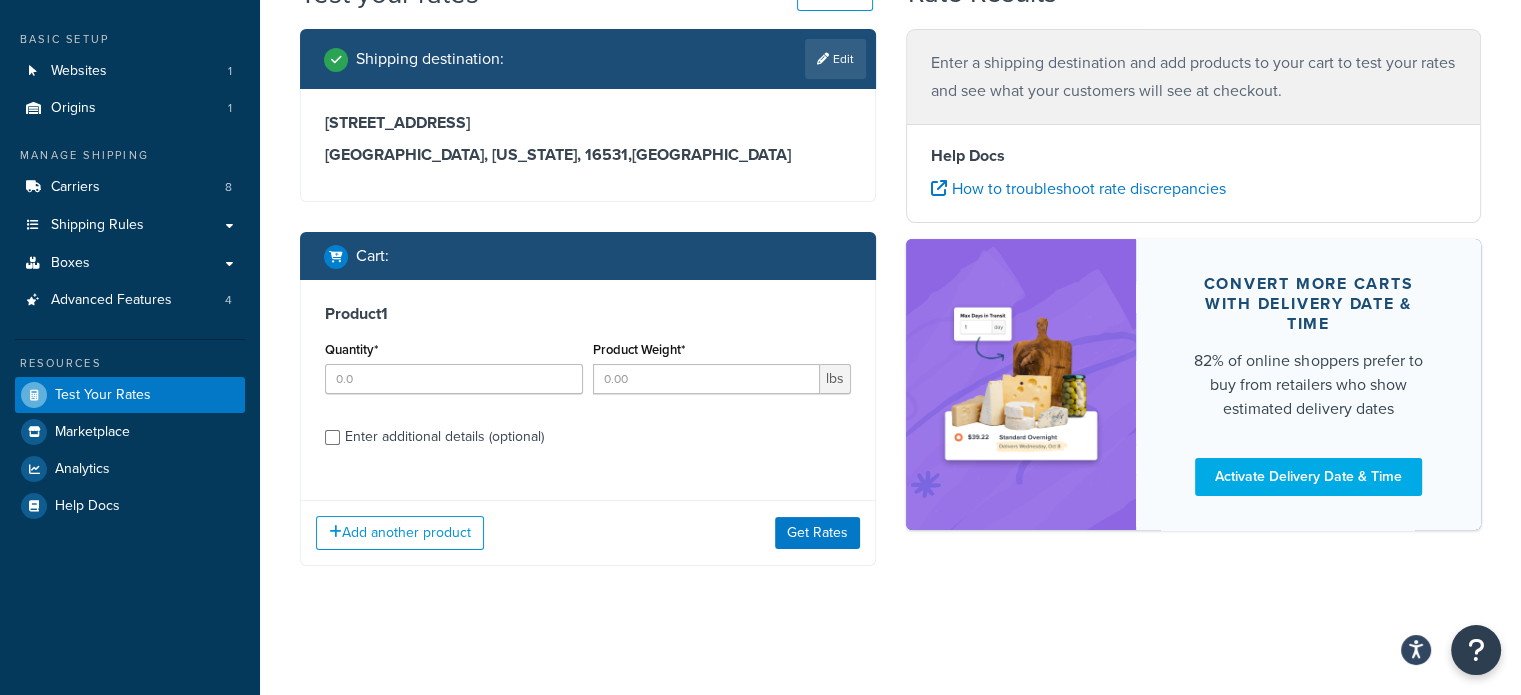 click on "Product  1 Quantity*   Product Weight*   lbs   Enter additional details (optional)" at bounding box center [588, 382] 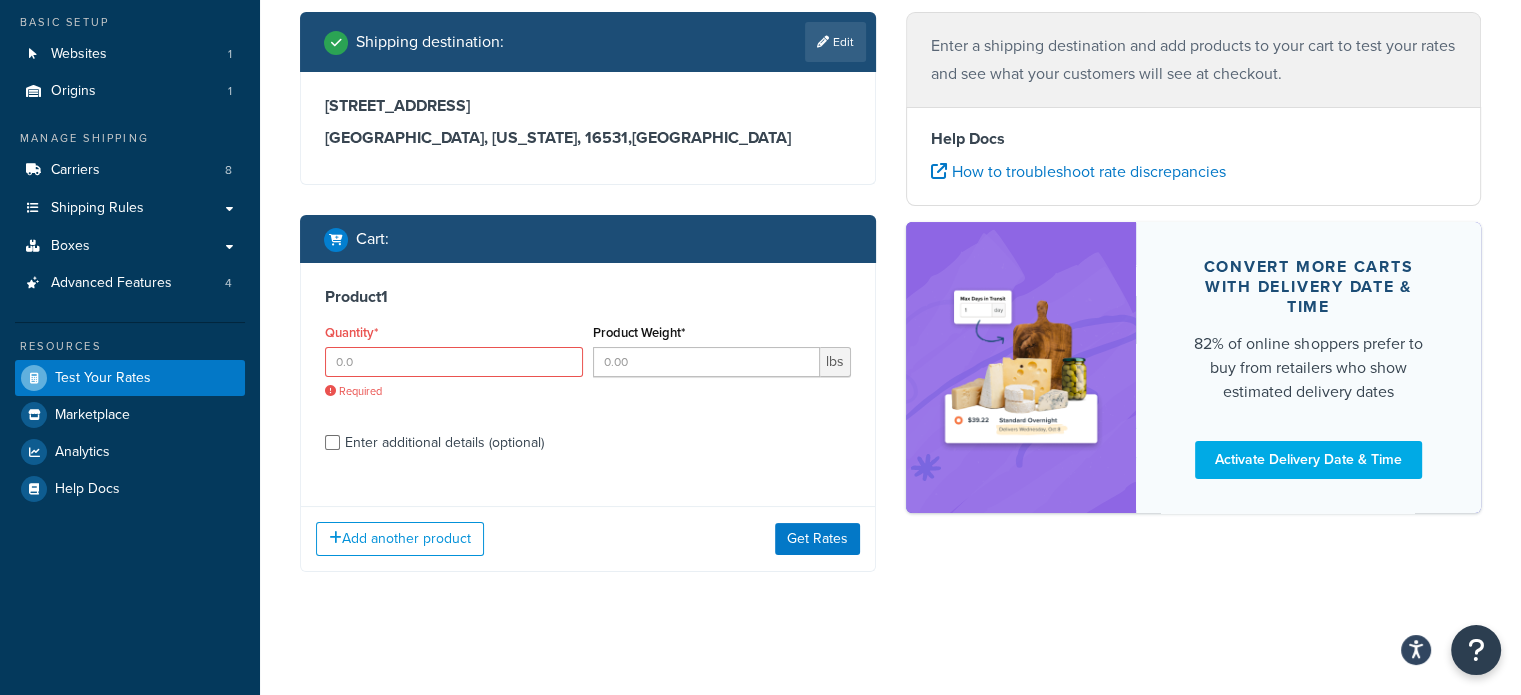 scroll, scrollTop: 118, scrollLeft: 0, axis: vertical 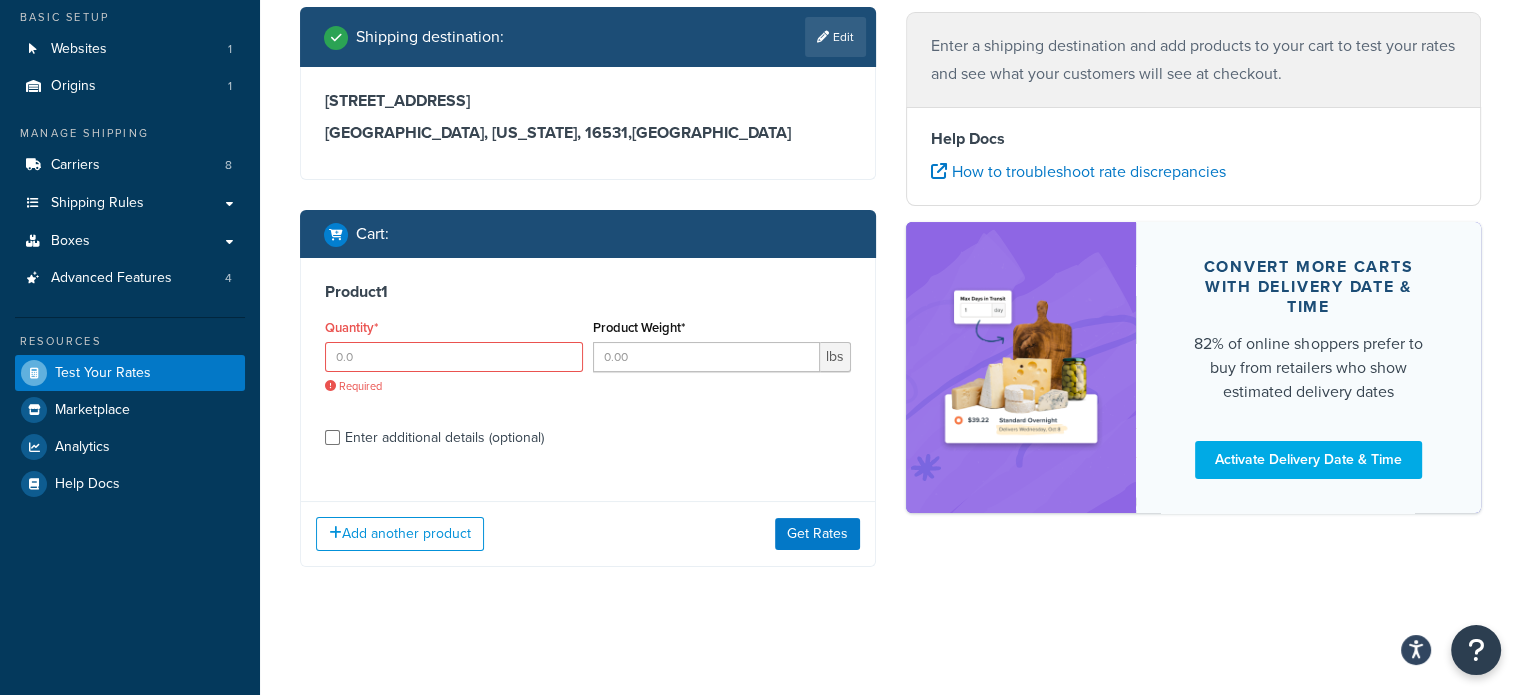 click on "Enter additional details (optional)" at bounding box center (444, 438) 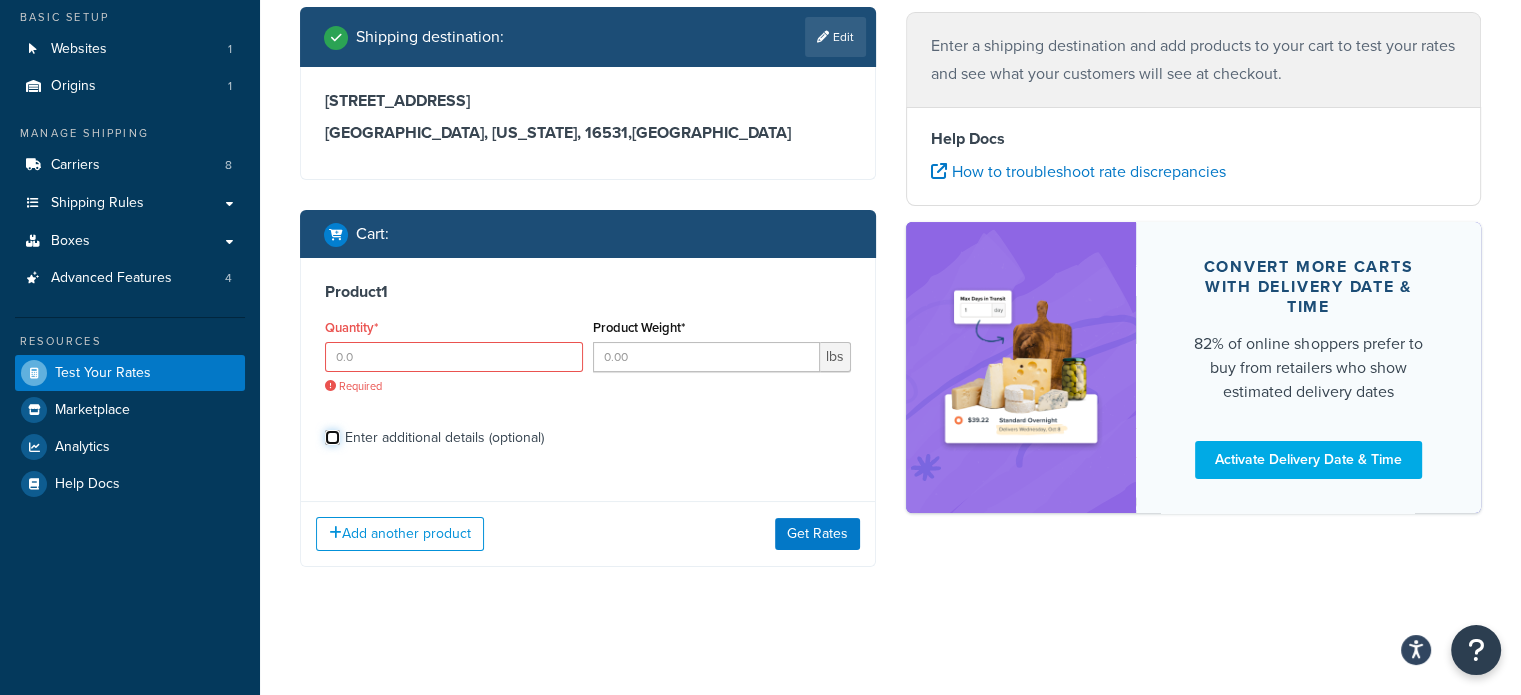 click on "Enter additional details (optional)" at bounding box center (332, 437) 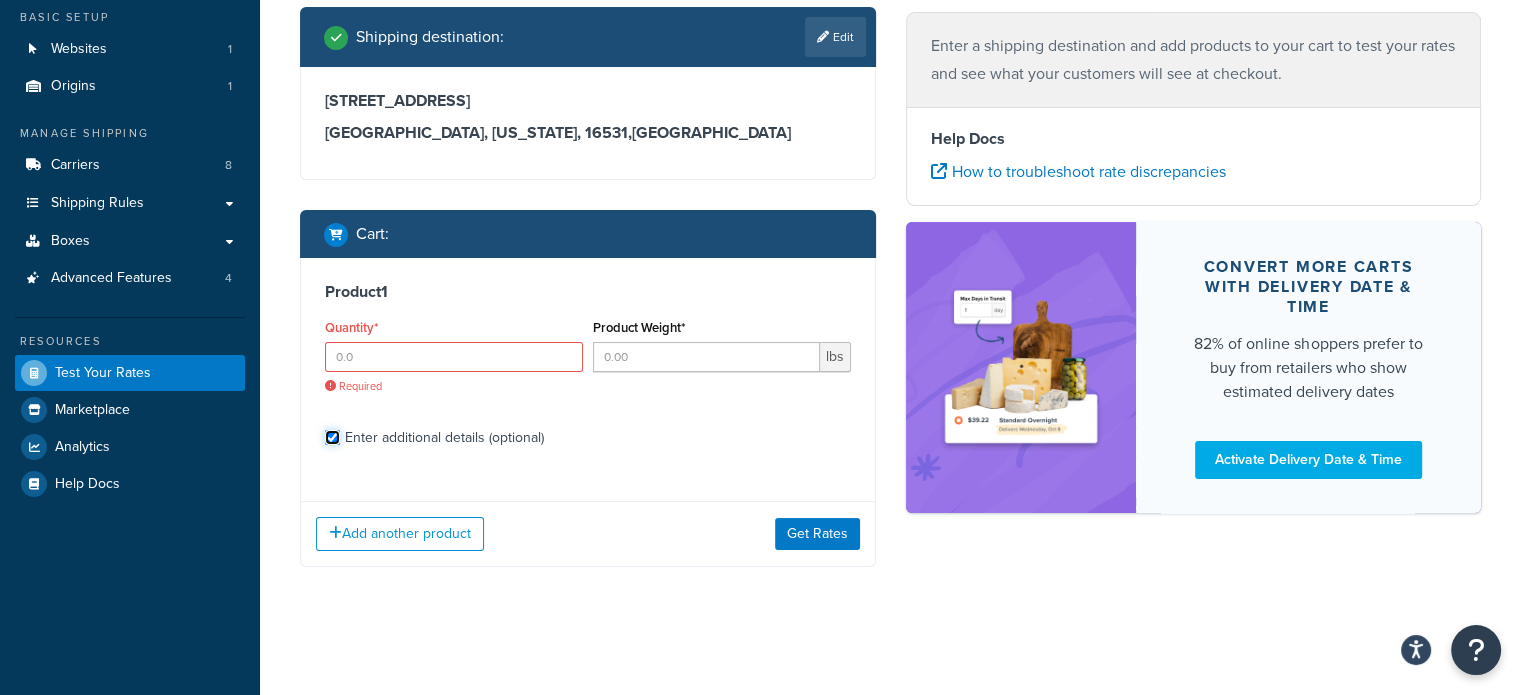 checkbox on "true" 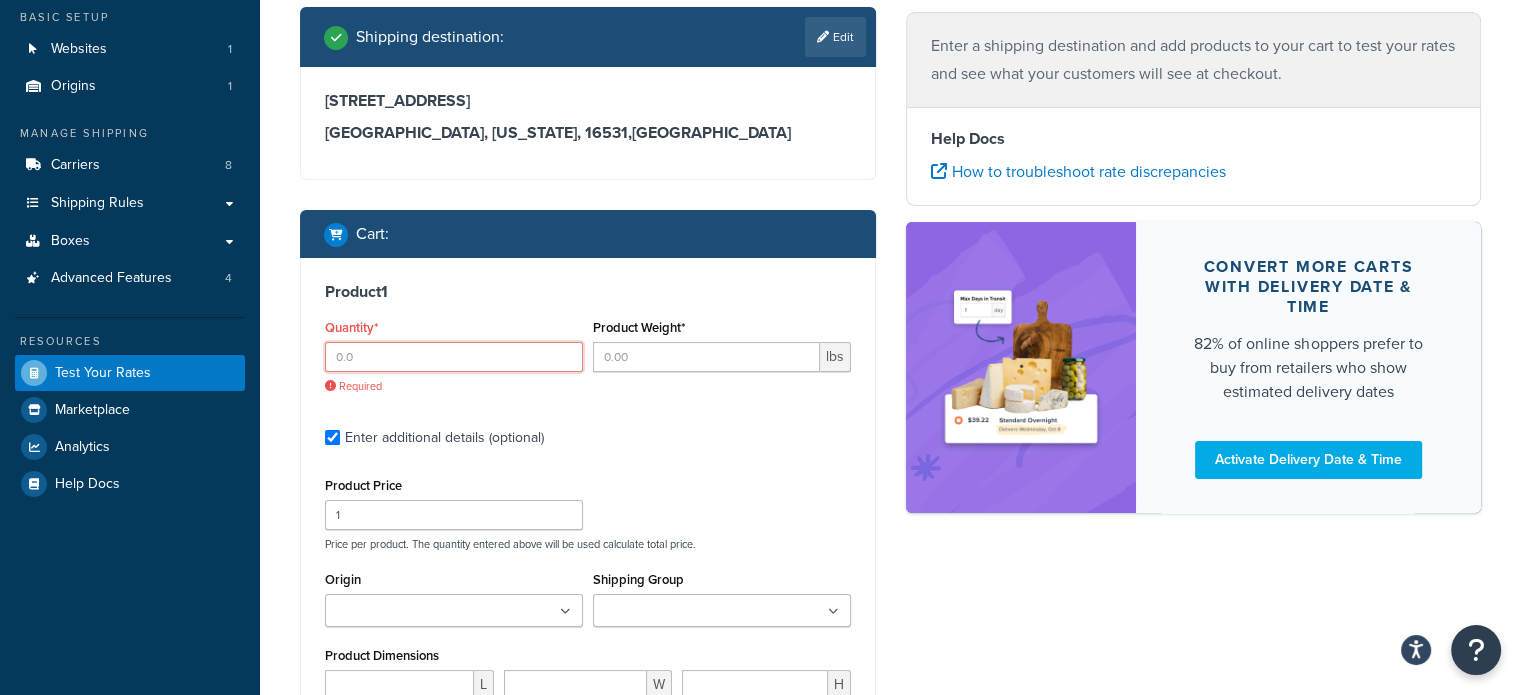 click on "Quantity*" at bounding box center (454, 357) 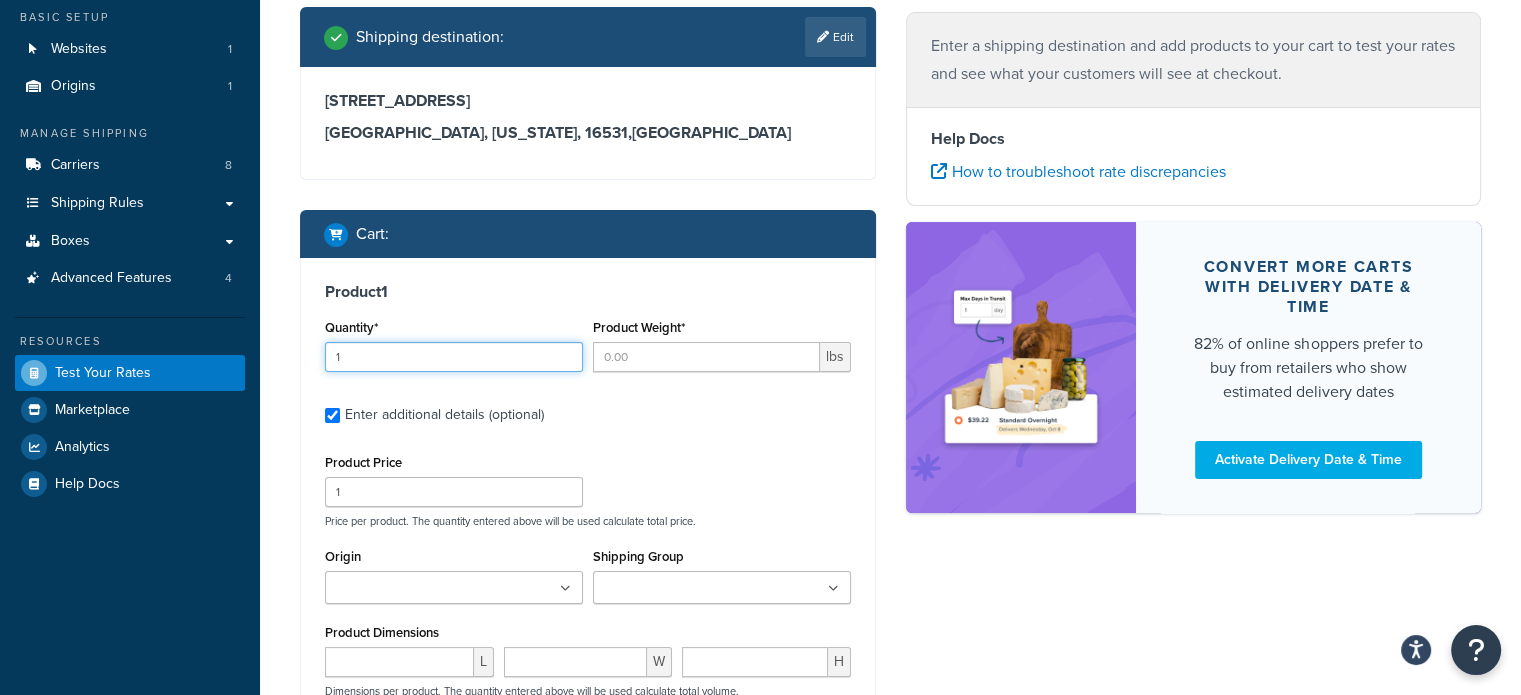 type on "1" 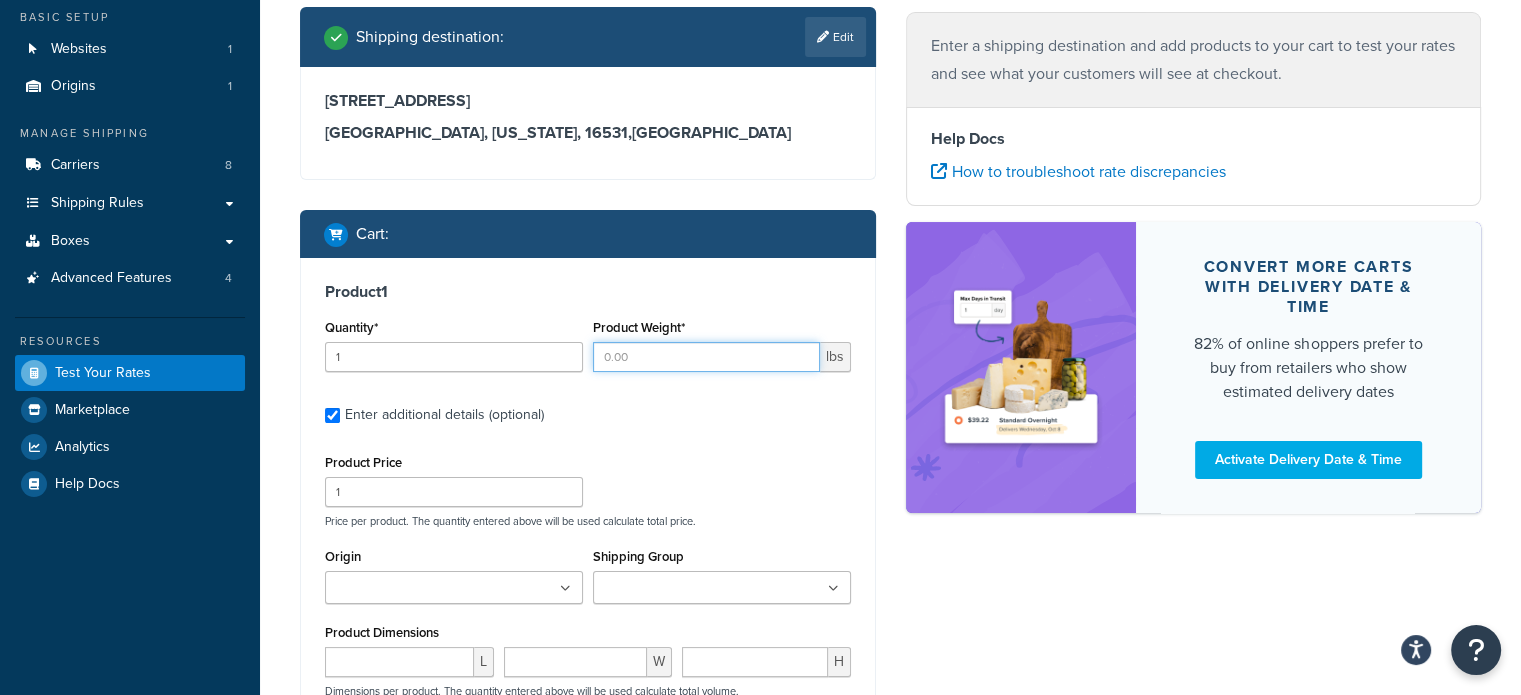 click on "Product Weight*" at bounding box center [706, 357] 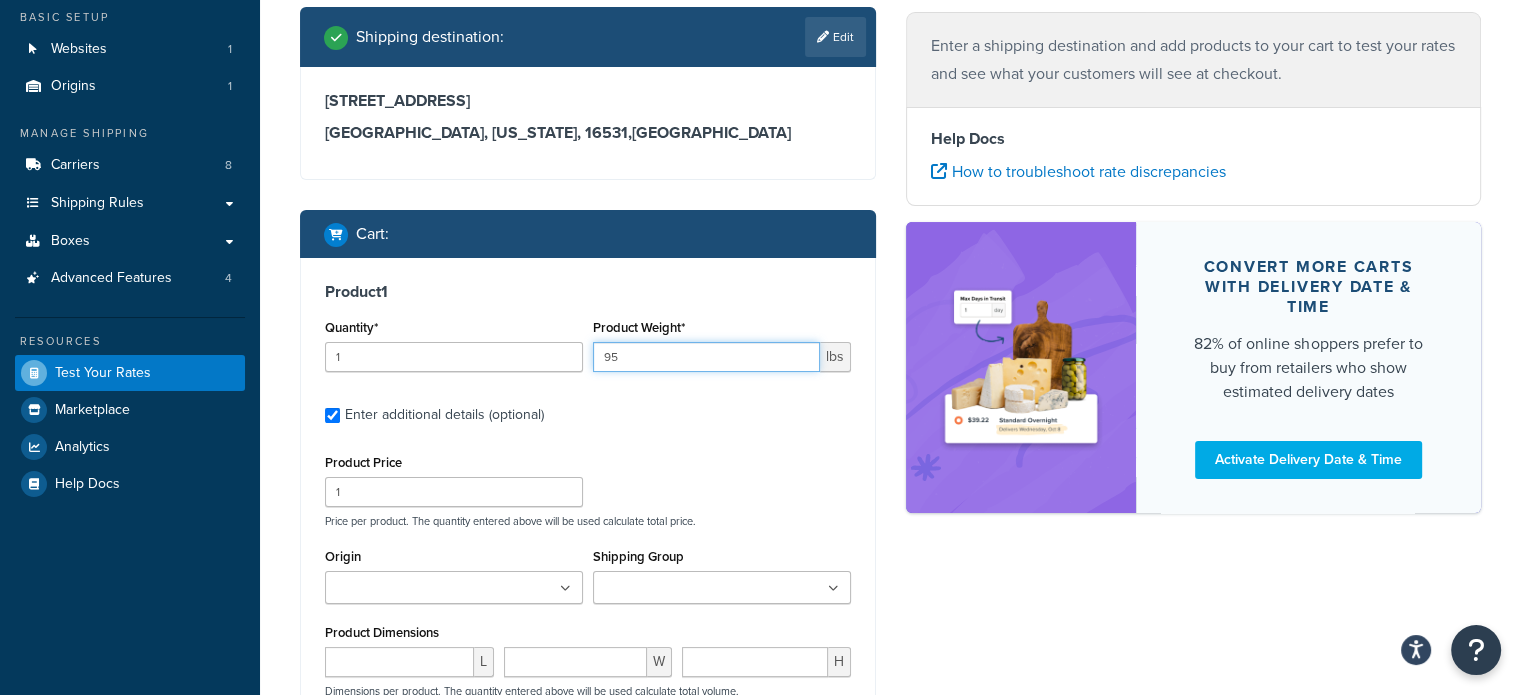 type on "95" 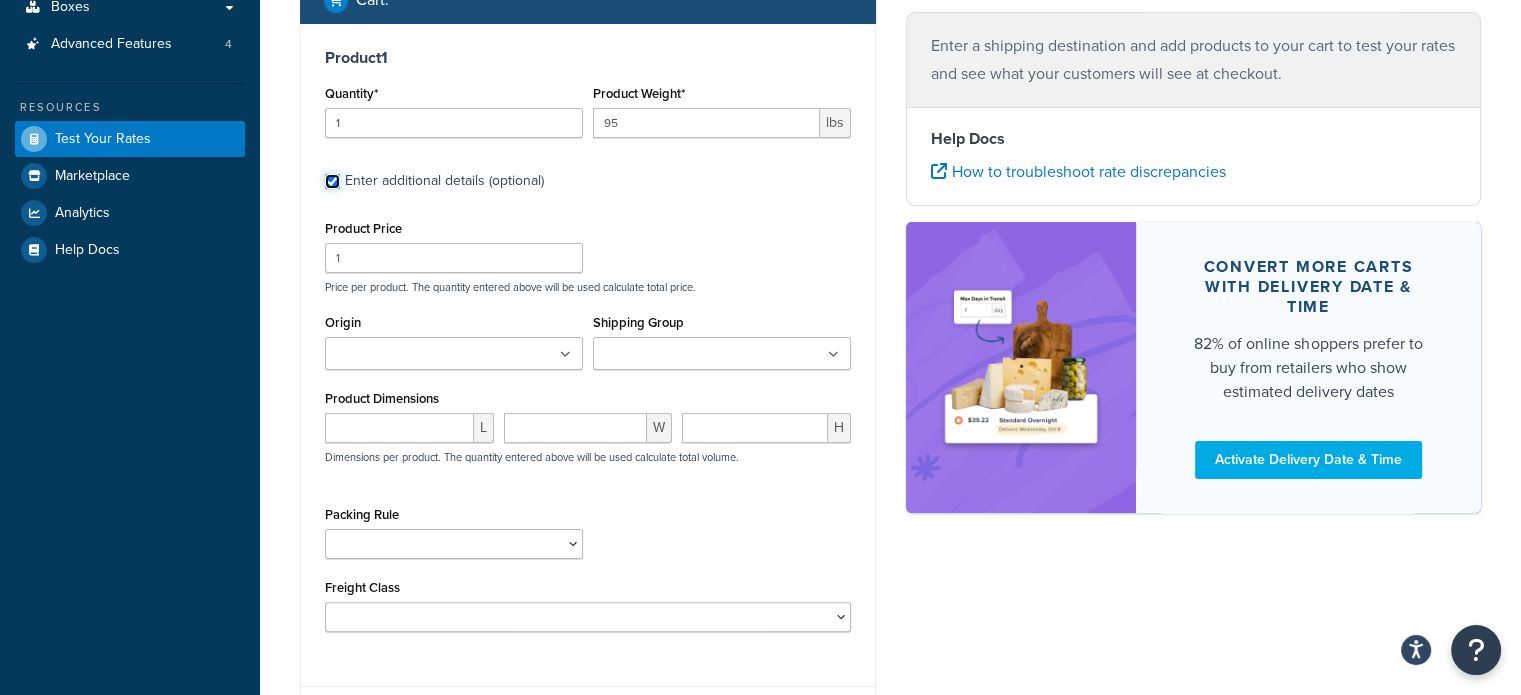 scroll, scrollTop: 518, scrollLeft: 0, axis: vertical 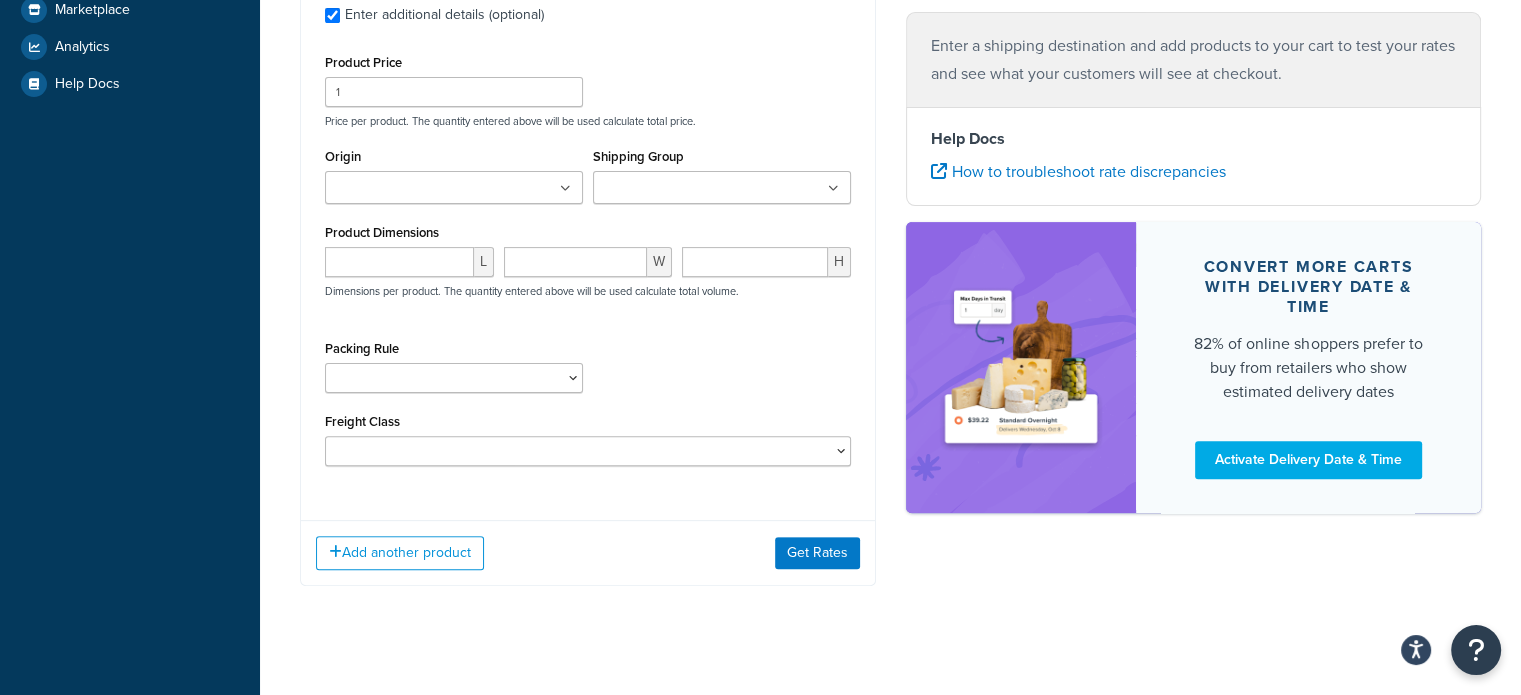 click on "Shipping Group" at bounding box center [687, 189] 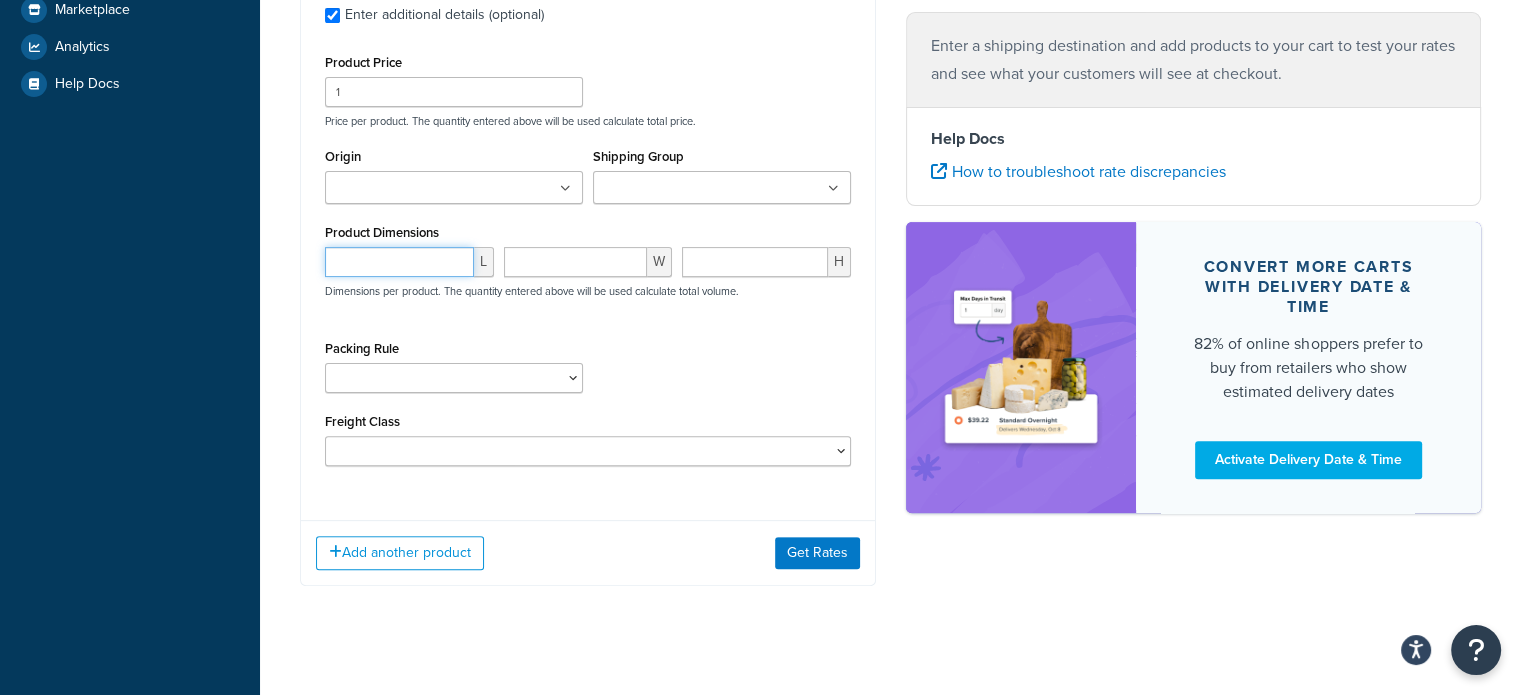 click at bounding box center (399, 262) 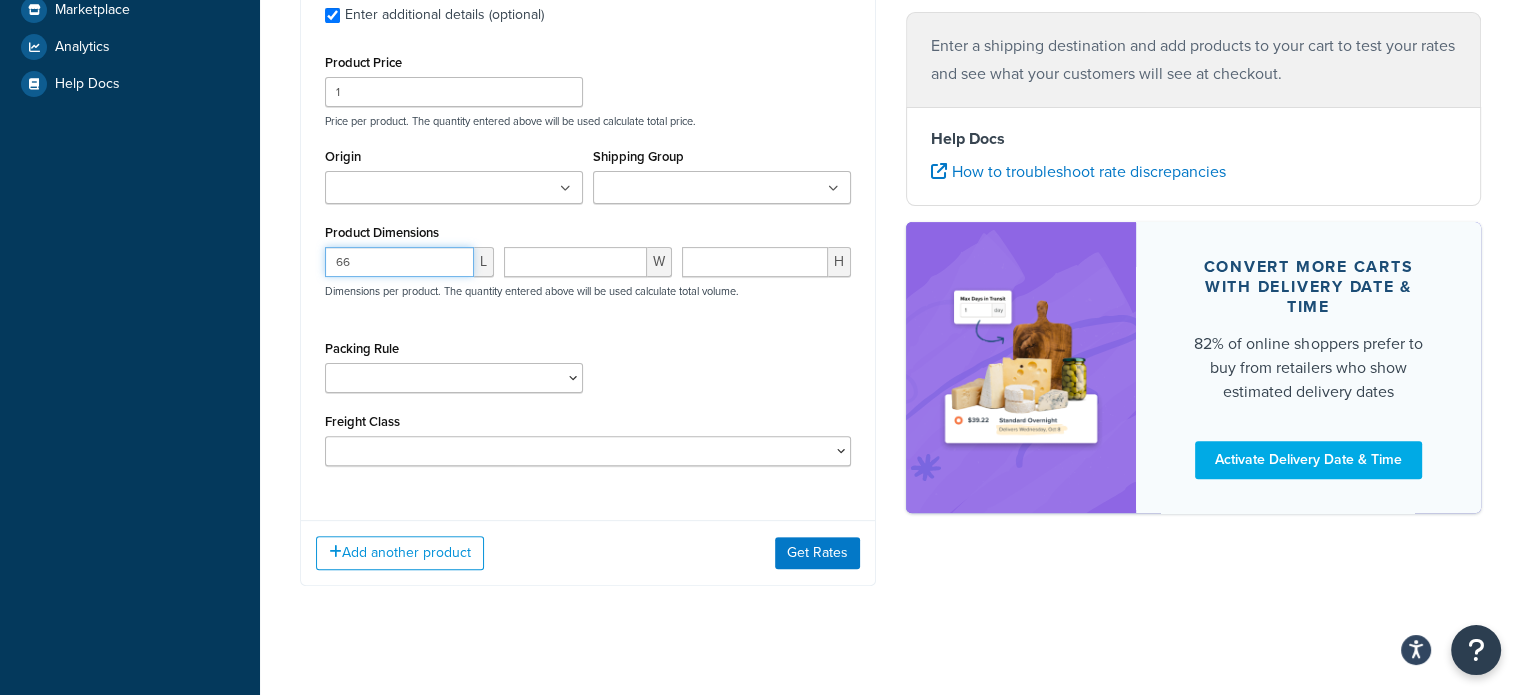 type on "66" 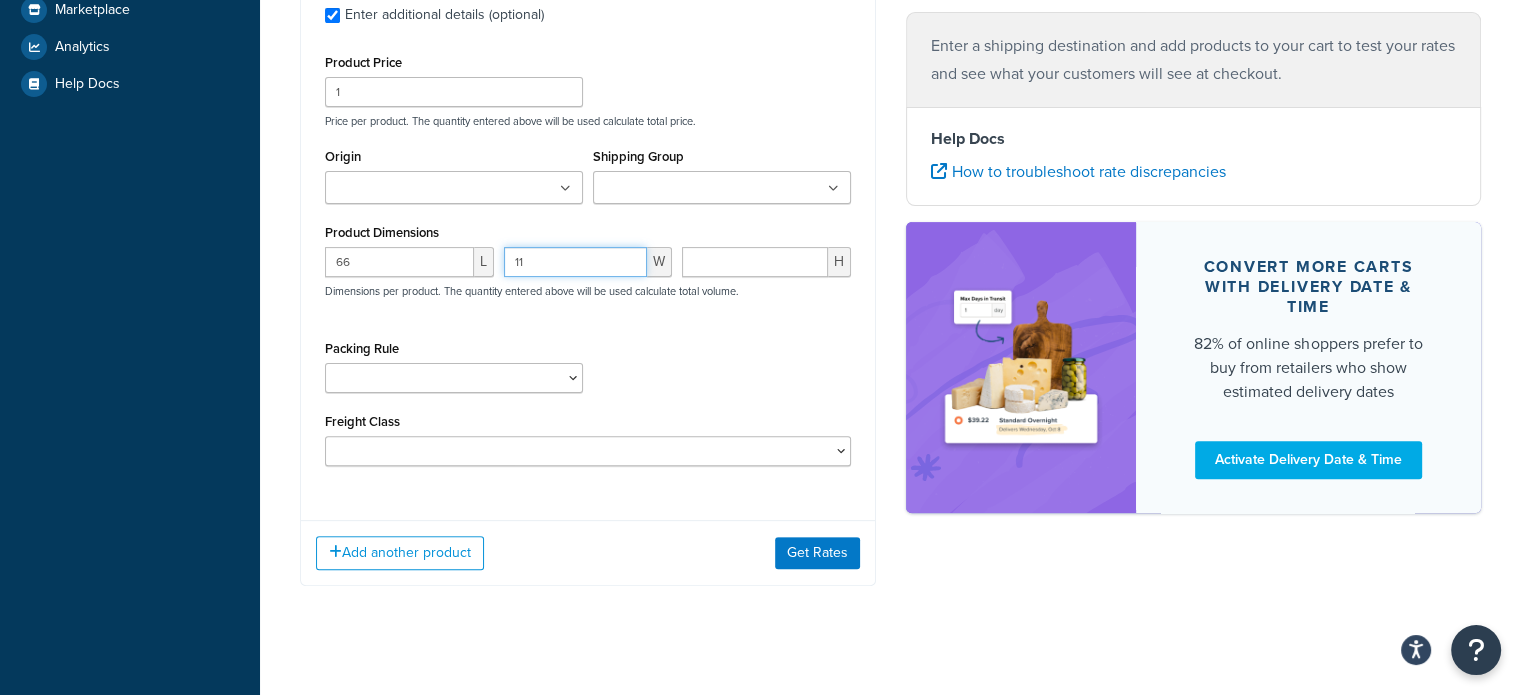 type on "11" 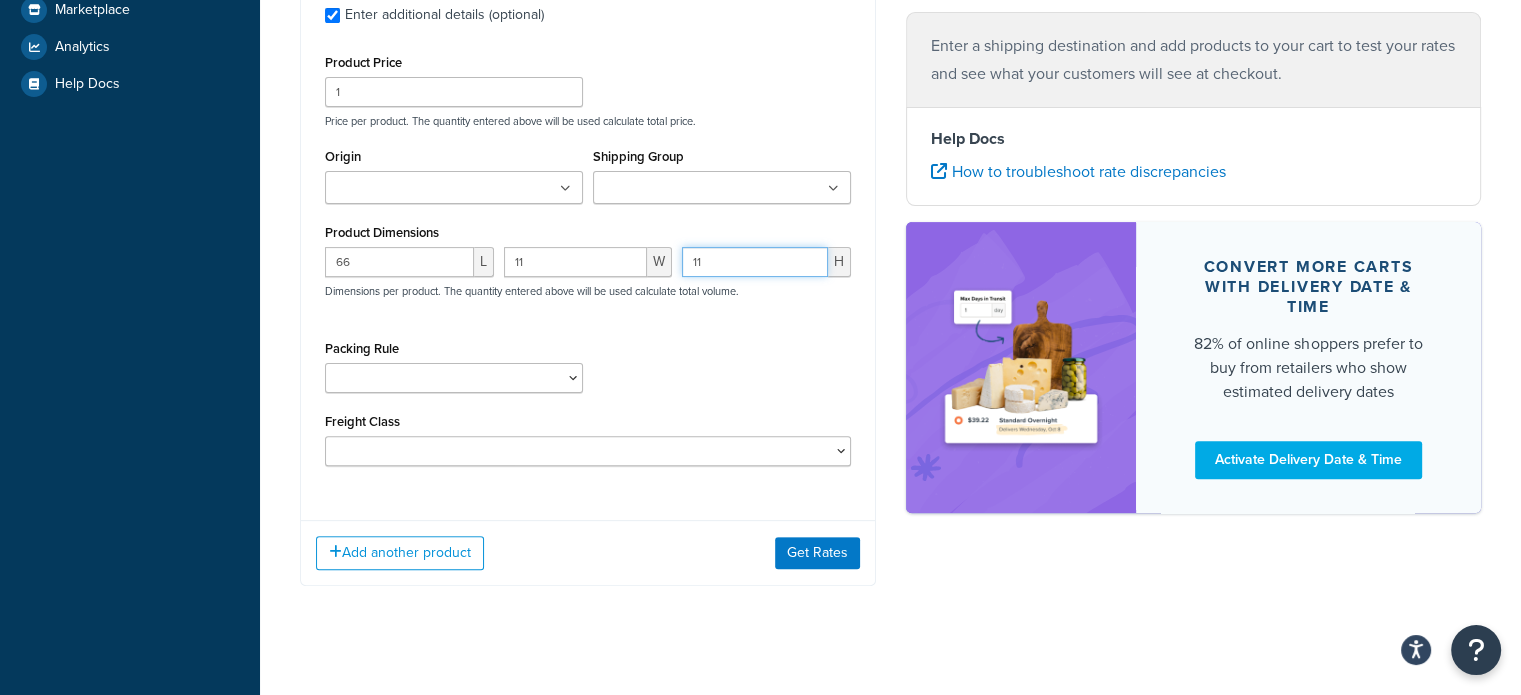 type on "11" 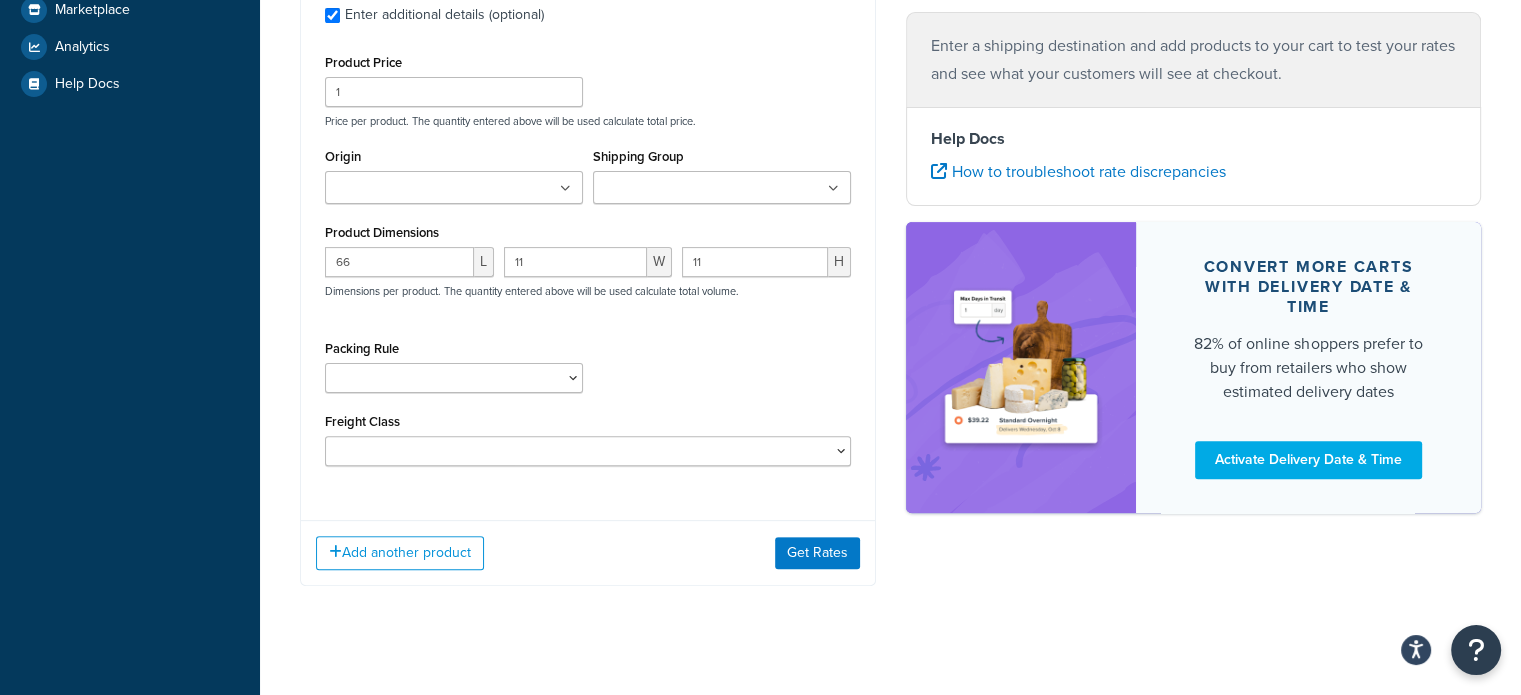 click on "Packing Rule     02BRKIT-05  02BRKIT-10  02DE-SUS1HNG-KT  02DE-SUSKT  02OUBRL44649-10  02OUBRL44649-100  02OUBRL44649-290  02OUBRL44649-4  02SLDSMCKTTK6146  02SLDSMCKTTK7158  02SLDSMKTTK6146  02SLDSMKTTK7158  02SLDSUKTTK6146  02SLDSUKTTK7158  05SSFCHN-1431-10  05SSFCHN-1431-2  06DE-SUS2HNG-KT  06DHDSMCKTTK9580  06HUBDRUM655PRGTK  06SLDAKTTK7358655  06SLDAKTTK8570655  06SLDAKTTK8974655  06SLDAKTTK9580655  06SLDSUKTTK7358655  06SLDSUKTTK8570655  06SLDSUKTTK8974655  06SLDSUKTTK9580655  07BRKAS-PAIR  07BRKAS-PAIR-BULK  07BRKAS-PAIR-CRATE  07BRKIT-05  07BRKIT-10  07DE-SUS2HNG-KT  07HUBDRUM865-12PRGTK  07SL-SUS2HNG-KT  07SL-SUSKT  07SLDSMCKTTK75GROUND  07SLDSMCKTTK85GROUND  07SLDSMCKTTK89GROUND  07SLDSMCKTTK95GROUND  07SLDSUKTTK755812865  07SLDSUKTTK857012865  07SLDSUKTTK897412865  07SLDSUKTTK958012865  08BRKAS-PAIR-BULK  08BRKAS-PAIR-CRATE  08BRKIT-DX05  08BRKIT-DX10  08DHDSMCKTTKBP7558865-HYBRID  08DHDSMCKTTKBP9580865-HYBRID  08DHDSMKTTK7556865  08DHDSMKTTK7558865-HYBRID  08DHDSMKTTK9580865  08SL-SUS2HNG-KT" at bounding box center [454, 371] 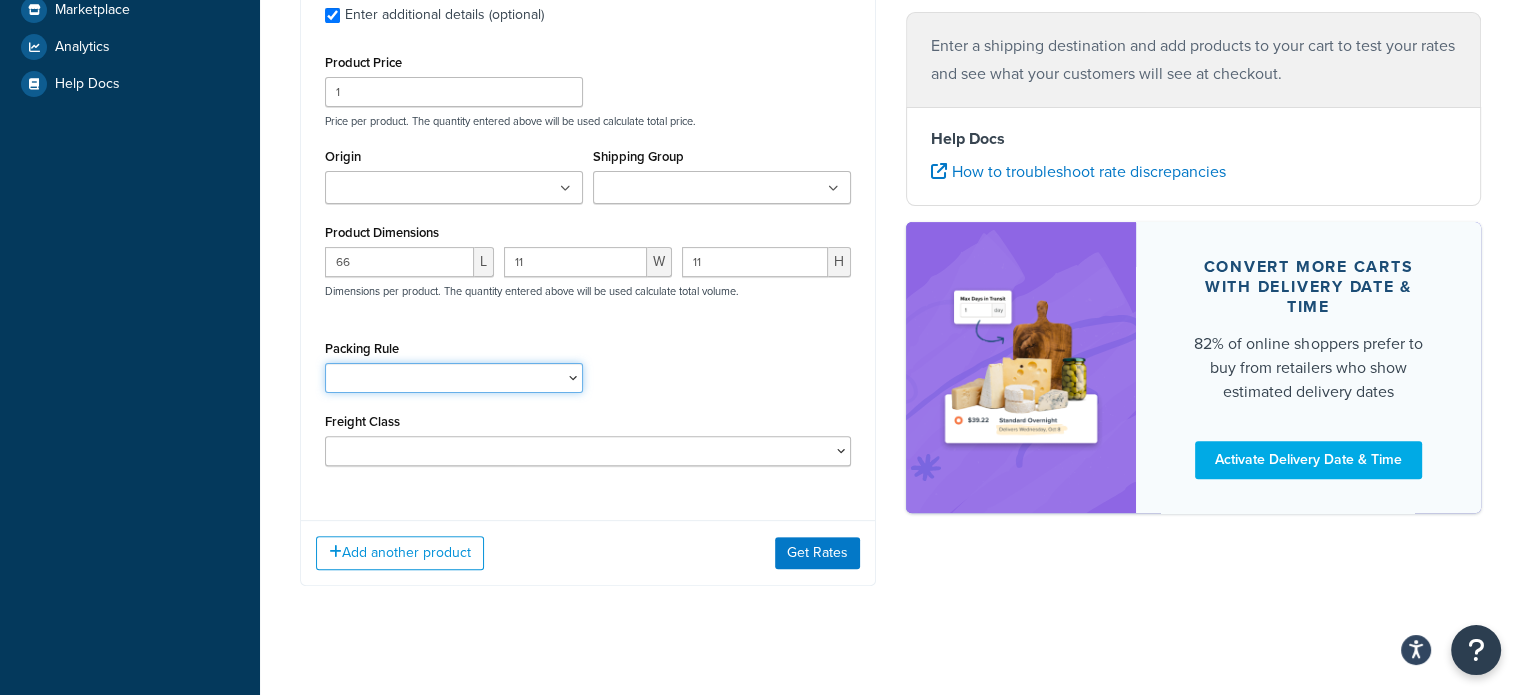 click on "02BRKIT-05  02BRKIT-10  02DE-SUS1HNG-KT  02DE-SUSKT  02OUBRL44649-10  02OUBRL44649-100  02OUBRL44649-290  02OUBRL44649-4  02SLDSMCKTTK6146  02SLDSMCKTTK7158  02SLDSMKTTK6146  02SLDSMKTTK7158  02SLDSUKTTK6146  02SLDSUKTTK7158  05SSFCHN-1431-10  05SSFCHN-1431-2  06DE-SUS2HNG-KT  06DHDSMCKTTK9580  06HUBDRUM655PRGTK  06SLDAKTTK7358655  06SLDAKTTK8570655  06SLDAKTTK8974655  06SLDAKTTK9580655  06SLDSUKTTK7358655  06SLDSUKTTK8570655  06SLDSUKTTK8974655  06SLDSUKTTK9580655  07BRKAS-PAIR  07BRKAS-PAIR-BULK  07BRKAS-PAIR-CRATE  07BRKIT-05  07BRKIT-10  07DE-SUS2HNG-KT  07HUBDRUM865-12PRGTK  07SL-SUS2HNG-KT  07SL-SUSKT  07SLDSMCKTTK75GROUND  07SLDSMCKTTK85GROUND  07SLDSMCKTTK89GROUND  07SLDSMCKTTK95GROUND  07SLDSUKTTK755812865  07SLDSUKTTK857012865  07SLDSUKTTK897412865  07SLDSUKTTK958012865  08BRKAS-PAIR-BULK  08BRKAS-PAIR-CRATE  08BRKIT-DX05  08BRKIT-DX10  08DHDSMCKTTKBP7558865-HYBRID  08DHDSMCKTTKBP9580865-HYBRID  08DHDSMKTTK7556865  08DHDSMKTTK7558865-HYBRID  08DHDSMKTTK9580865  08DHDSMKTTK9580865-HYBRID  1-05RMP2" at bounding box center (454, 378) 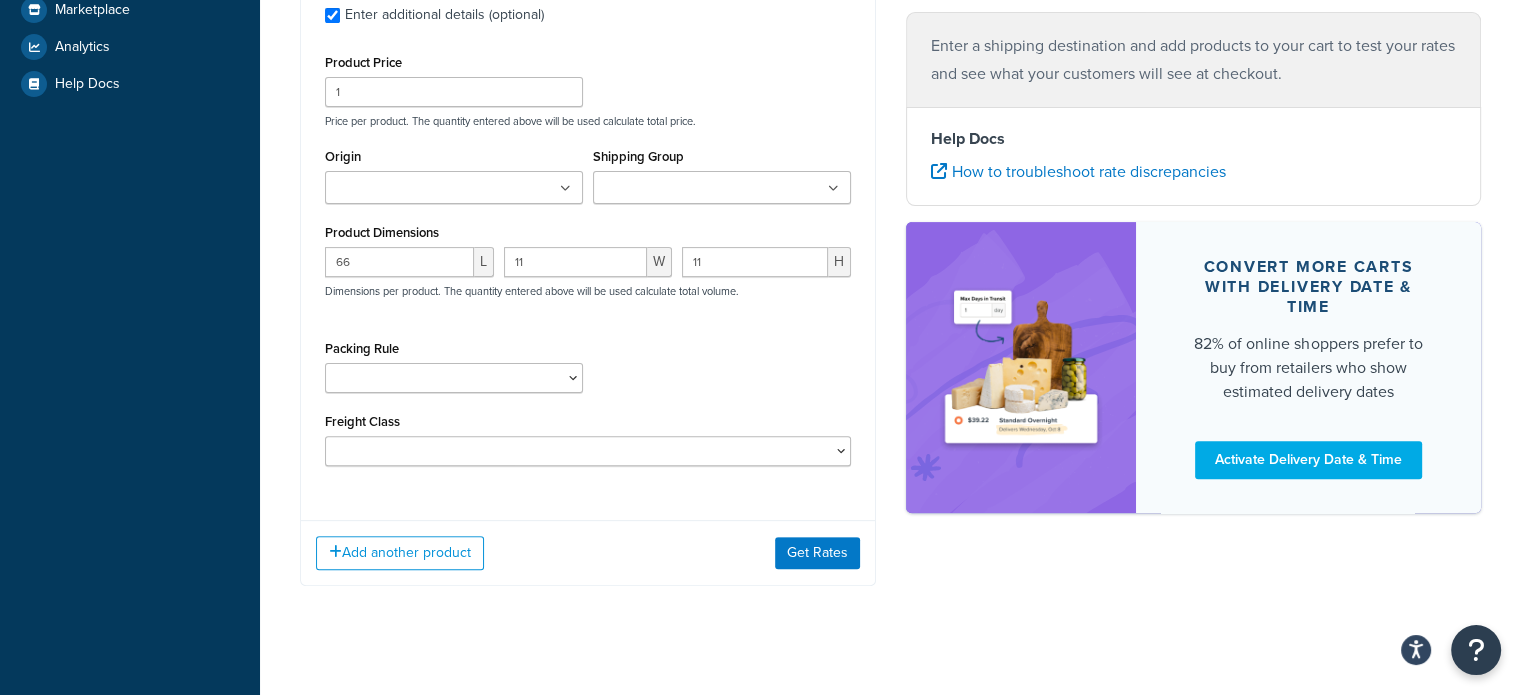 click on "Packing Rule     02BRKIT-05  02BRKIT-10  02DE-SUS1HNG-KT  02DE-SUSKT  02OUBRL44649-10  02OUBRL44649-100  02OUBRL44649-290  02OUBRL44649-4  02SLDSMCKTTK6146  02SLDSMCKTTK7158  02SLDSMKTTK6146  02SLDSMKTTK7158  02SLDSUKTTK6146  02SLDSUKTTK7158  05SSFCHN-1431-10  05SSFCHN-1431-2  06DE-SUS2HNG-KT  06DHDSMCKTTK9580  06HUBDRUM655PRGTK  06SLDAKTTK7358655  06SLDAKTTK8570655  06SLDAKTTK8974655  06SLDAKTTK9580655  06SLDSUKTTK7358655  06SLDSUKTTK8570655  06SLDSUKTTK8974655  06SLDSUKTTK9580655  07BRKAS-PAIR  07BRKAS-PAIR-BULK  07BRKAS-PAIR-CRATE  07BRKIT-05  07BRKIT-10  07DE-SUS2HNG-KT  07HUBDRUM865-12PRGTK  07SL-SUS2HNG-KT  07SL-SUSKT  07SLDSMCKTTK75GROUND  07SLDSMCKTTK85GROUND  07SLDSMCKTTK89GROUND  07SLDSMCKTTK95GROUND  07SLDSUKTTK755812865  07SLDSUKTTK857012865  07SLDSUKTTK897412865  07SLDSUKTTK958012865  08BRKAS-PAIR-BULK  08BRKAS-PAIR-CRATE  08BRKIT-DX05  08BRKIT-DX10  08DHDSMCKTTKBP7558865-HYBRID  08DHDSMCKTTKBP9580865-HYBRID  08DHDSMKTTK7556865  08DHDSMKTTK7558865-HYBRID  08DHDSMKTTK9580865  08SL-SUS2HNG-KT" at bounding box center (588, 371) 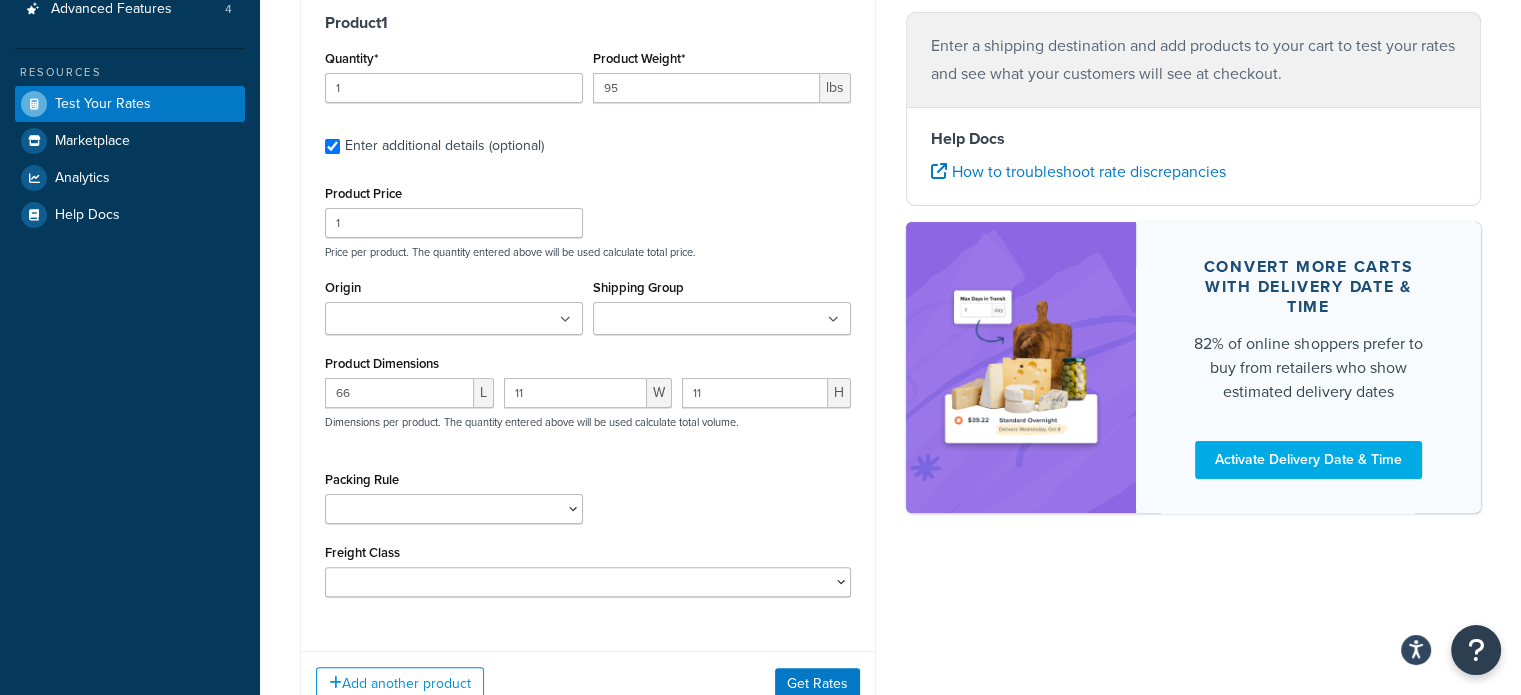 scroll, scrollTop: 518, scrollLeft: 0, axis: vertical 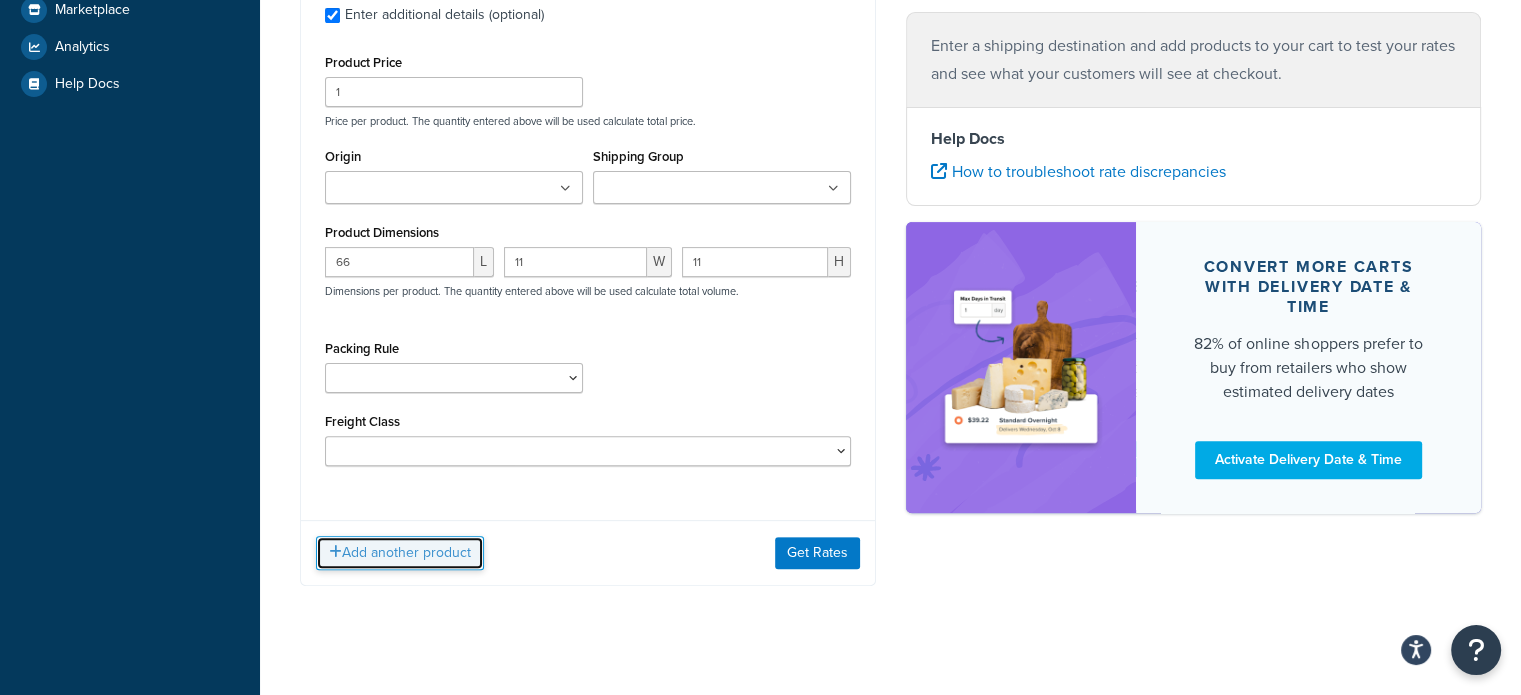 click on "Add another product" at bounding box center [400, 553] 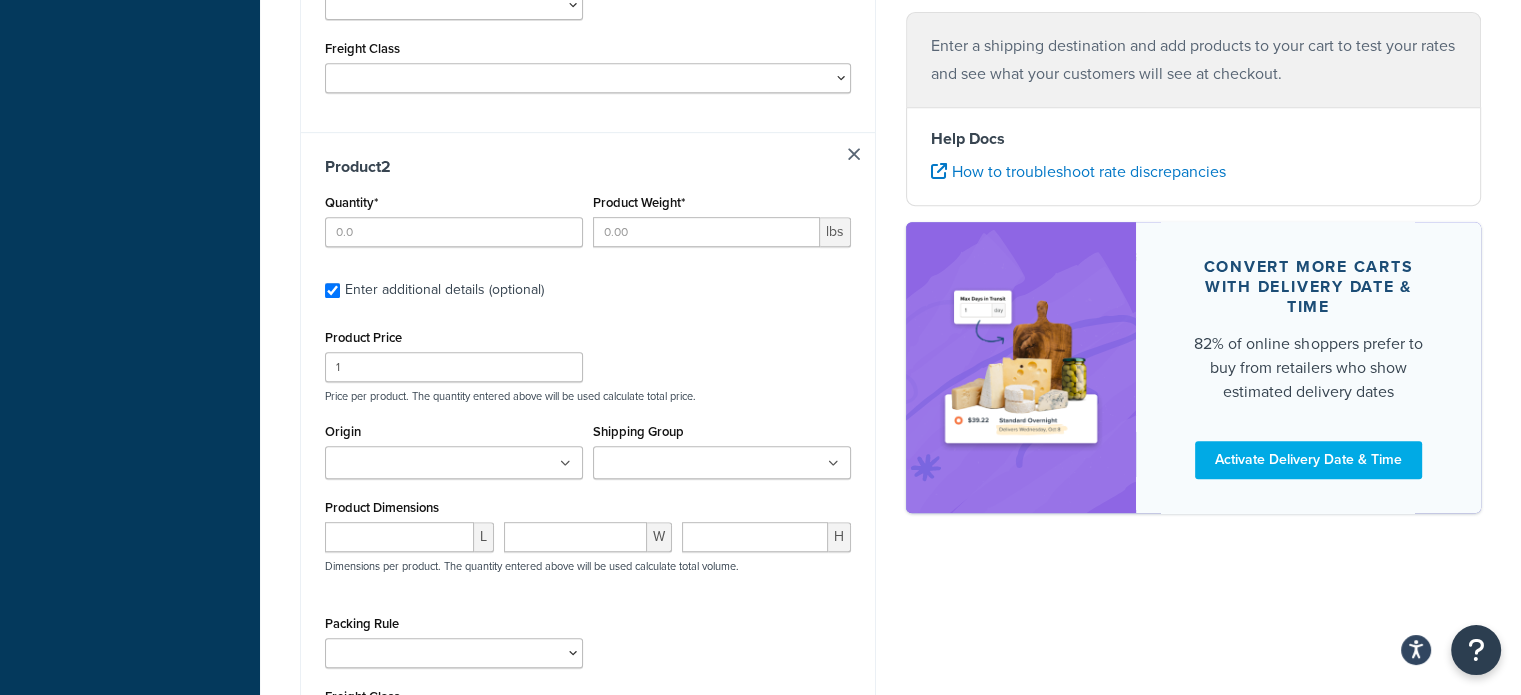 scroll, scrollTop: 952, scrollLeft: 0, axis: vertical 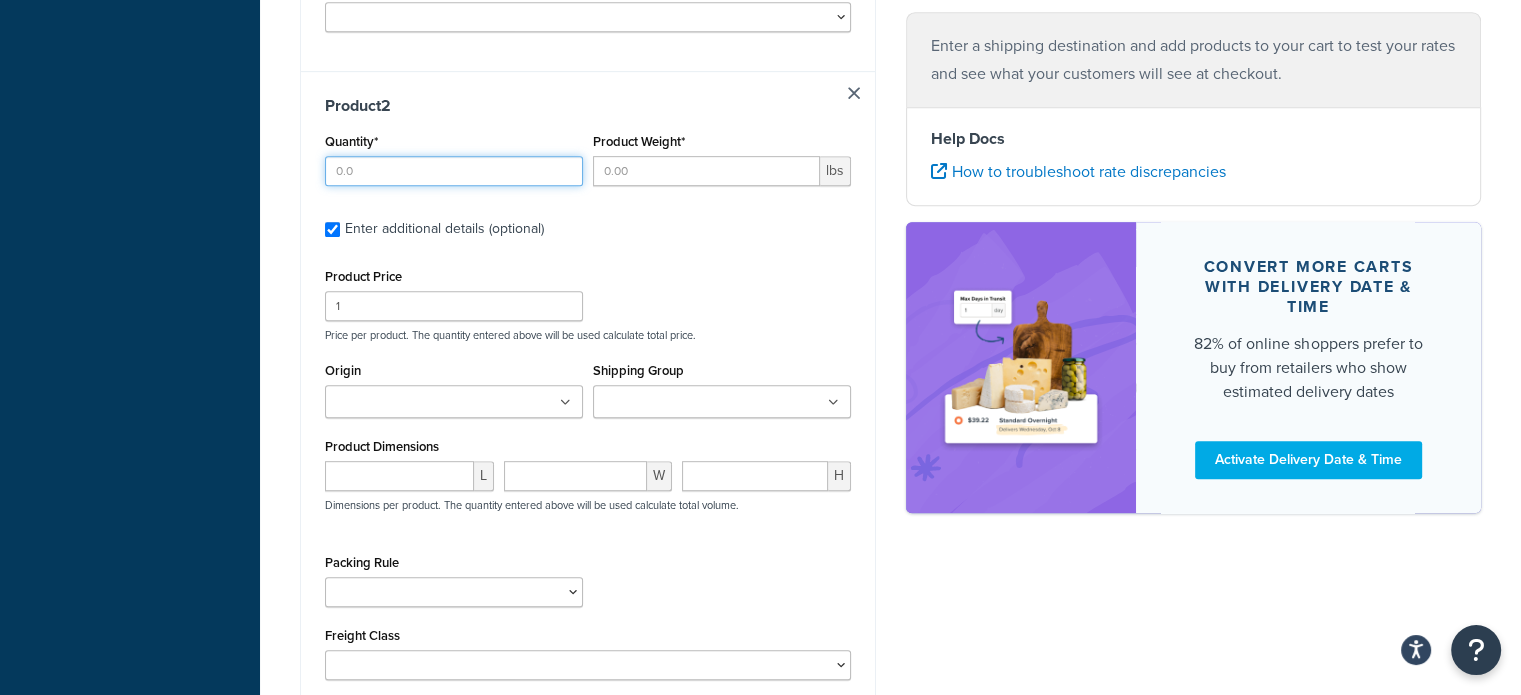 click on "Quantity*" at bounding box center [454, 171] 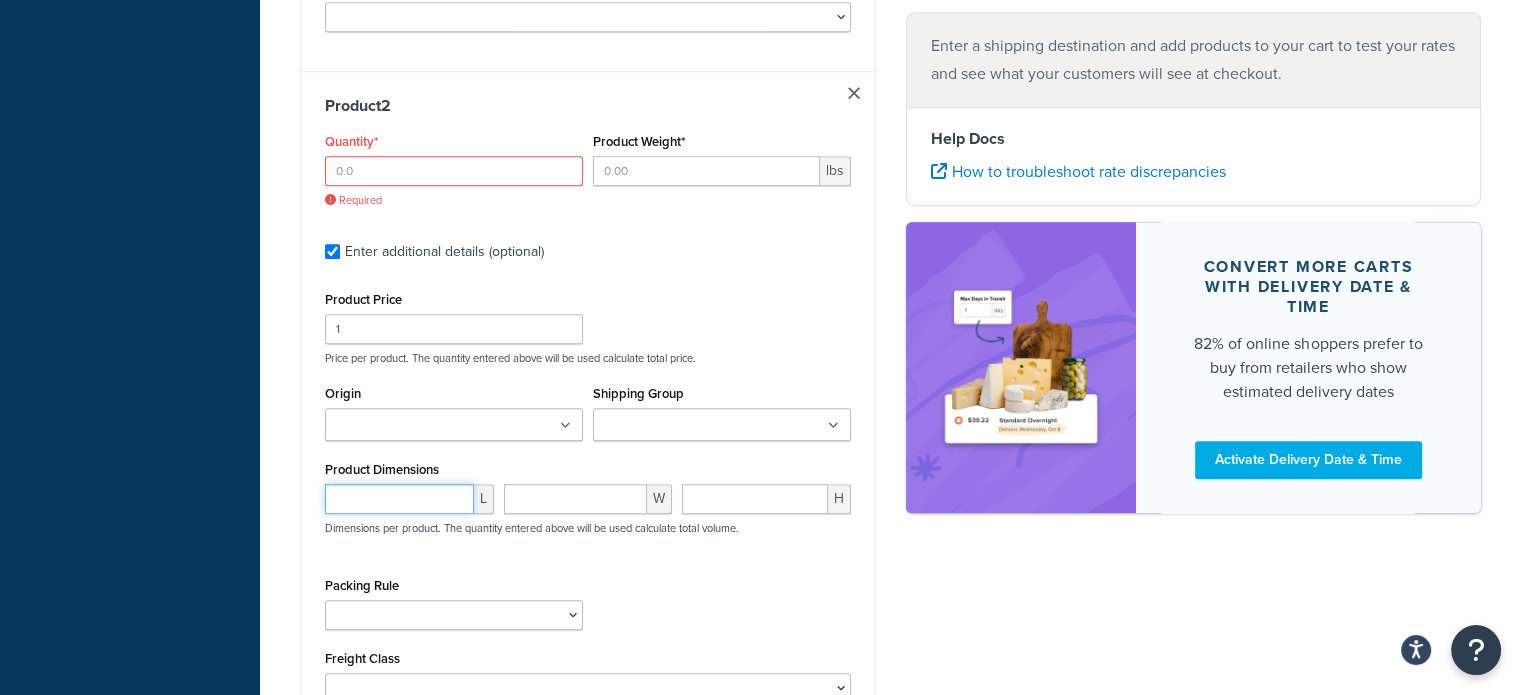 click at bounding box center [399, 499] 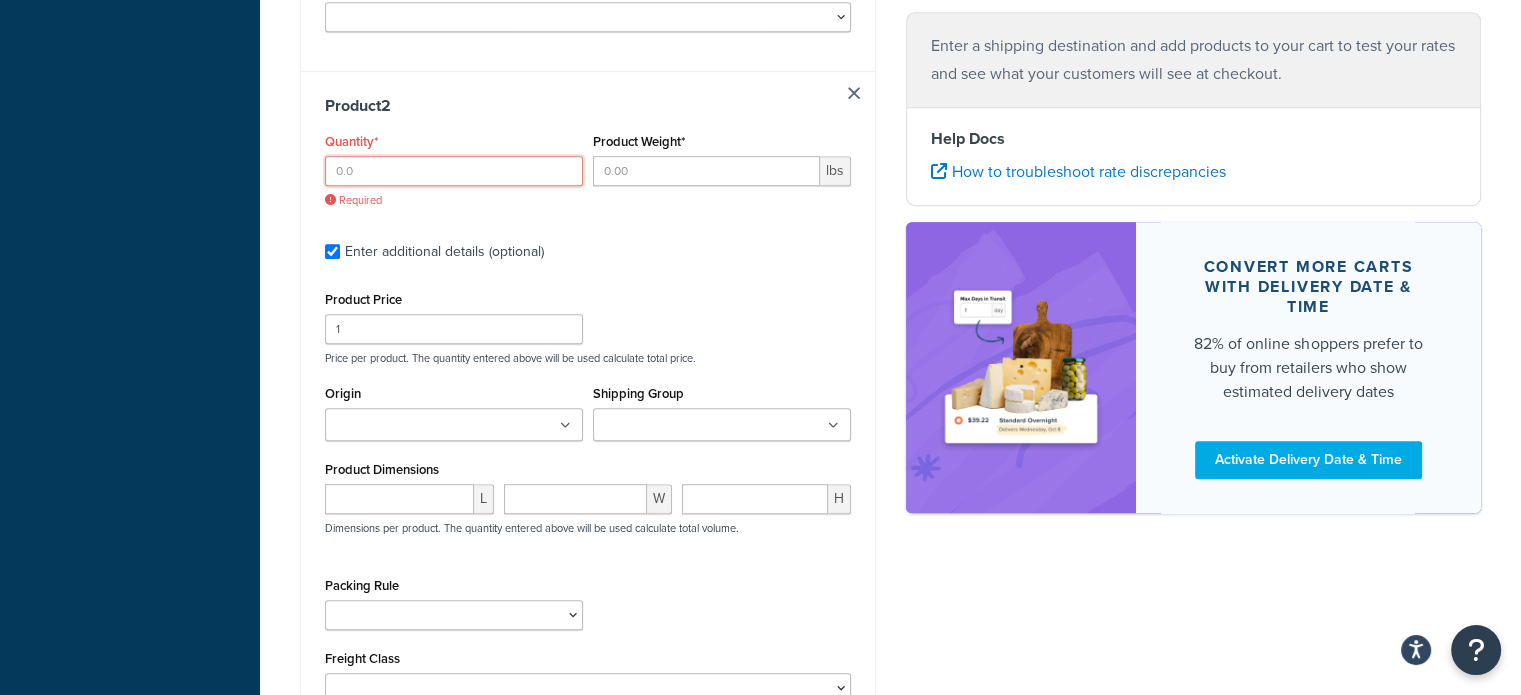 click on "Quantity*" at bounding box center [454, 171] 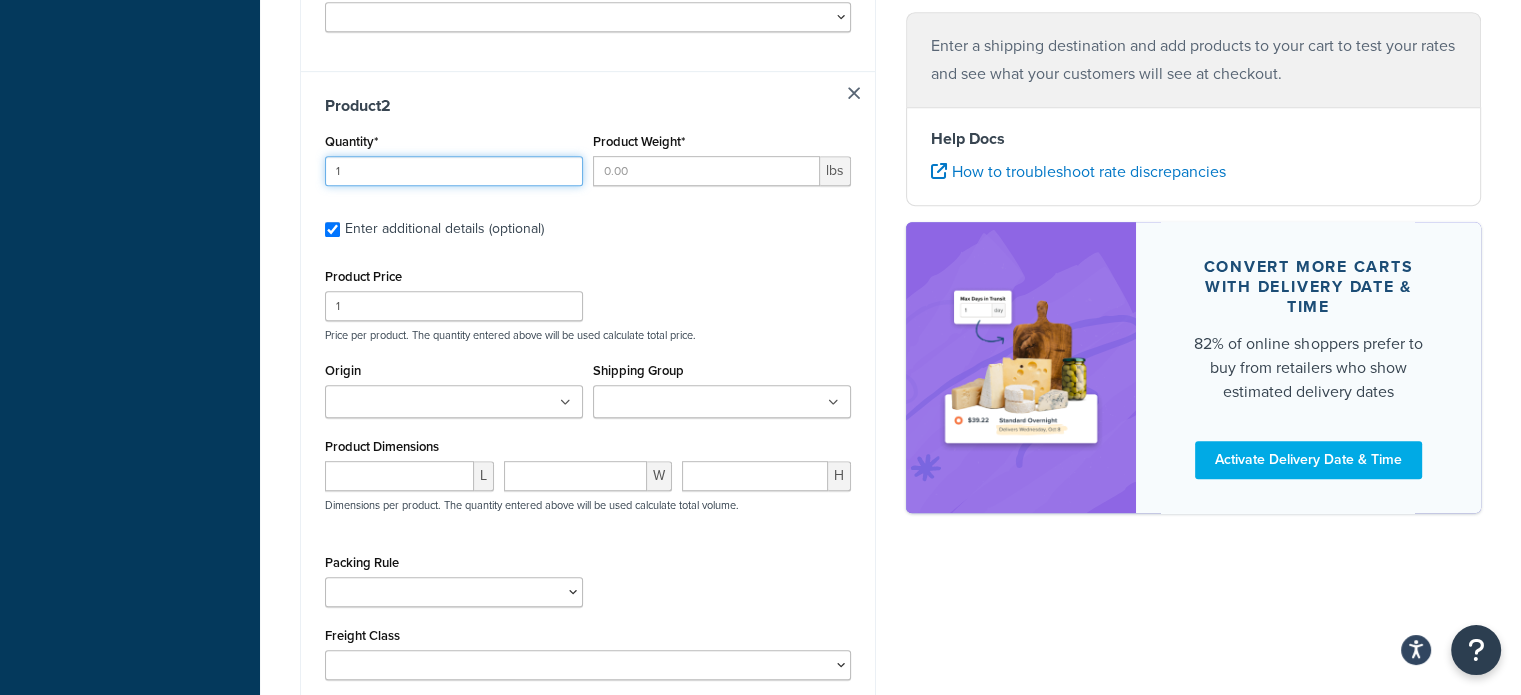 type on "1" 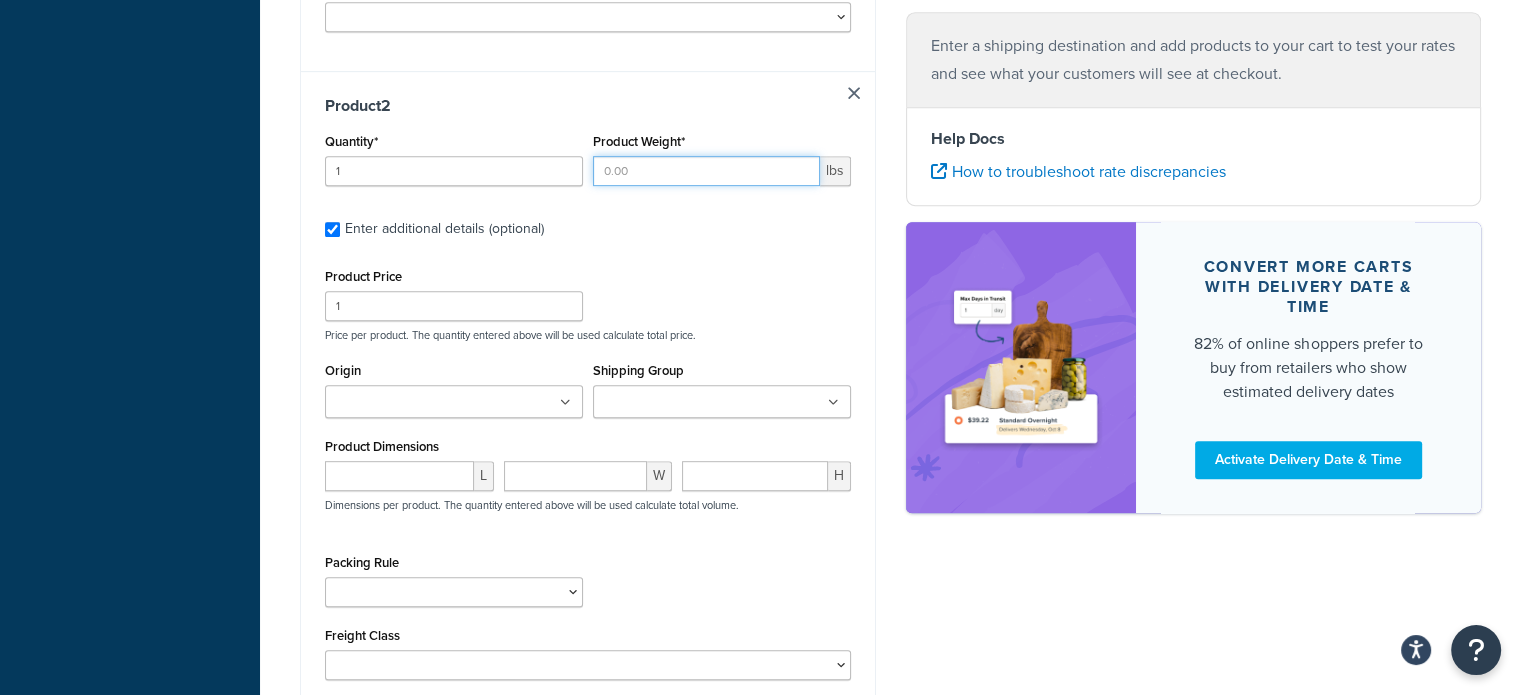 click on "Product Weight*" at bounding box center (706, 171) 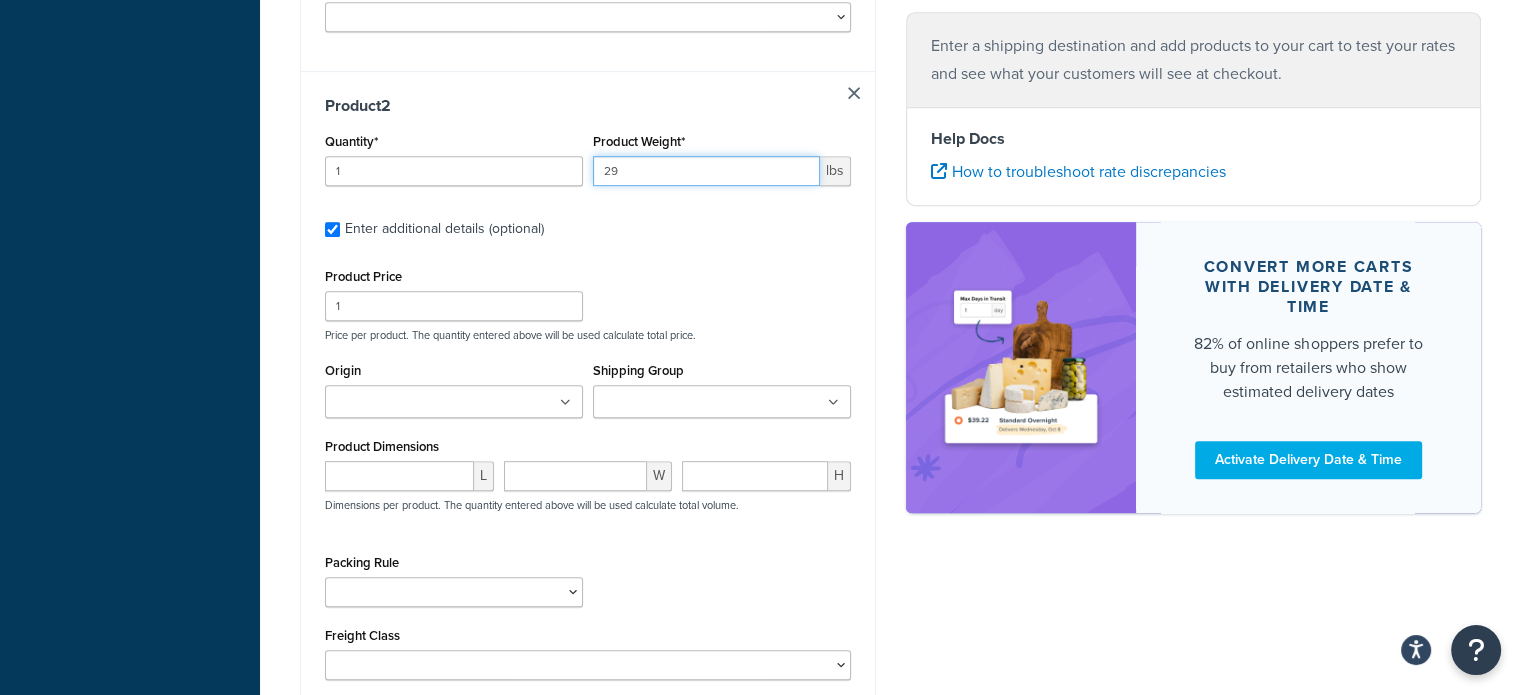 type on "29" 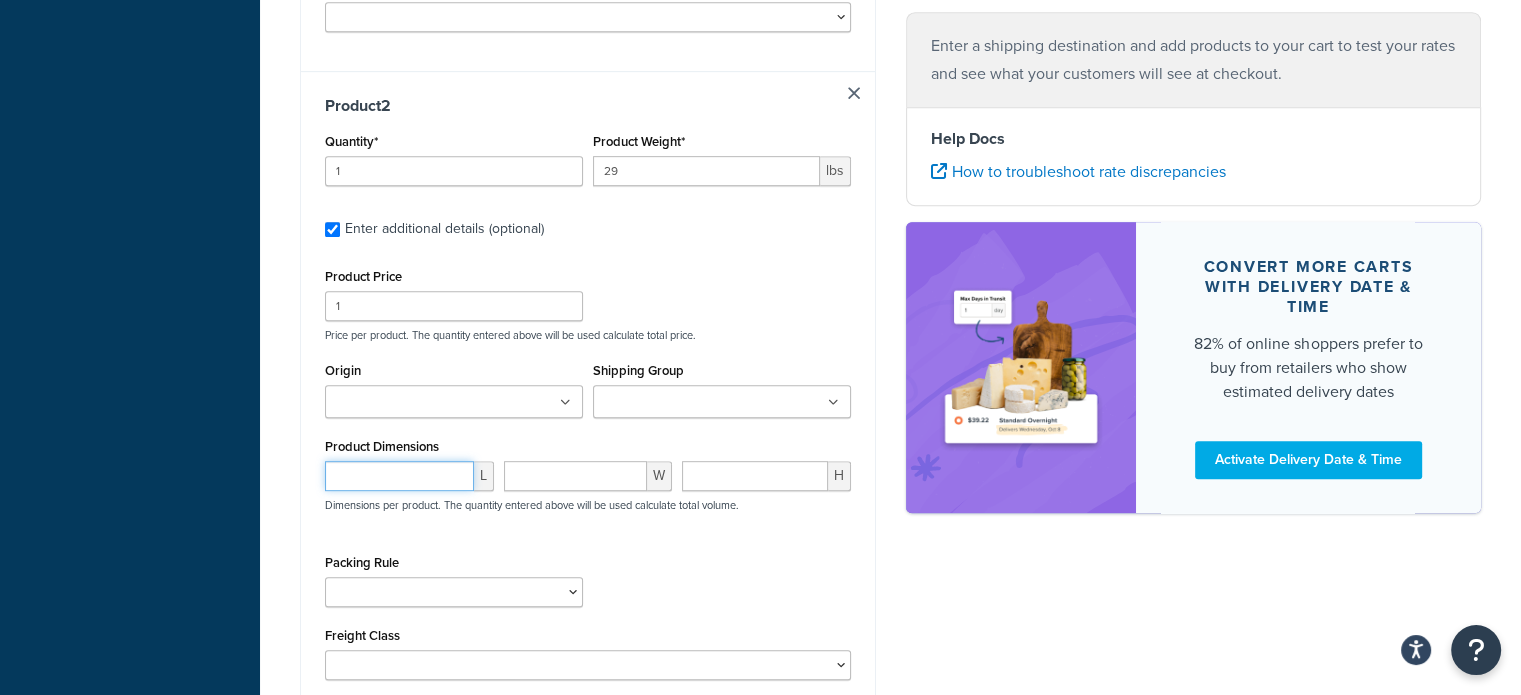 click at bounding box center (399, 476) 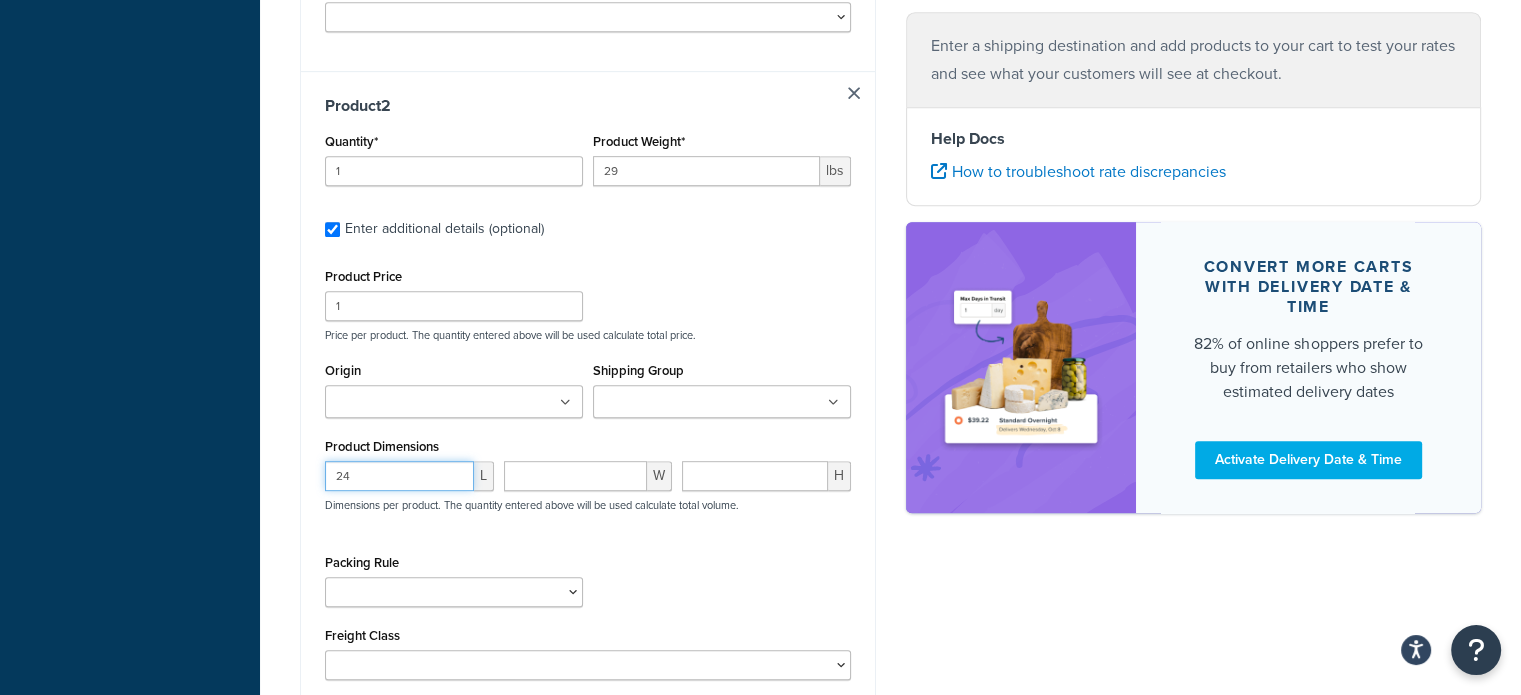 type on "24" 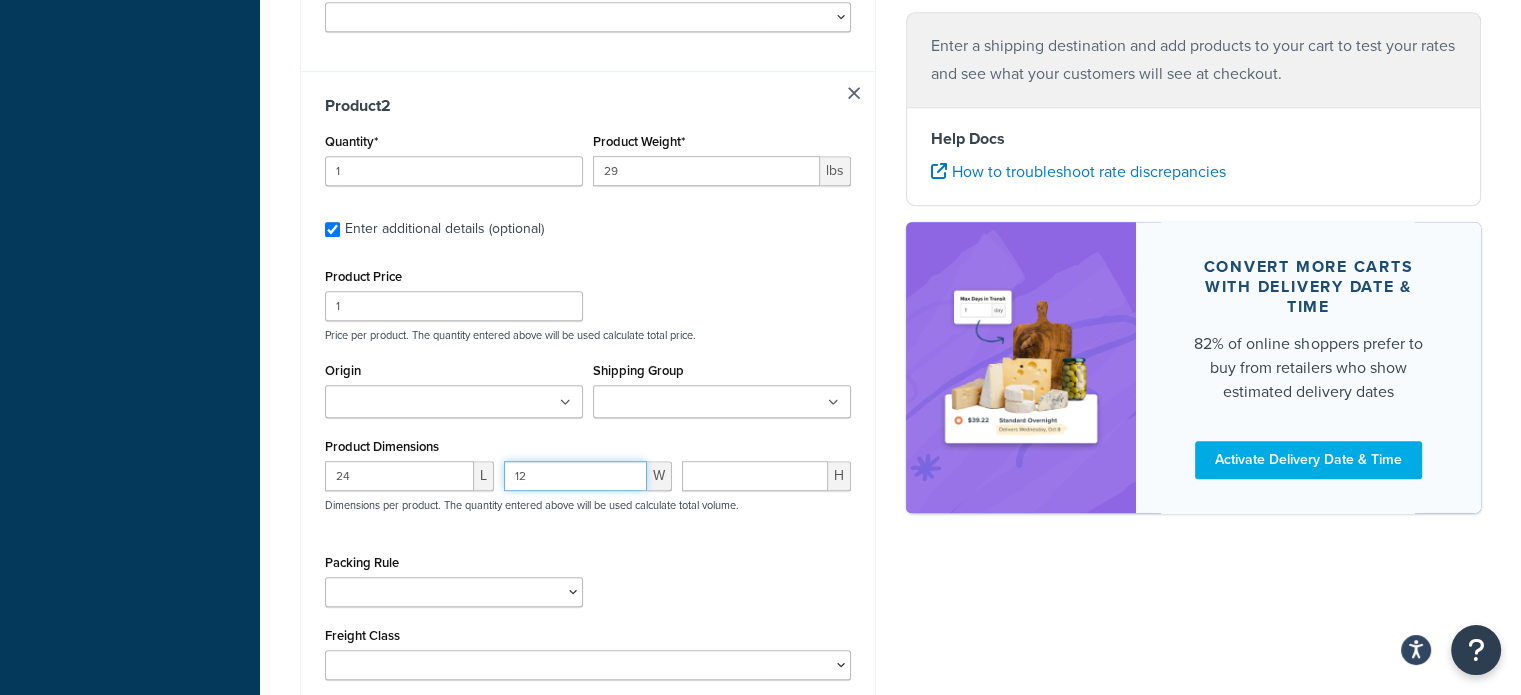 type on "12" 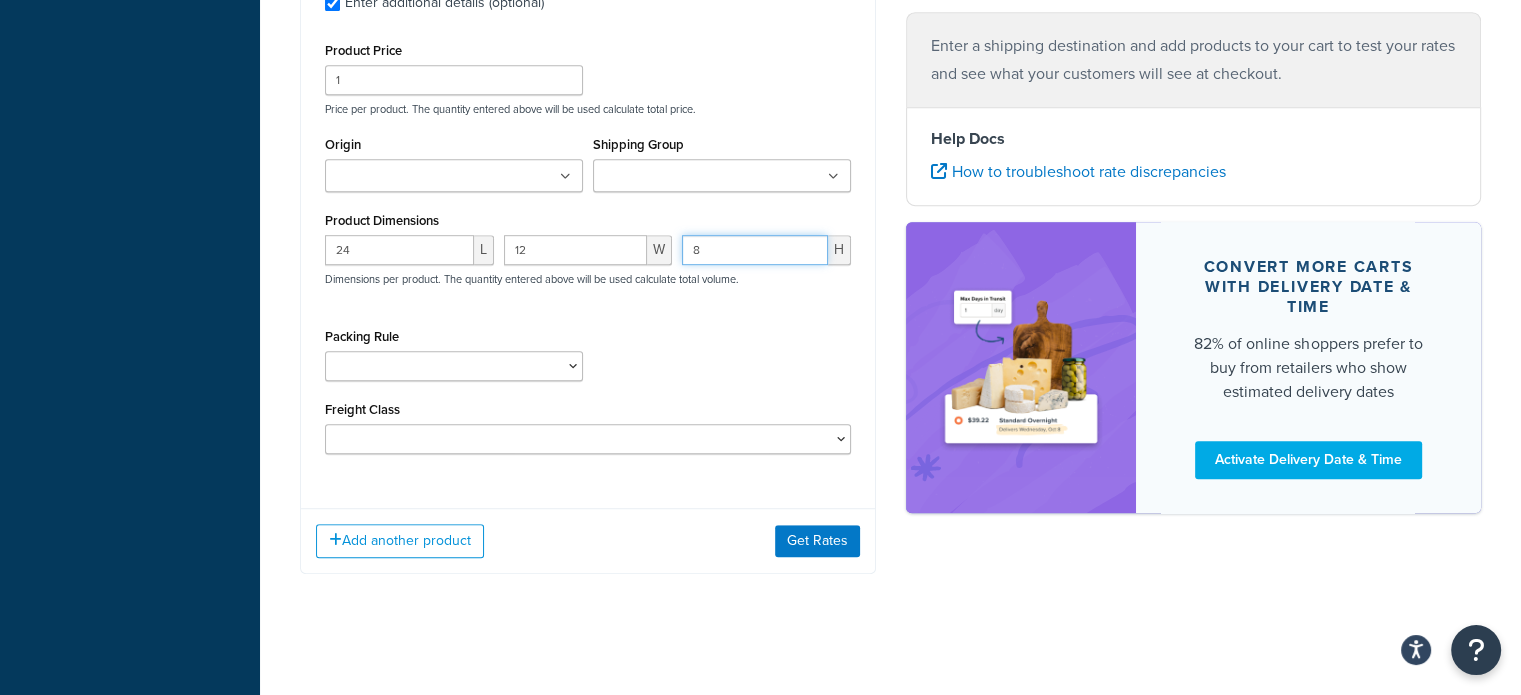 scroll, scrollTop: 1185, scrollLeft: 0, axis: vertical 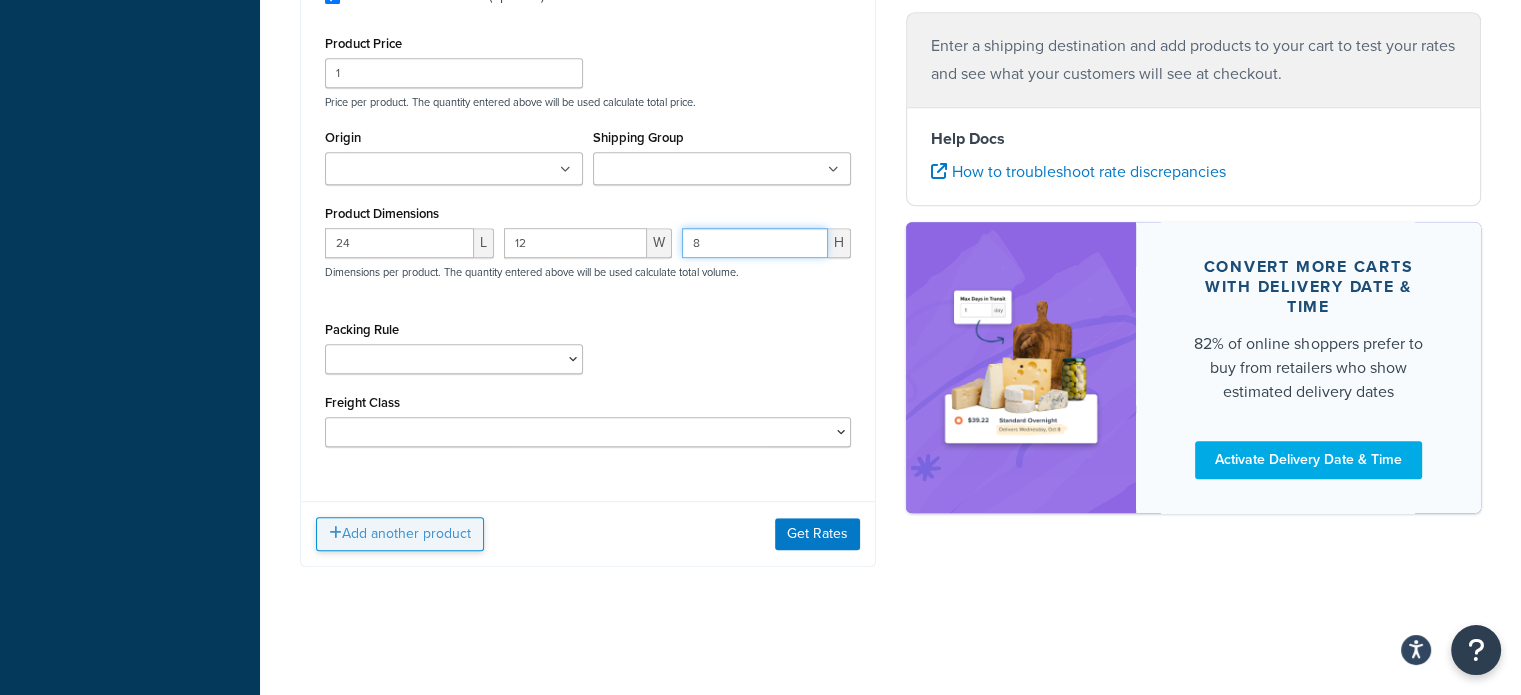 type on "8" 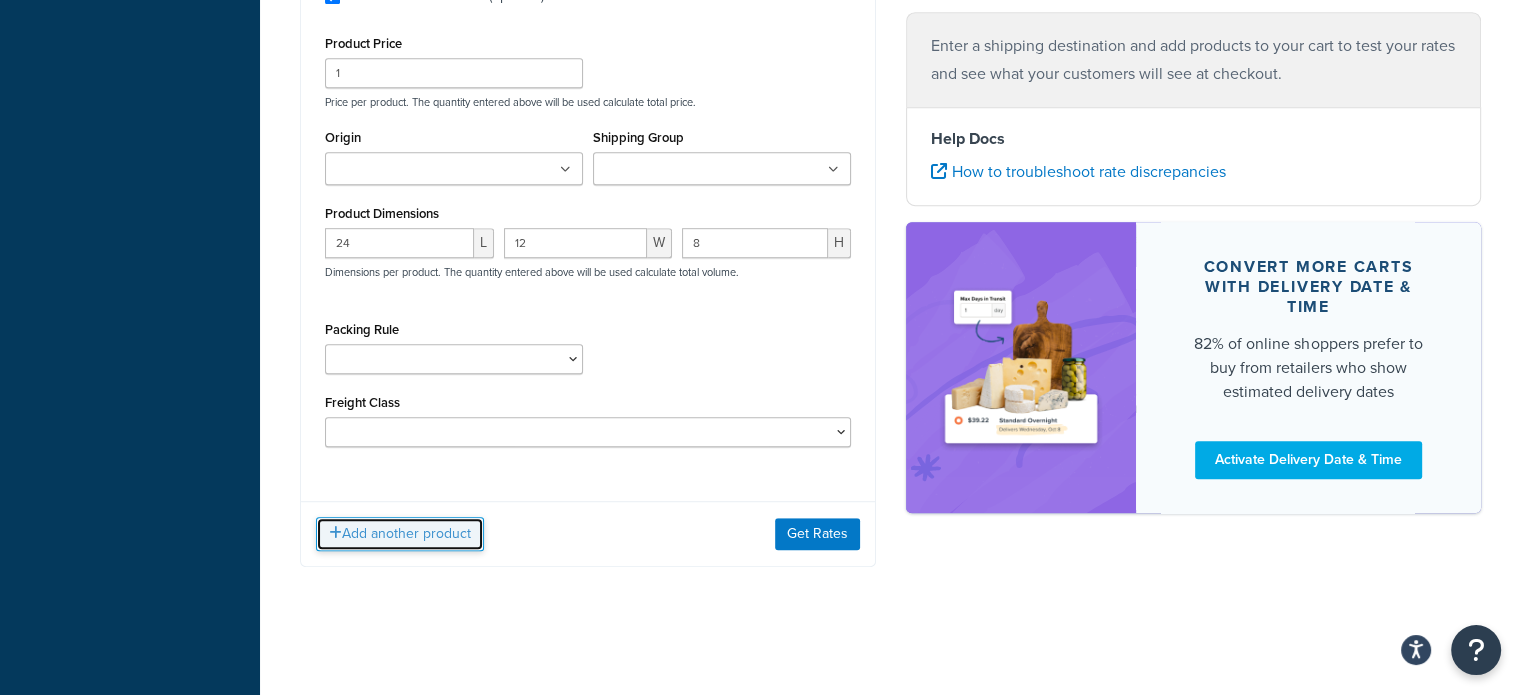 click on "Add another product" at bounding box center (400, 534) 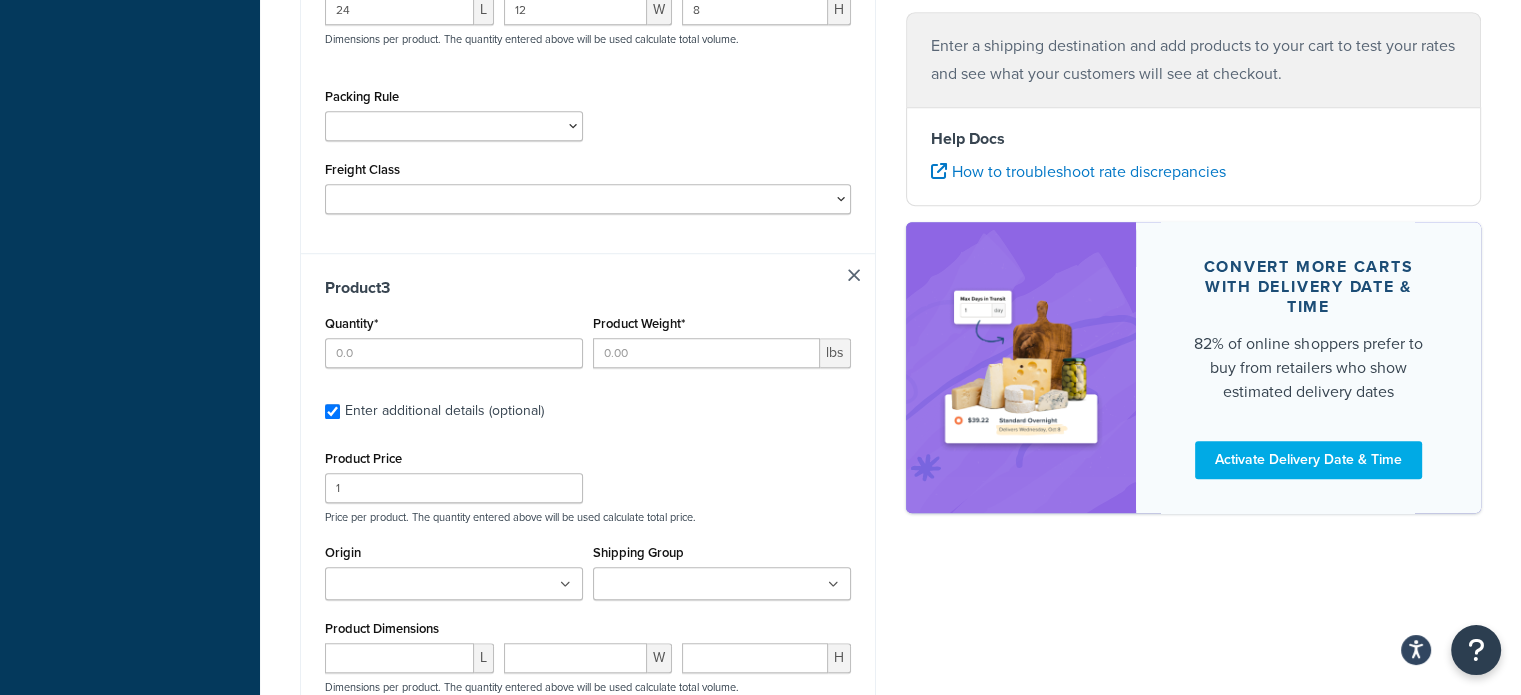 scroll, scrollTop: 1685, scrollLeft: 0, axis: vertical 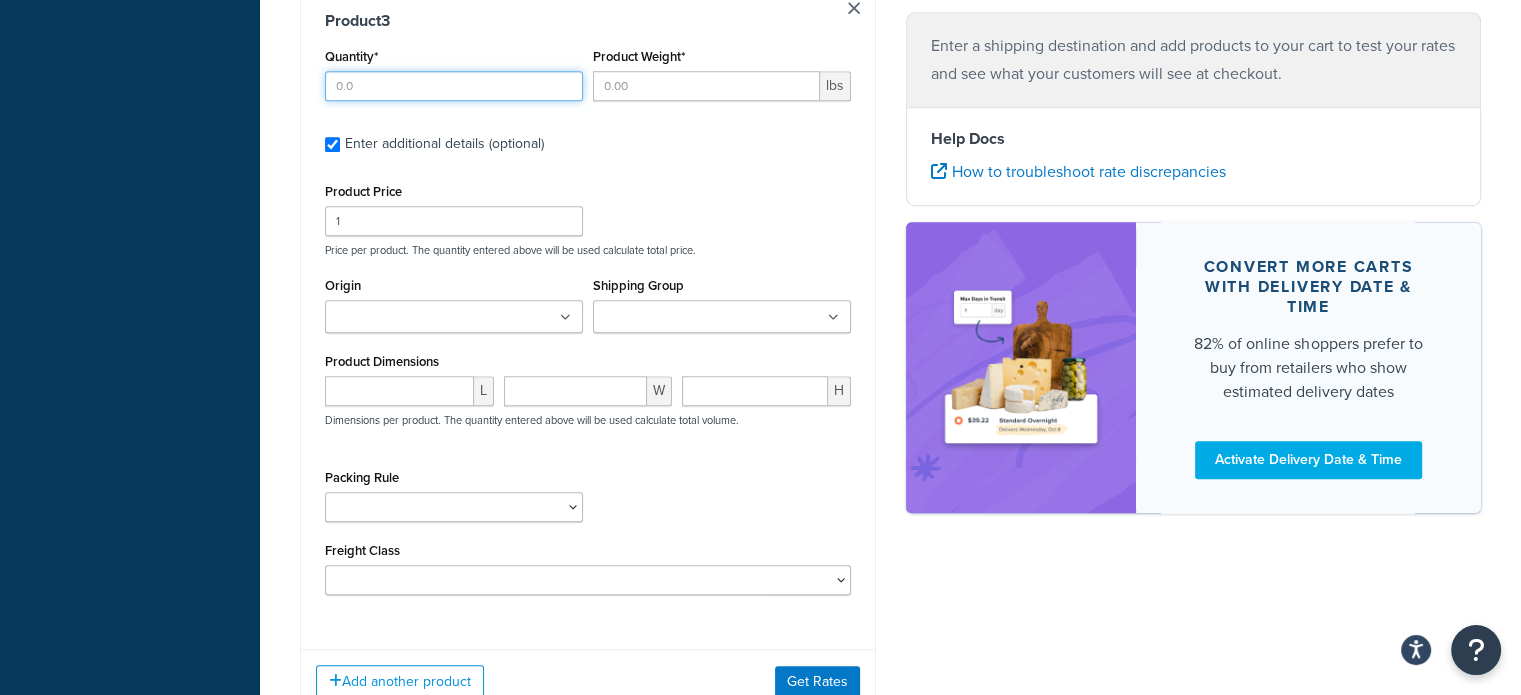 click on "Quantity*" at bounding box center (454, 86) 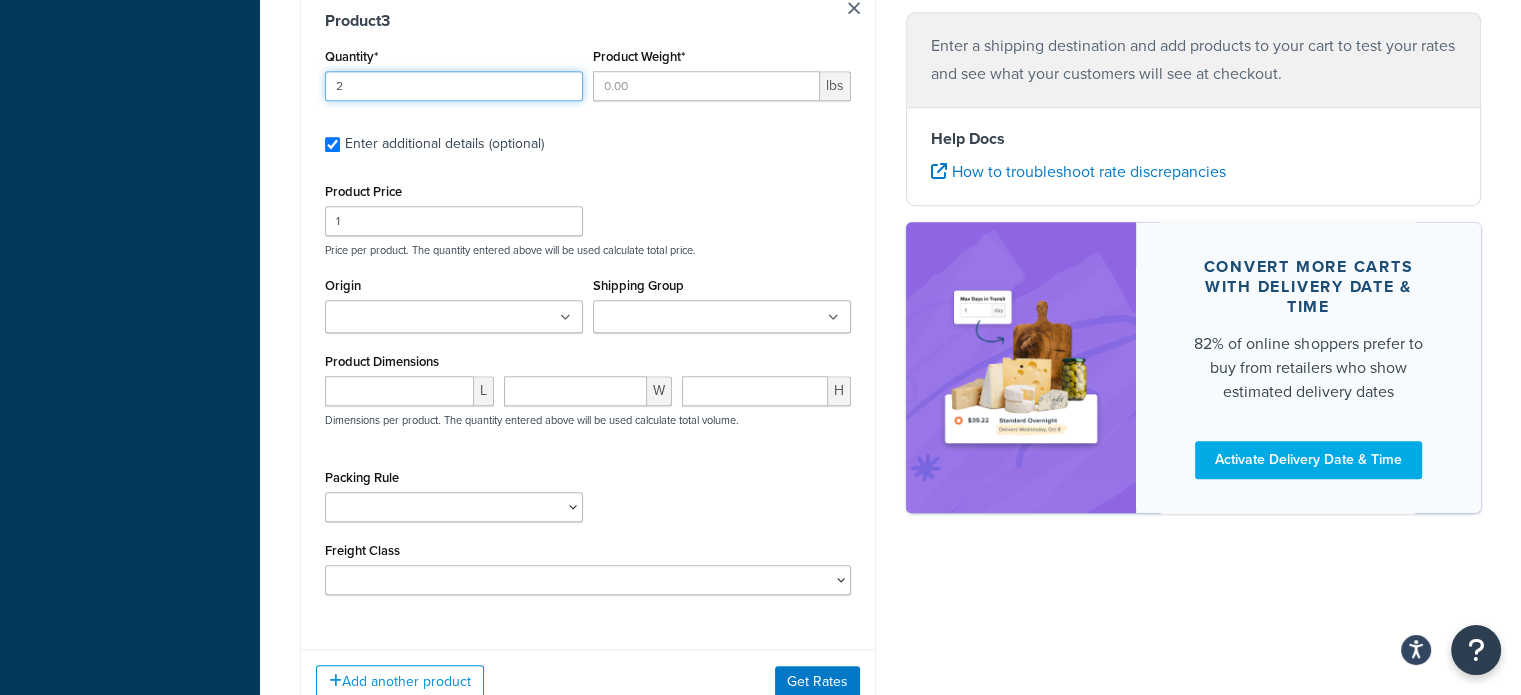 type on "2" 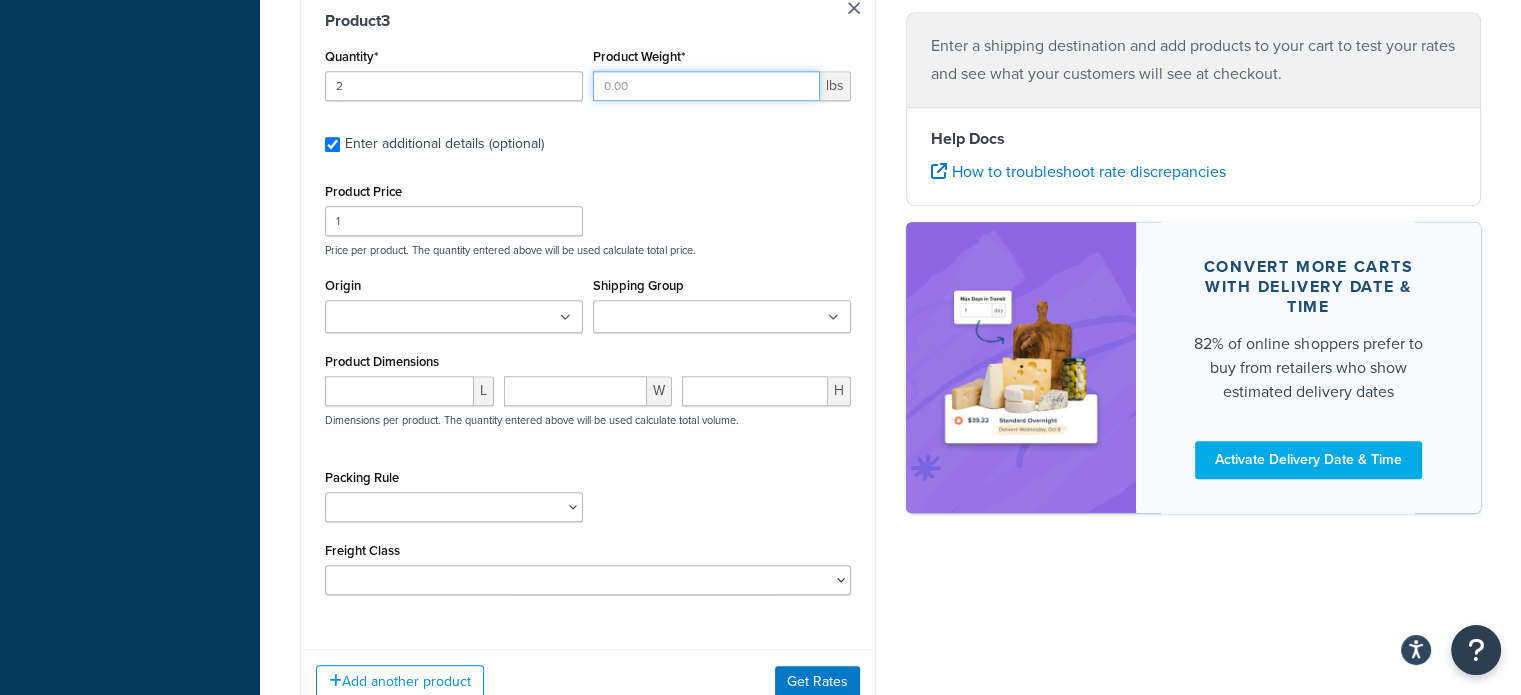 click on "Product Weight*" at bounding box center [706, 86] 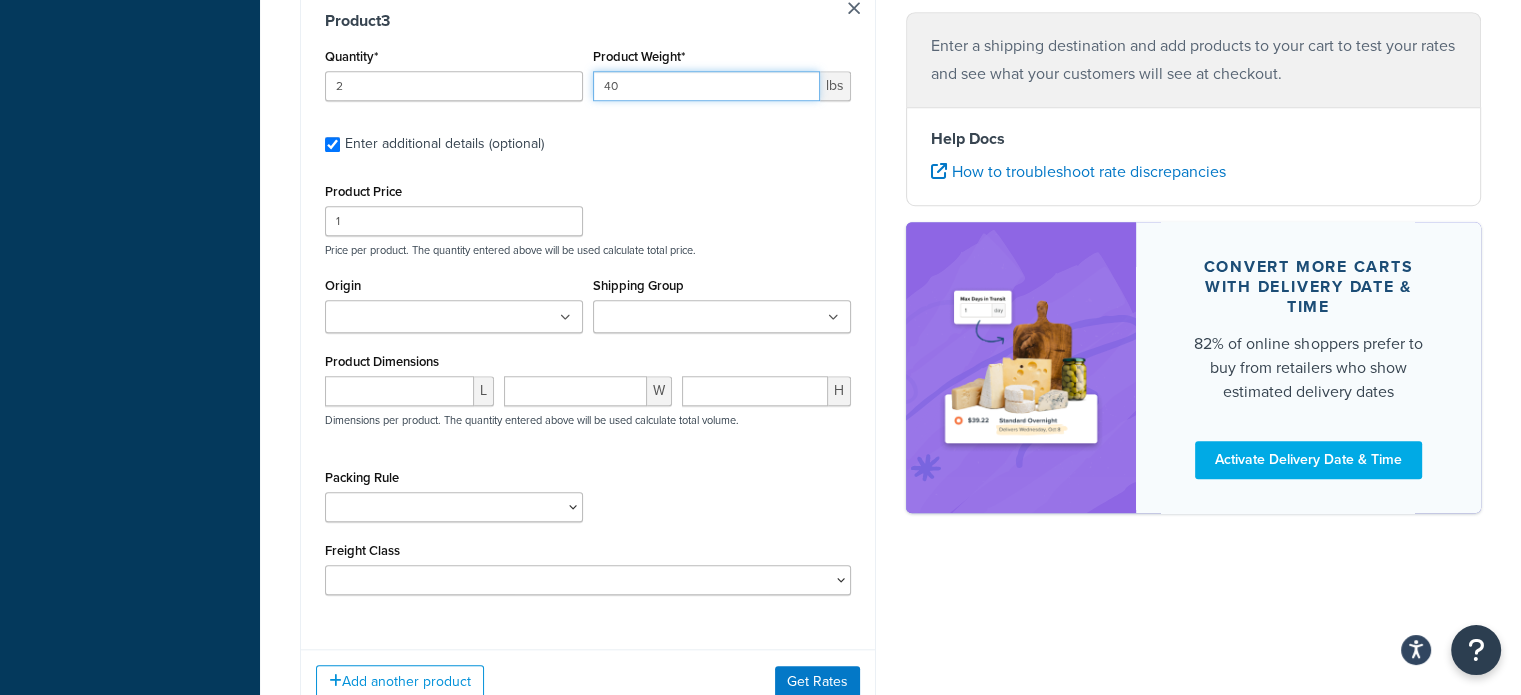 type on "40" 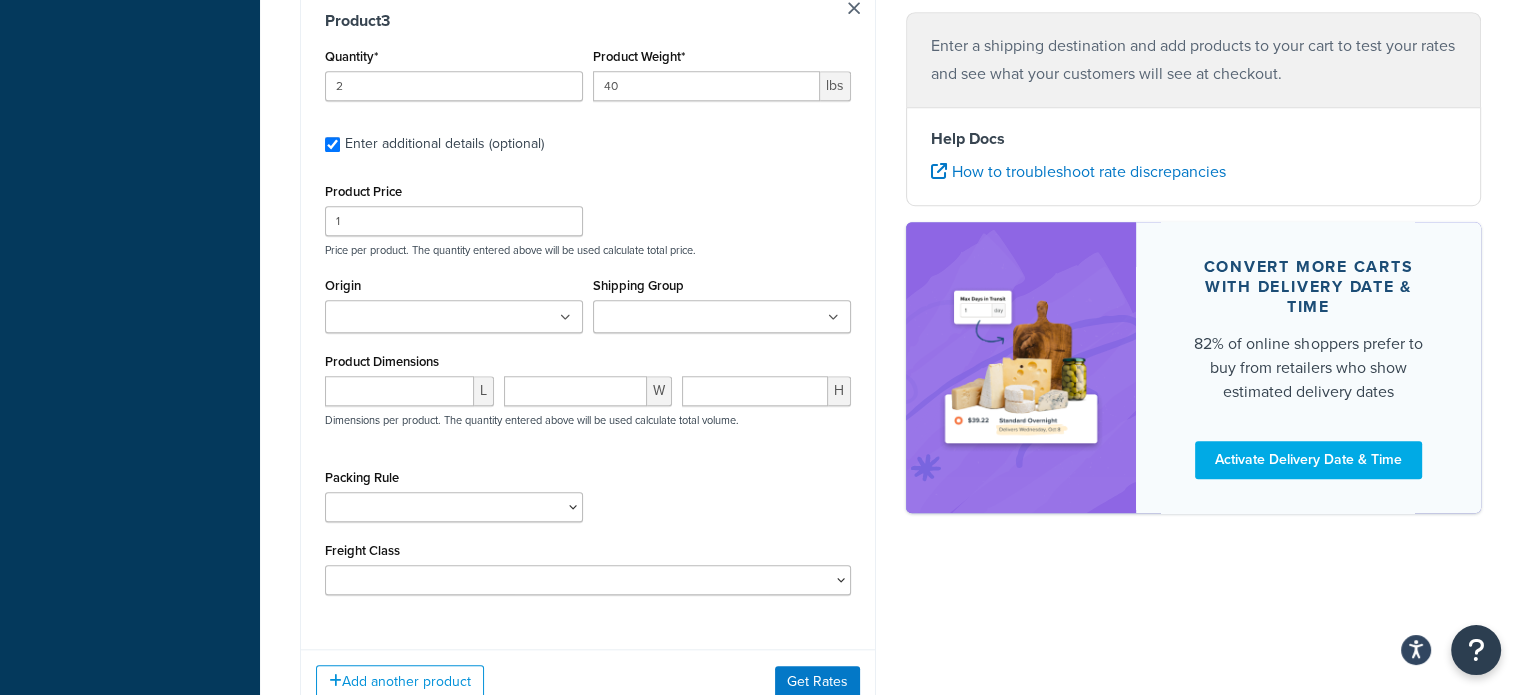 click on "Product Dimensions   L   W   H Dimensions per product. The quantity entered above will be used calculate total volume." at bounding box center [588, 398] 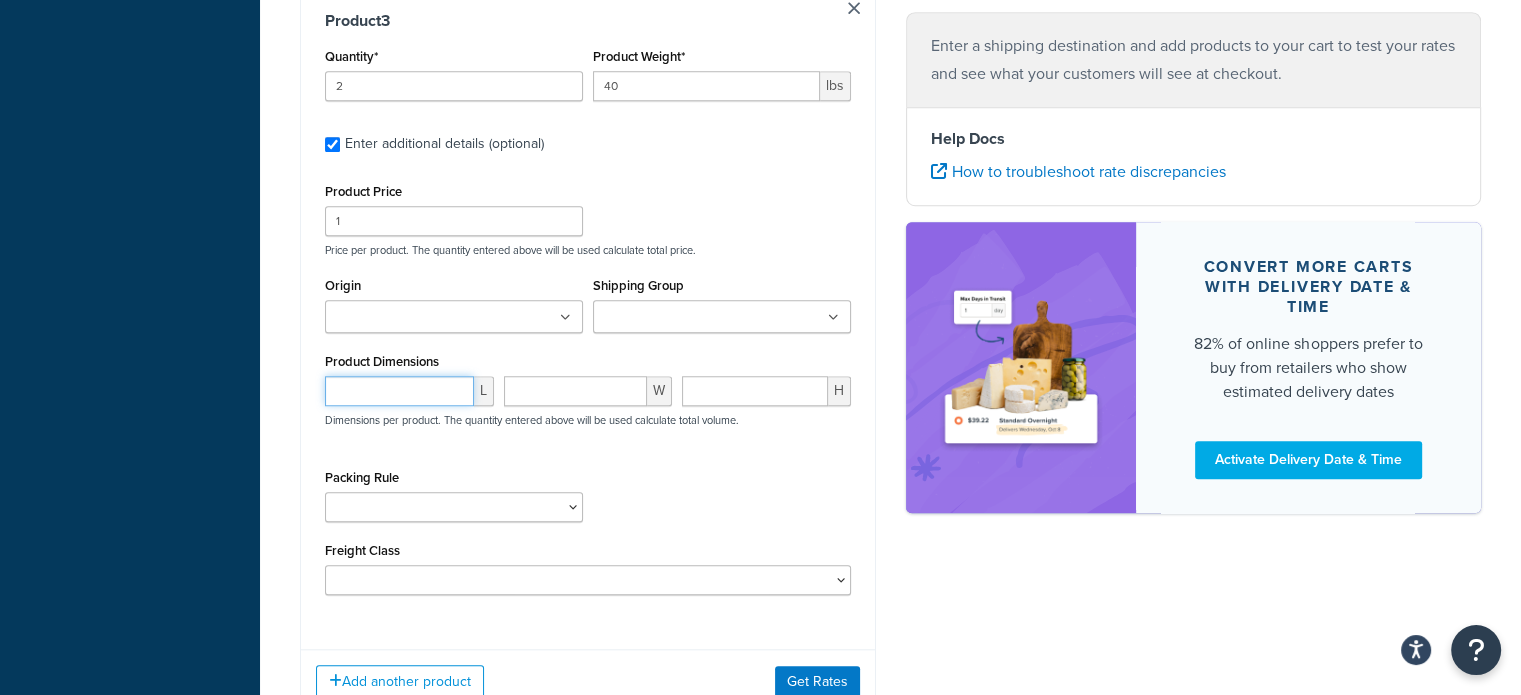 click at bounding box center [399, 391] 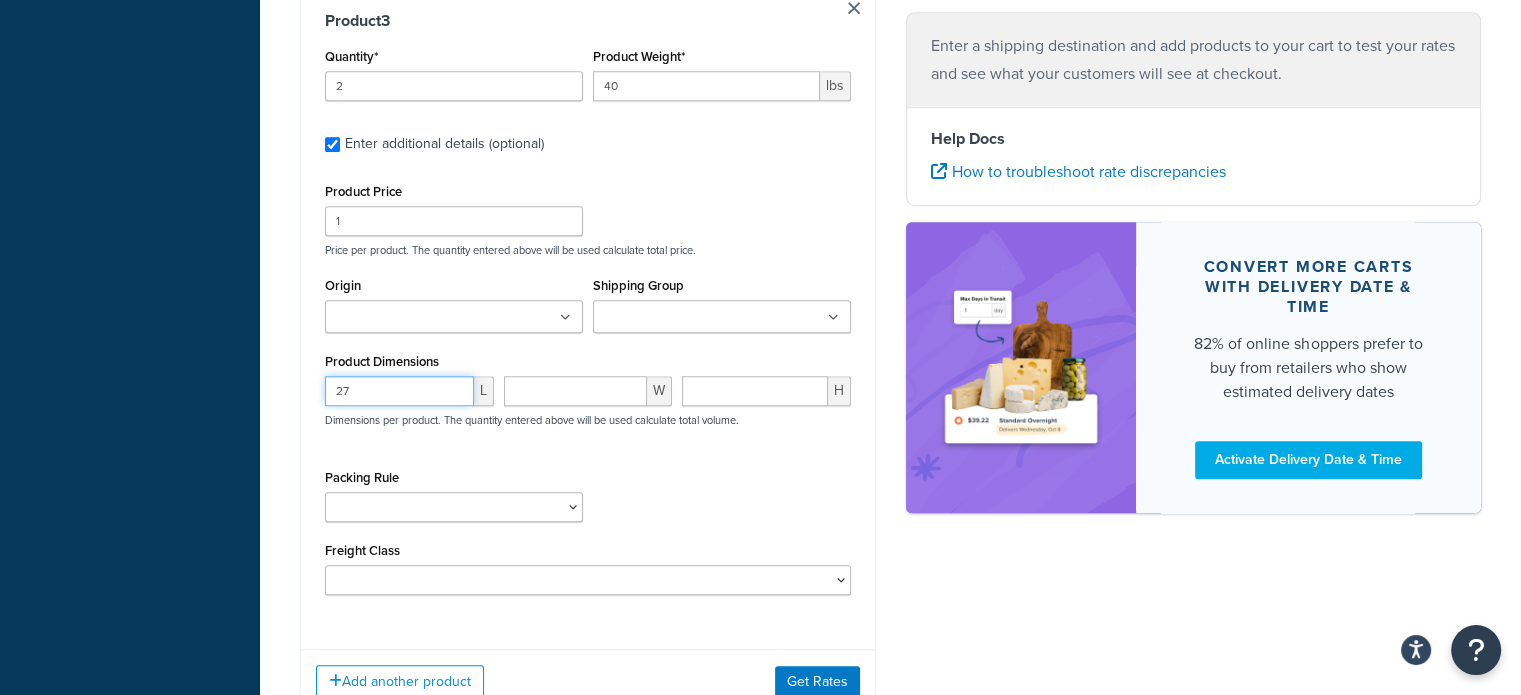 type on "27" 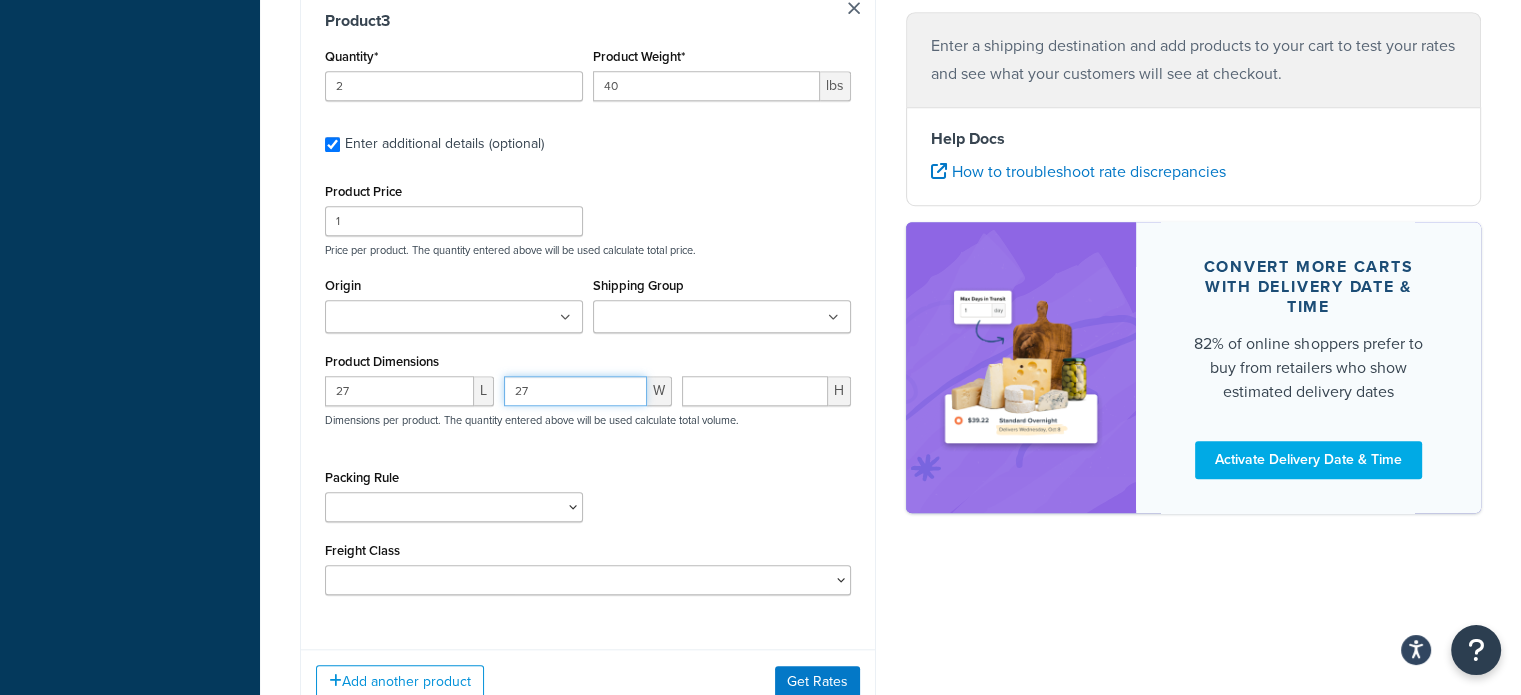type on "27" 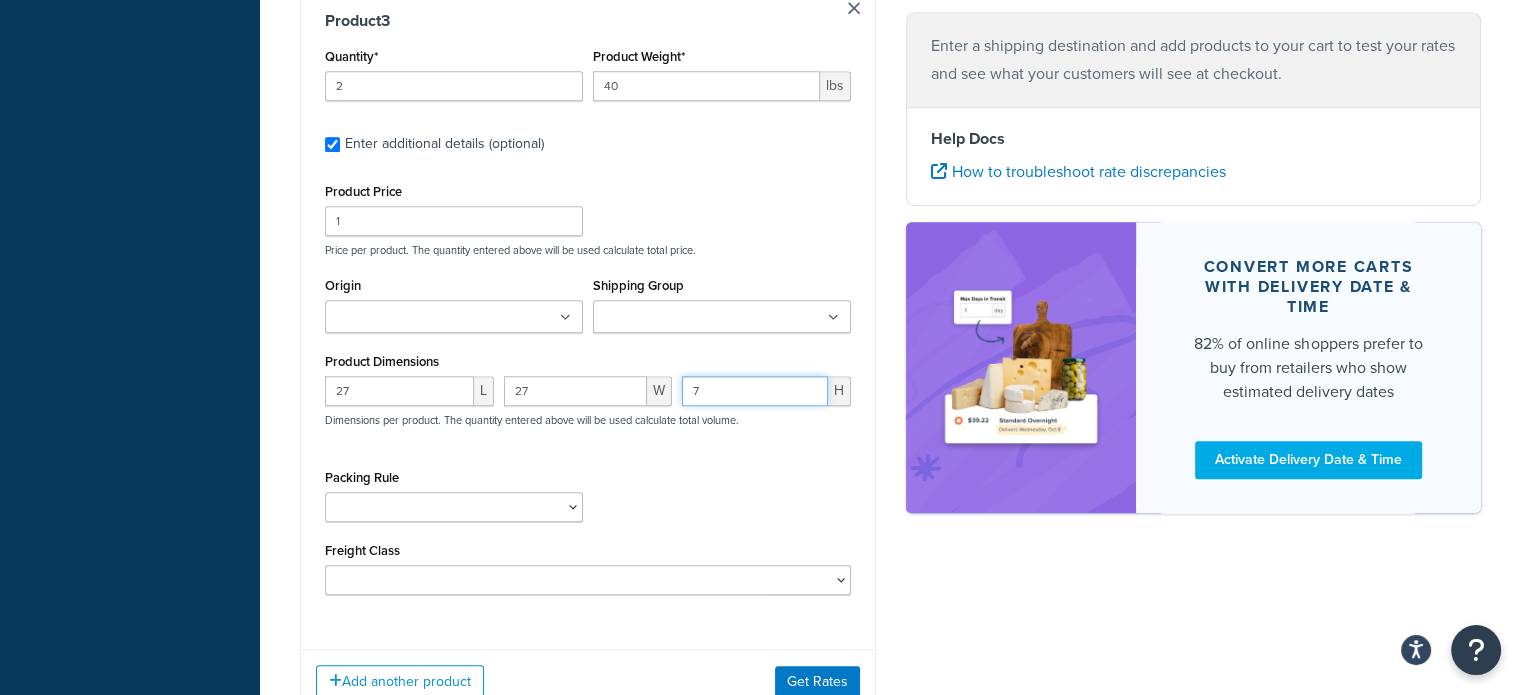 type on "7" 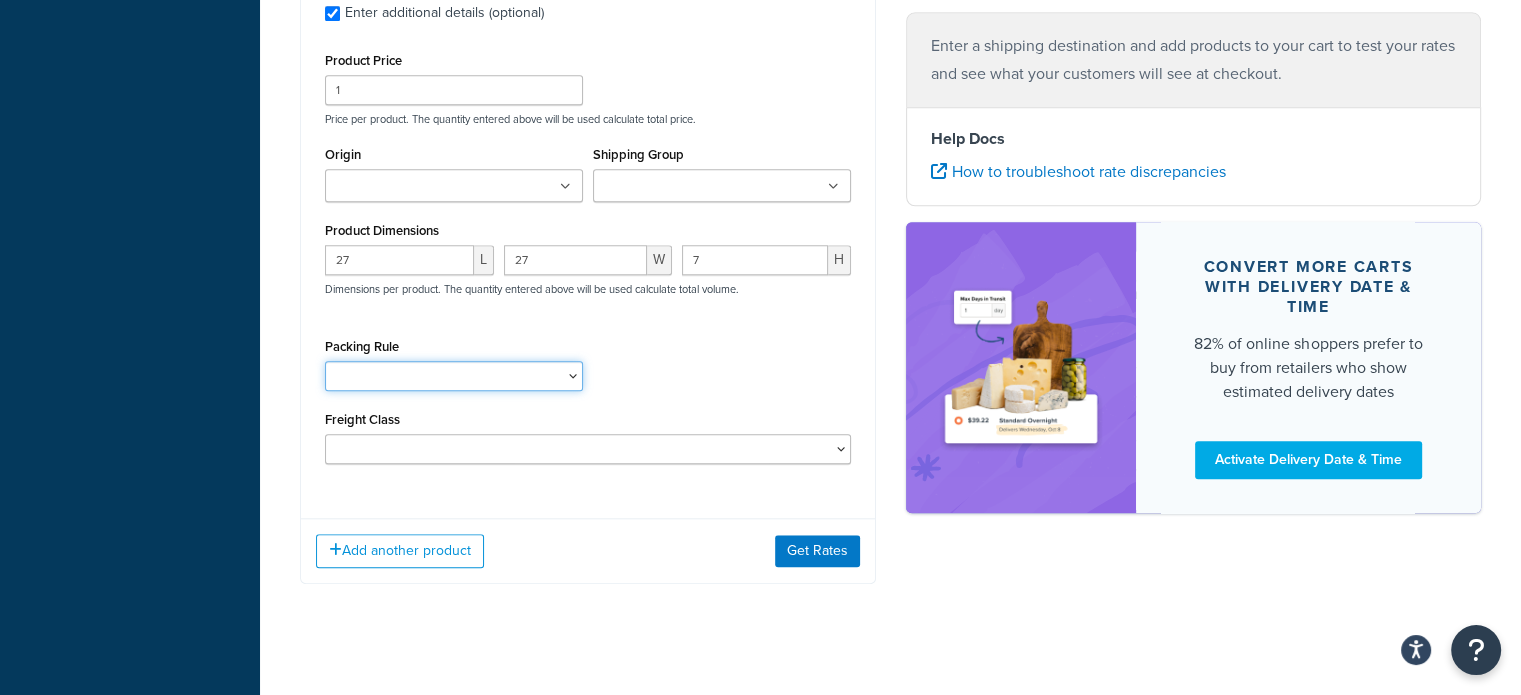 scroll, scrollTop: 1832, scrollLeft: 0, axis: vertical 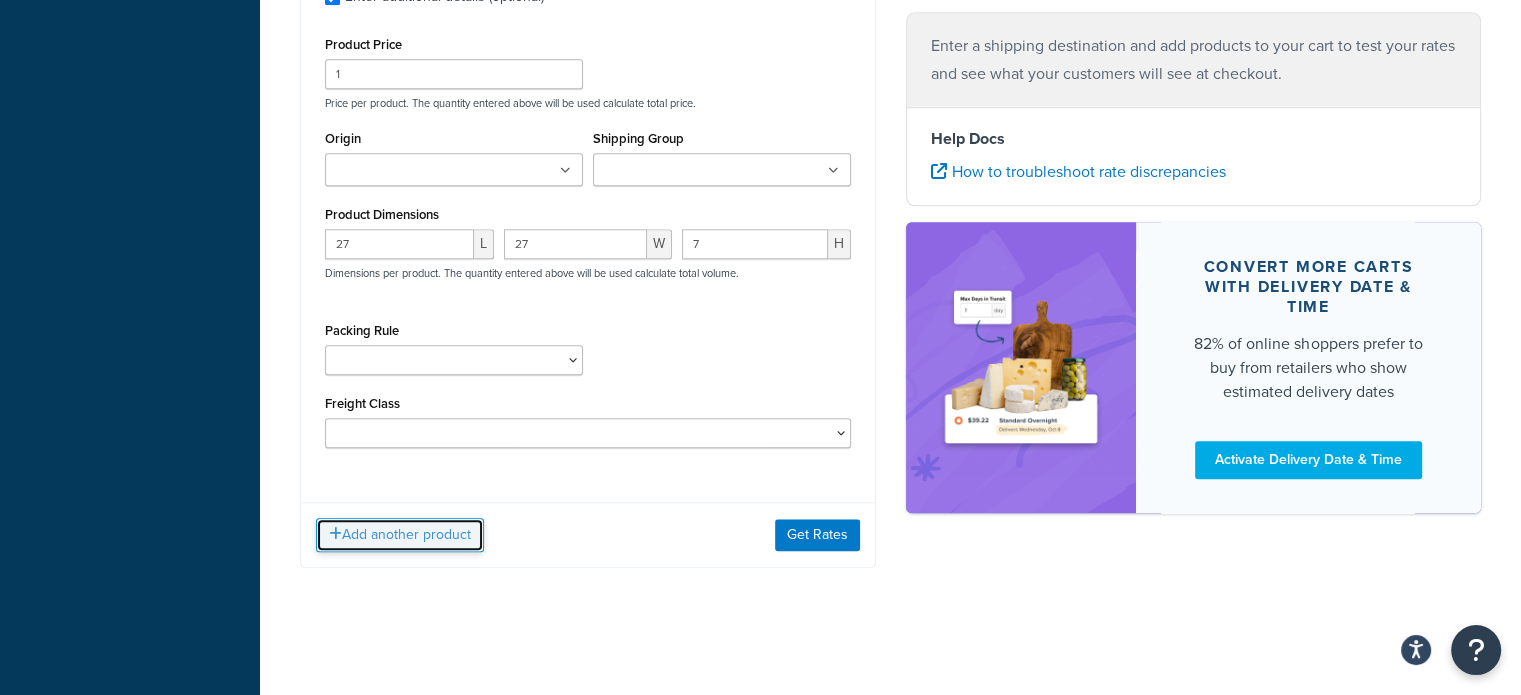 click on "Add another product" at bounding box center [400, 535] 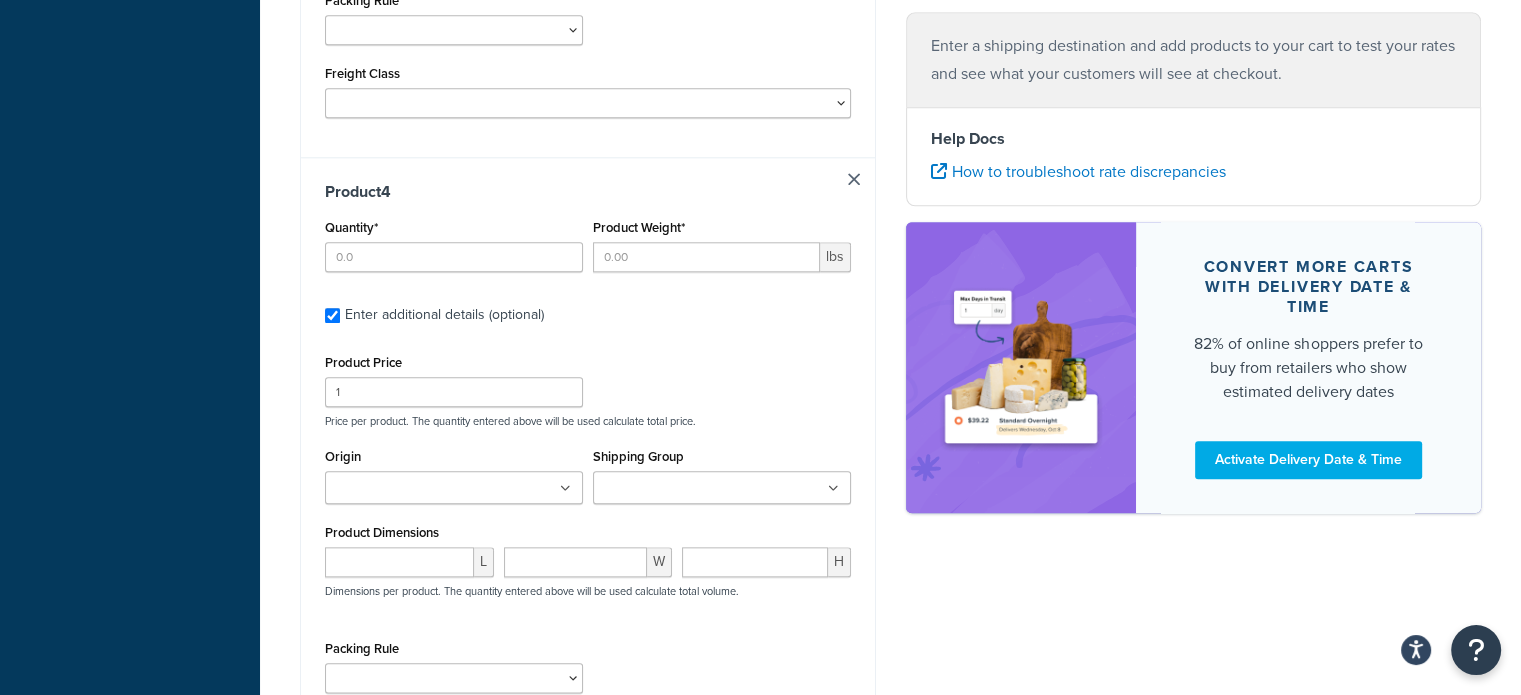 scroll, scrollTop: 2232, scrollLeft: 0, axis: vertical 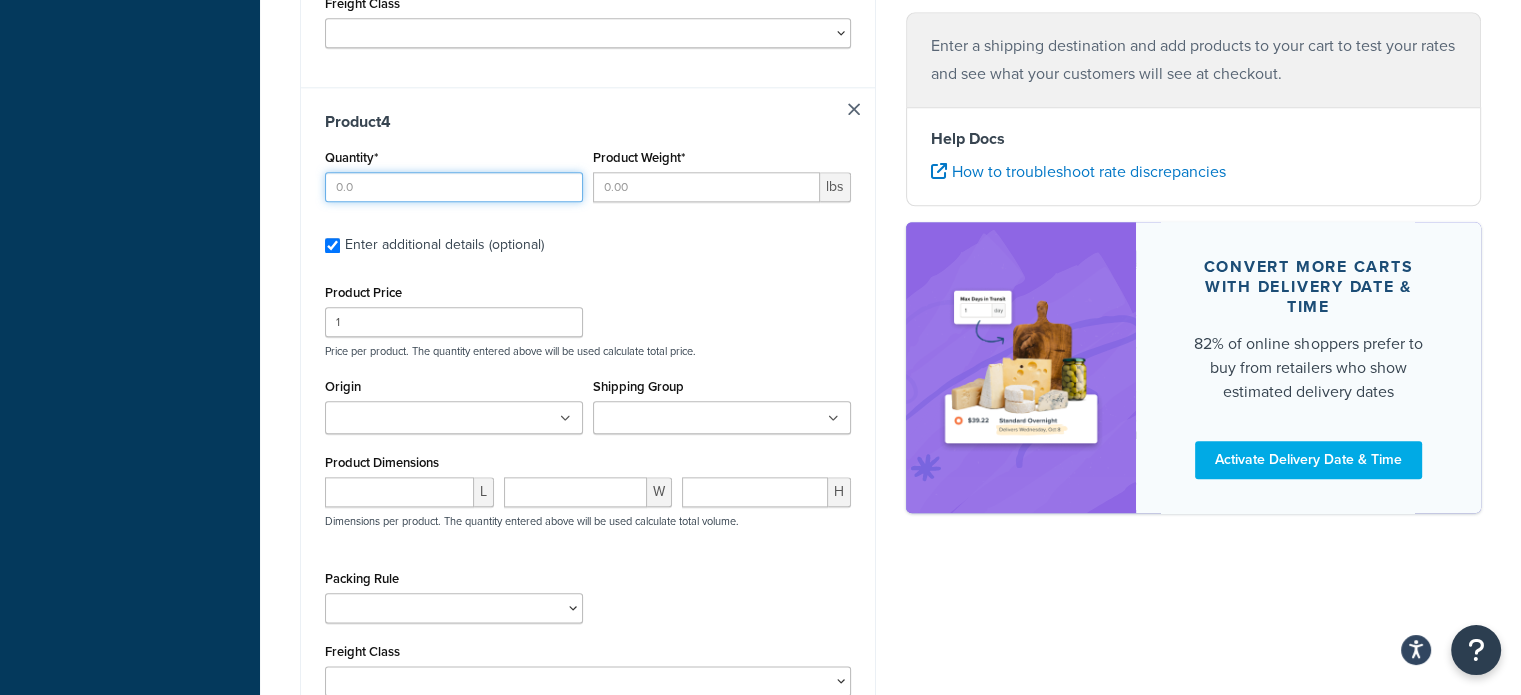 click on "Quantity*" at bounding box center (454, 187) 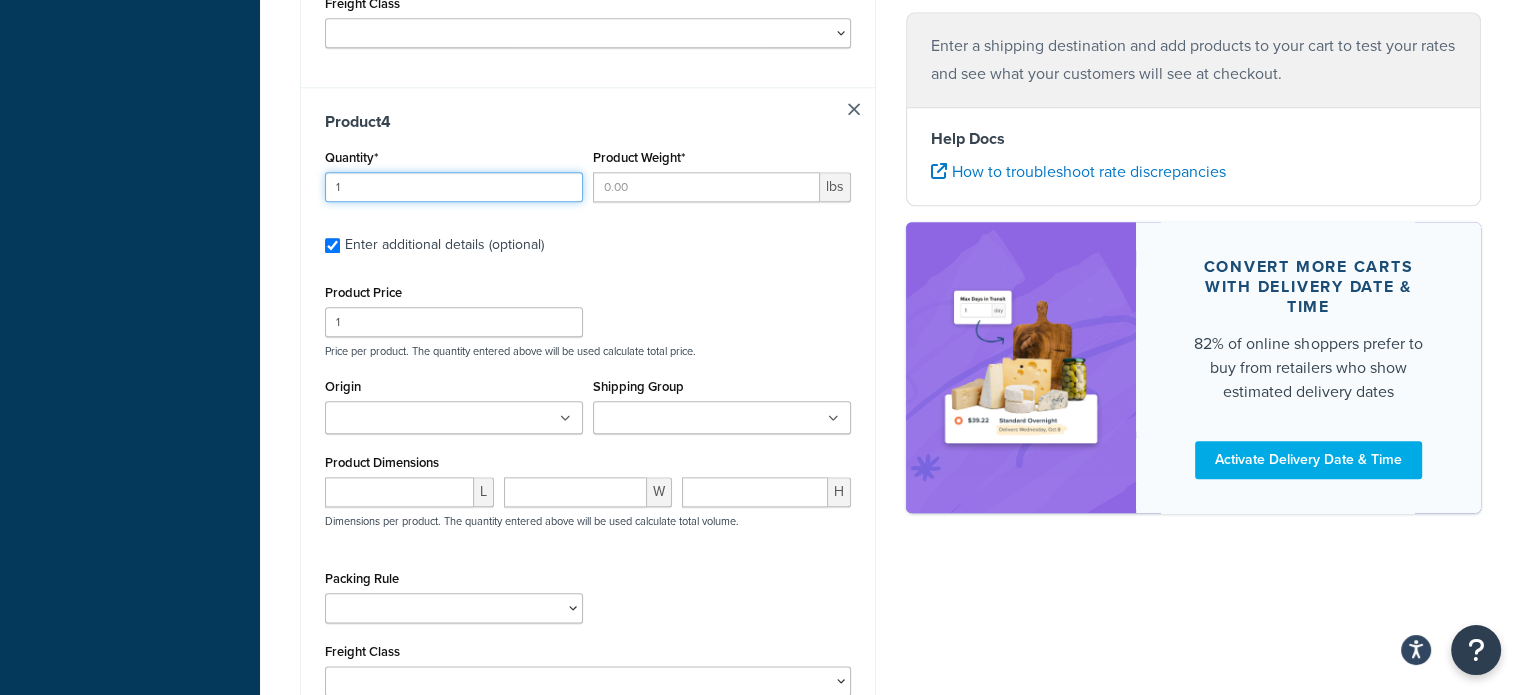 type on "1" 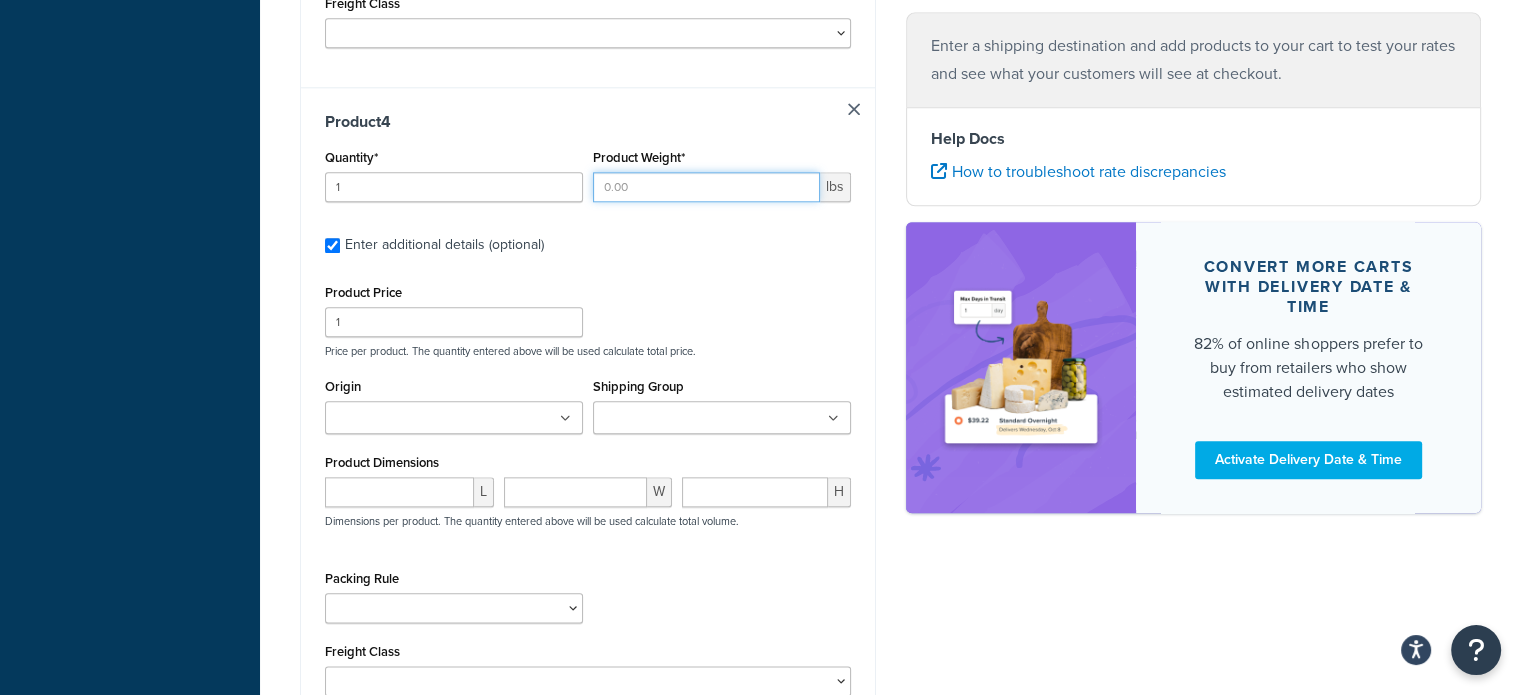 click on "Product Weight*" at bounding box center (706, 187) 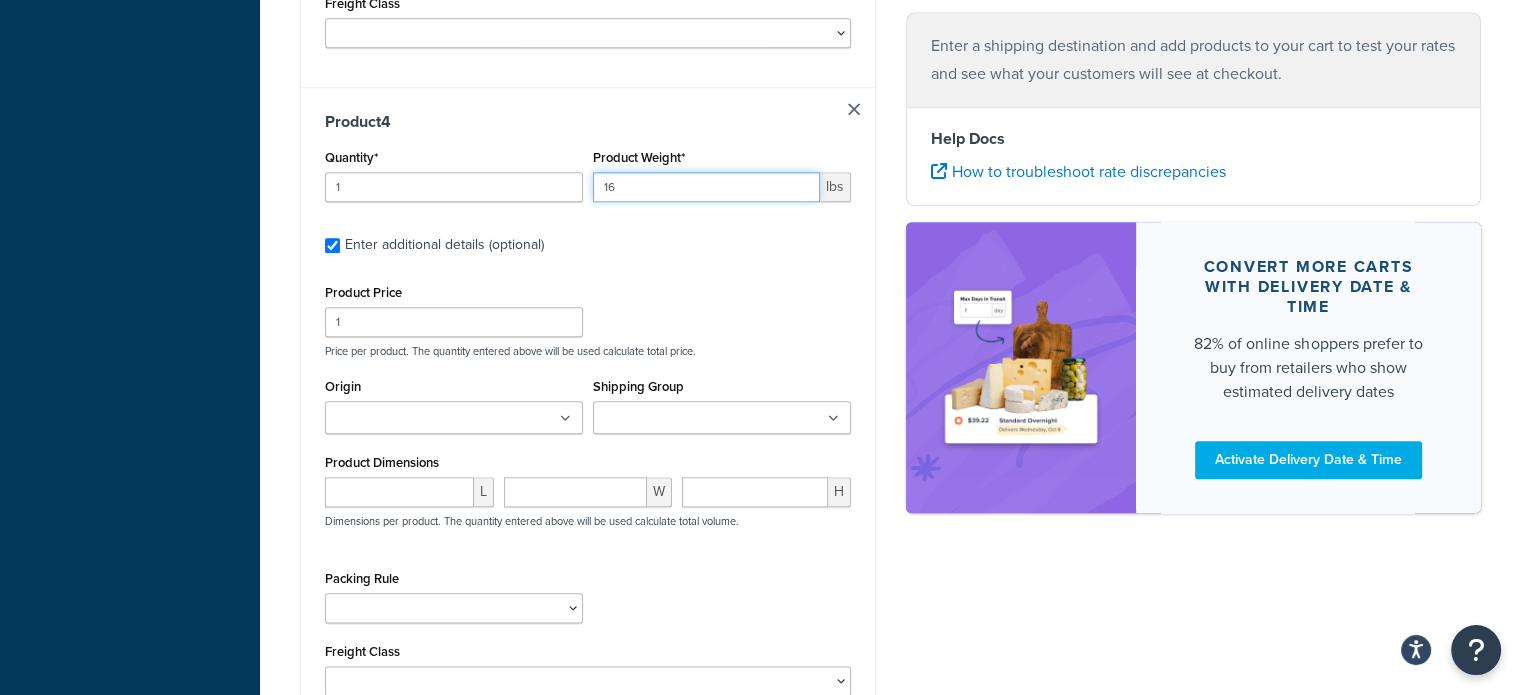 type on "16" 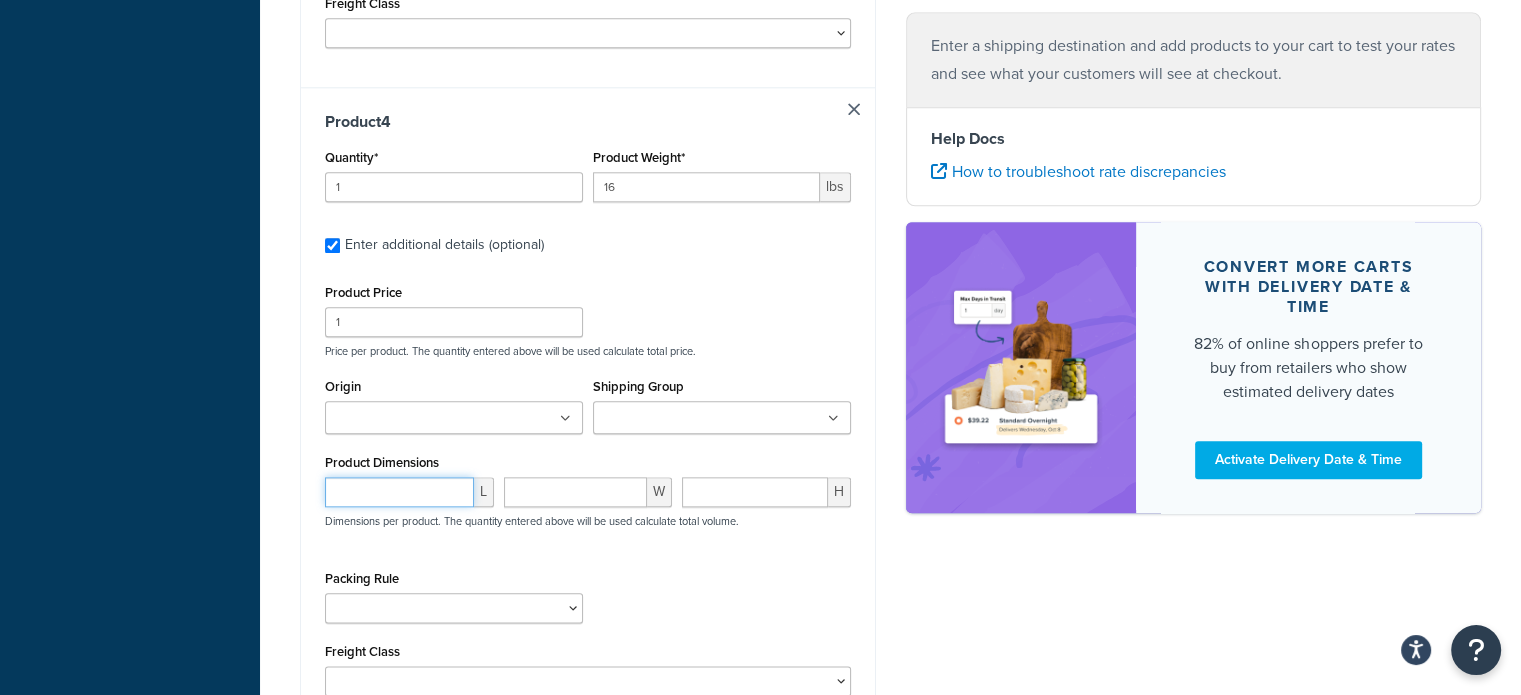 click at bounding box center [399, 492] 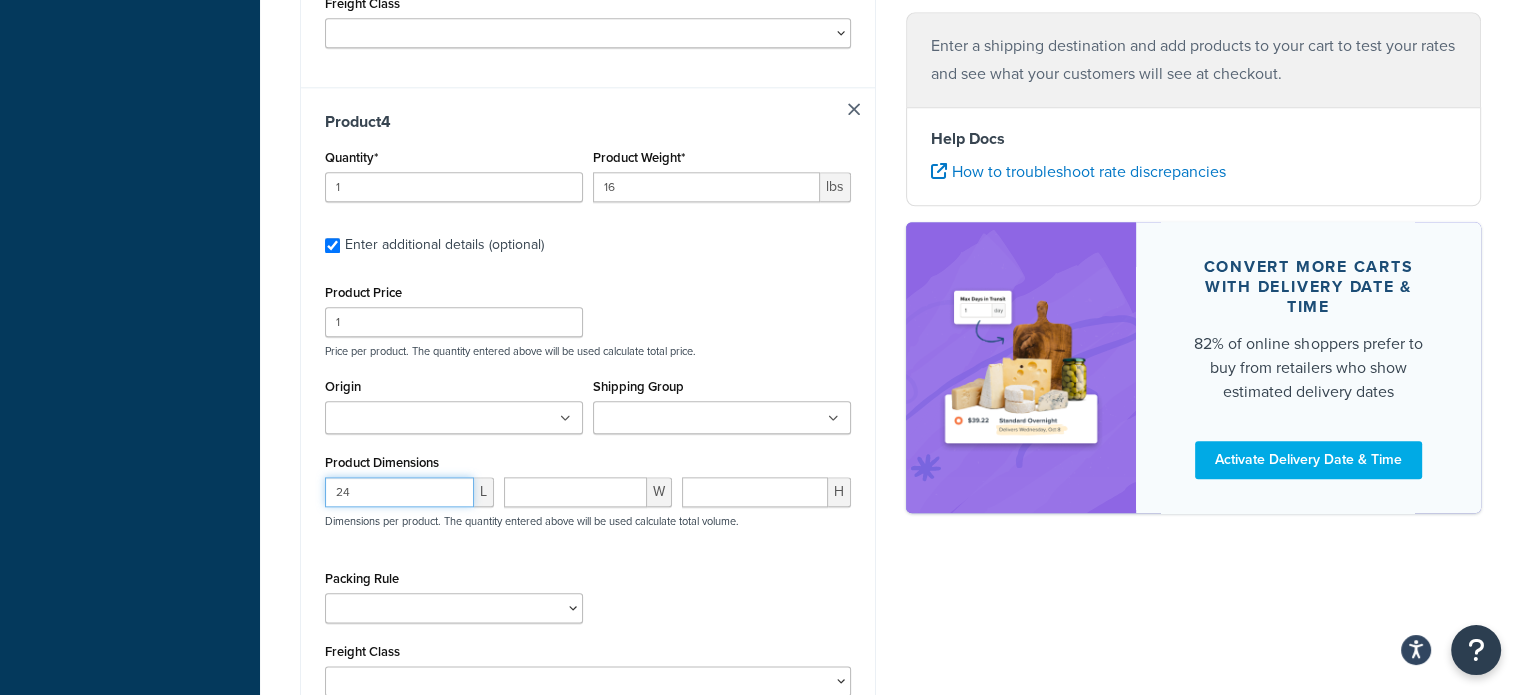 type on "24" 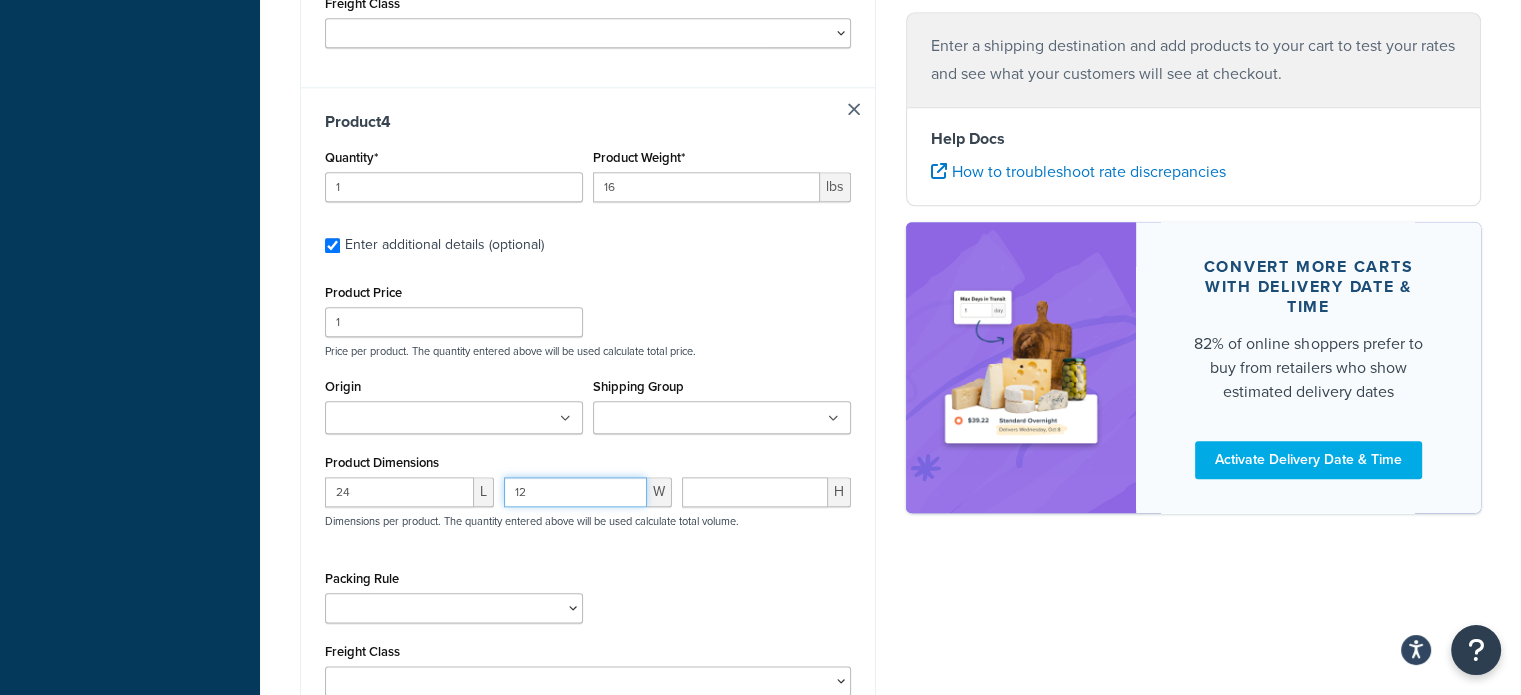 type on "12" 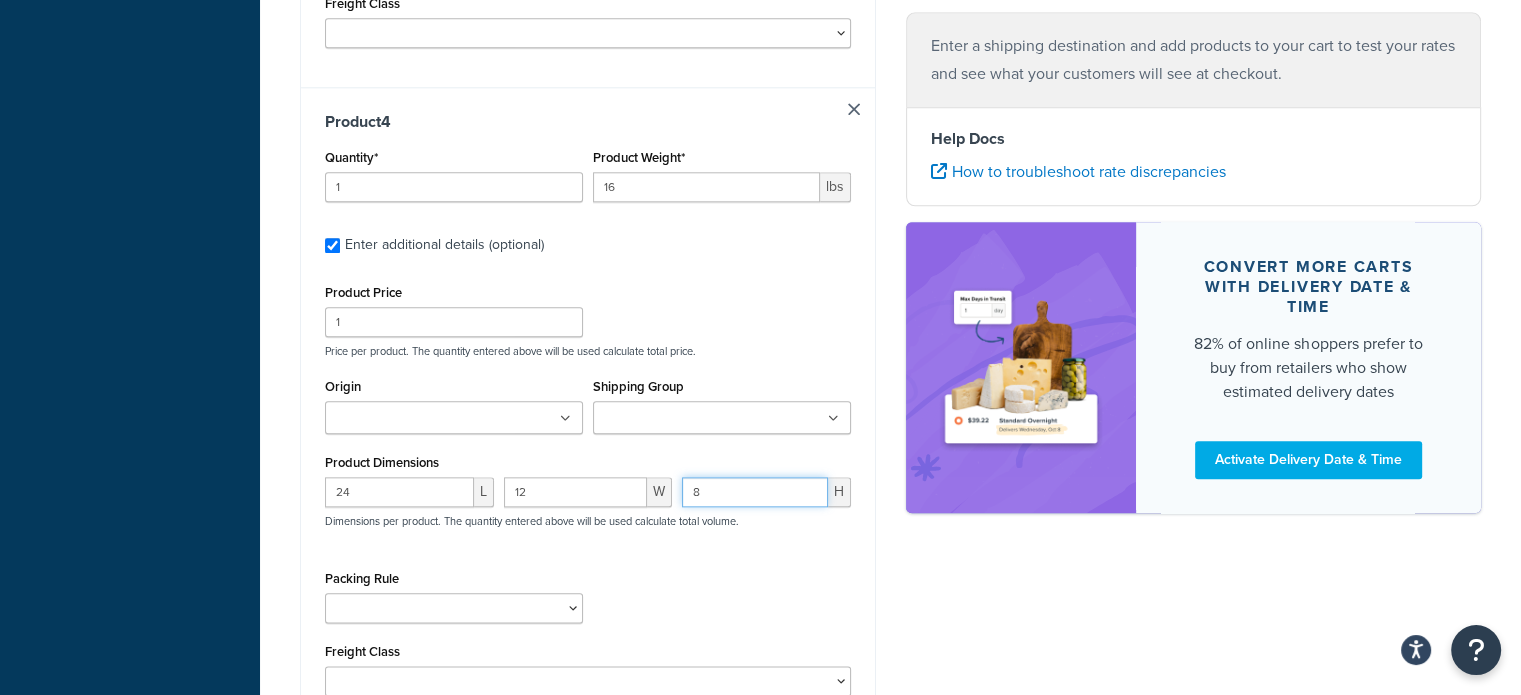 type on "8" 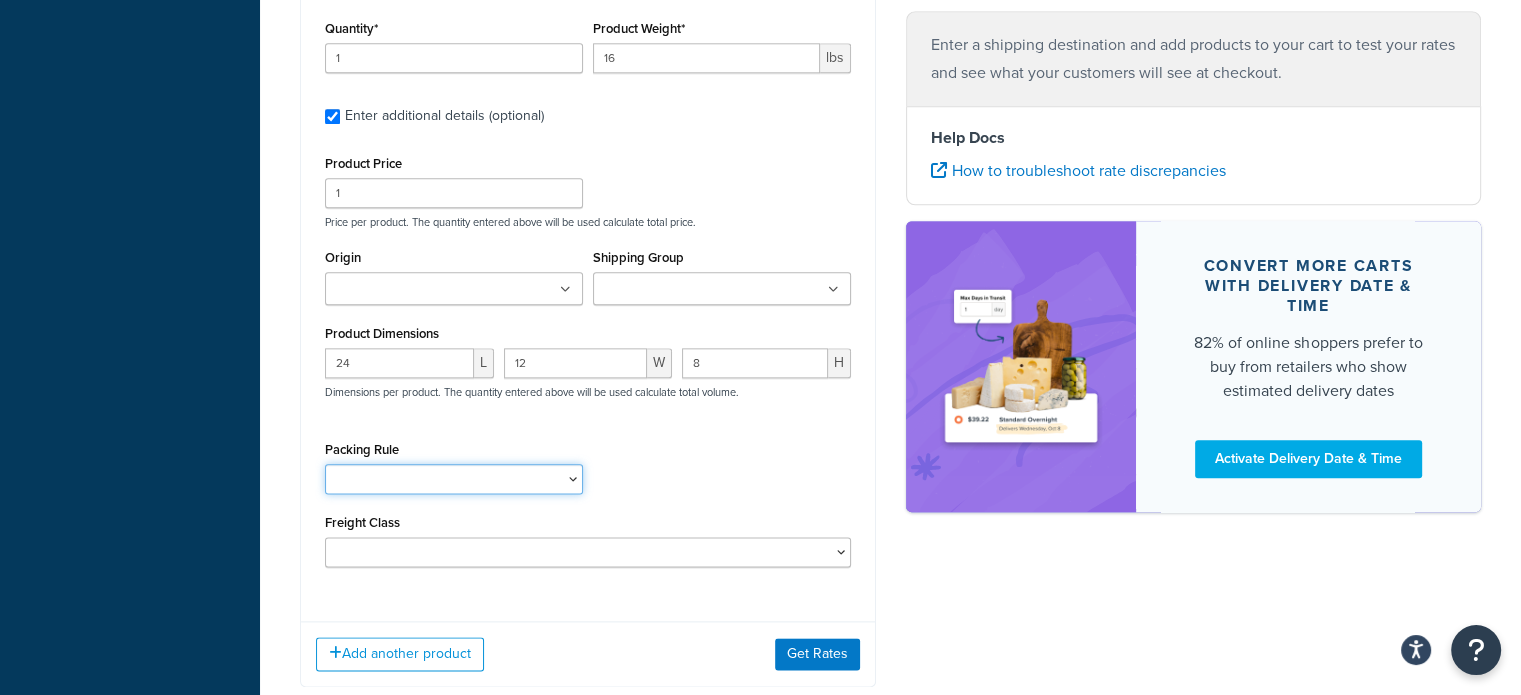 scroll, scrollTop: 2480, scrollLeft: 0, axis: vertical 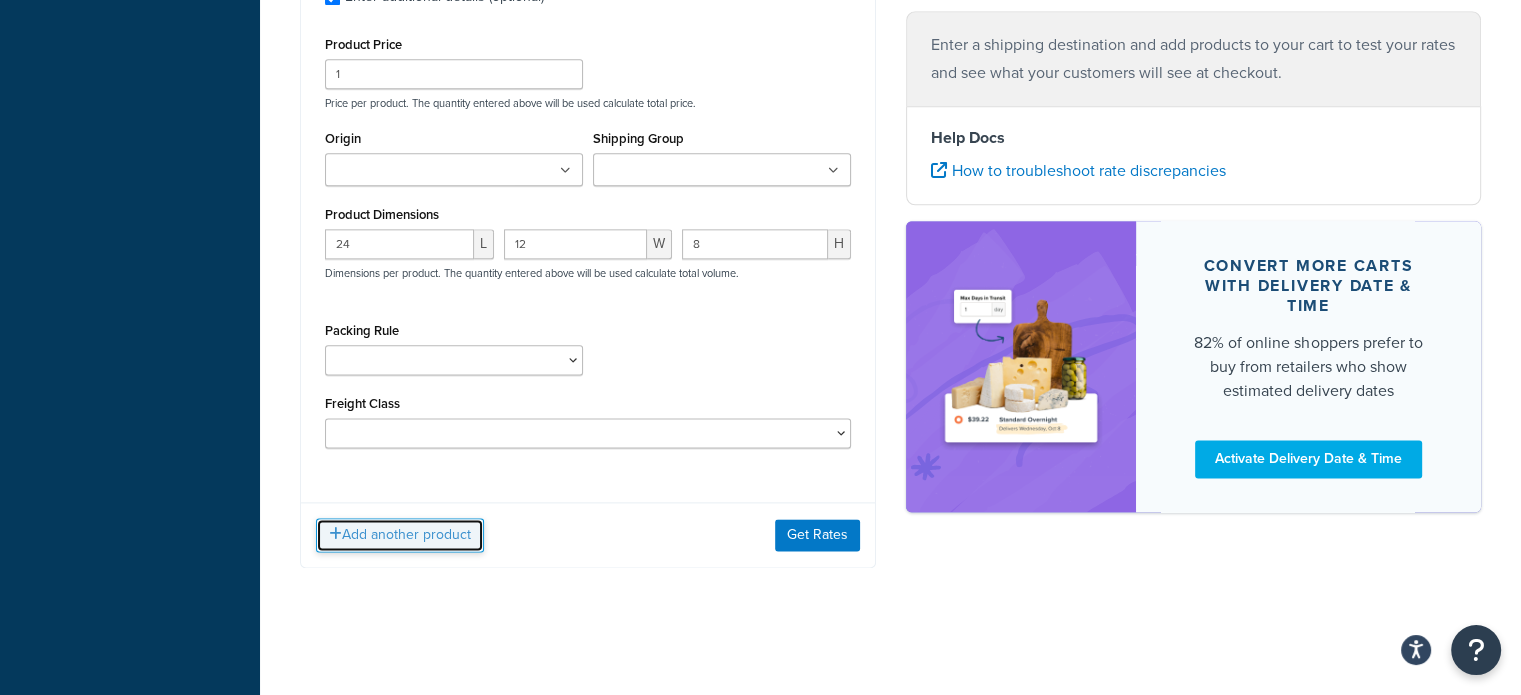 click on "Add another product" at bounding box center (400, 535) 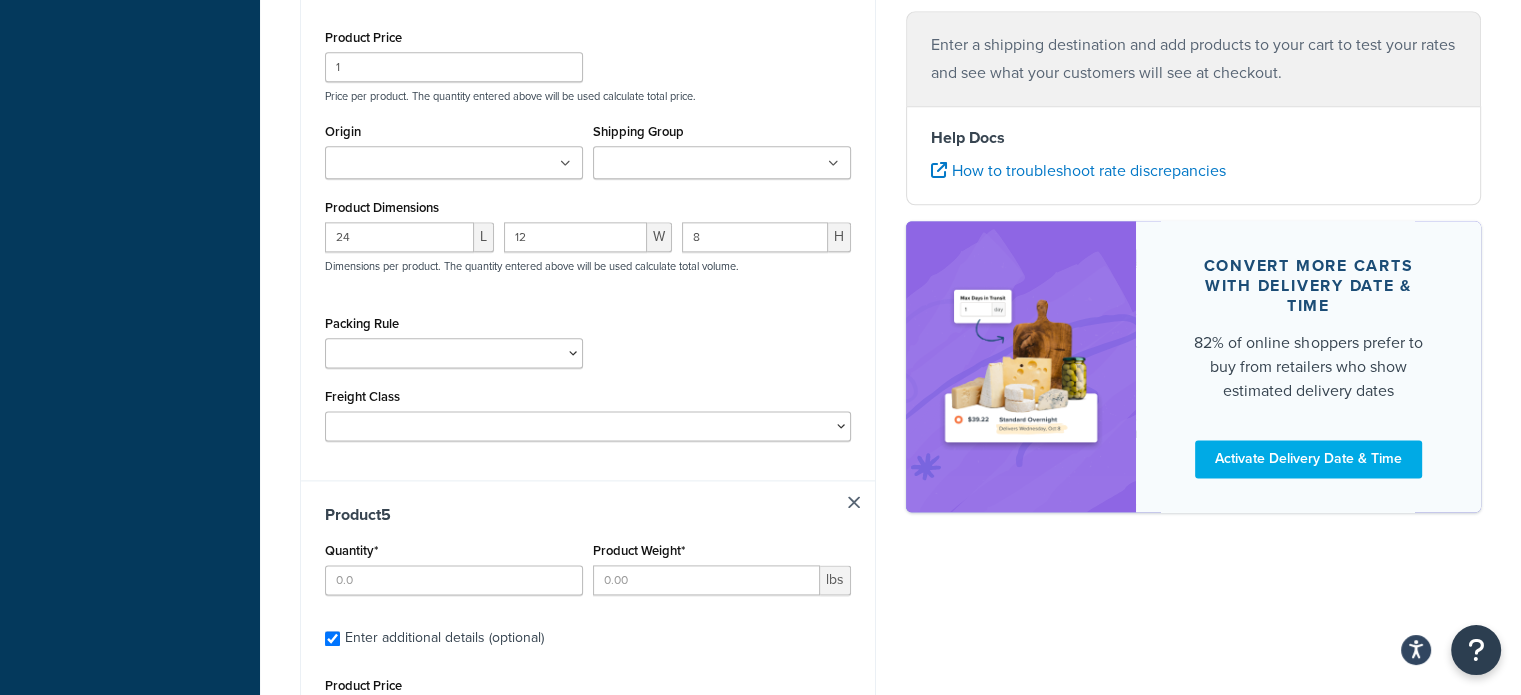 scroll, scrollTop: 2497, scrollLeft: 0, axis: vertical 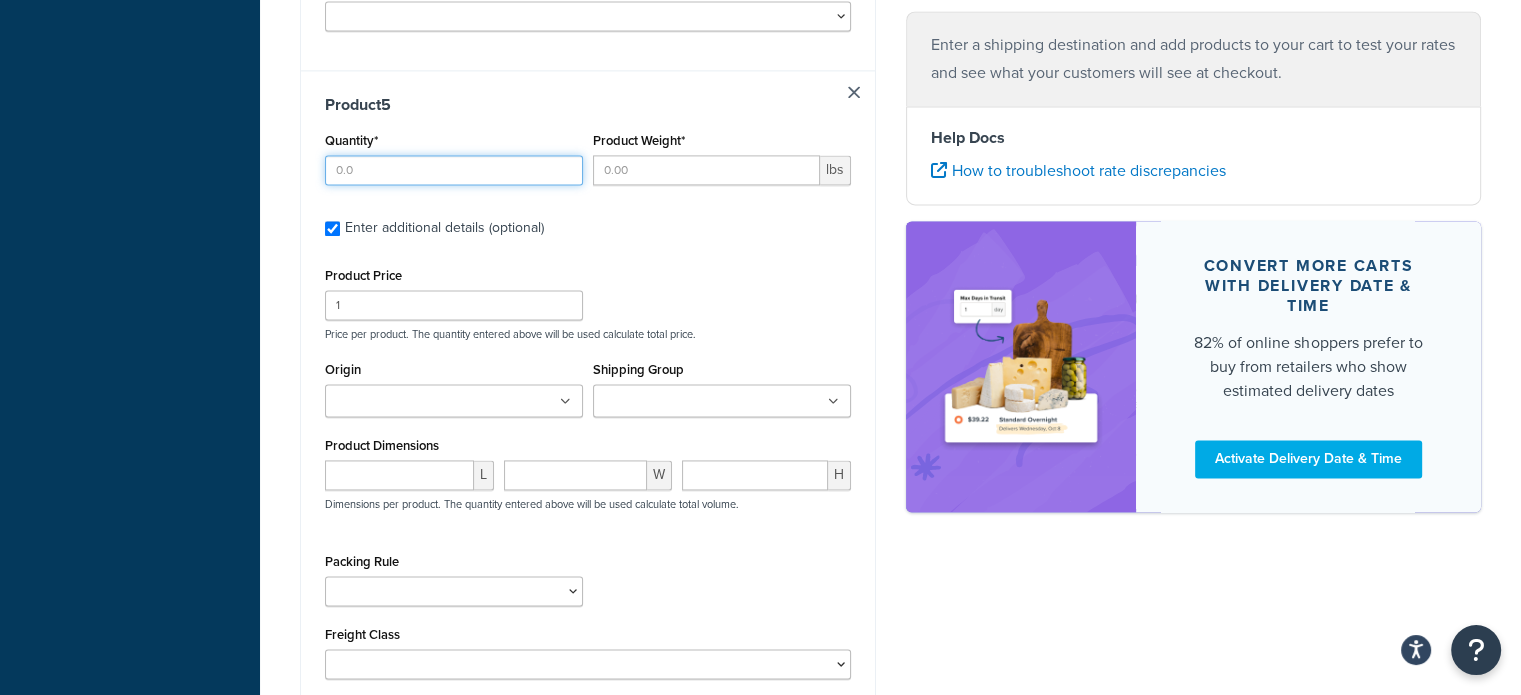 click on "Quantity*" at bounding box center (454, 170) 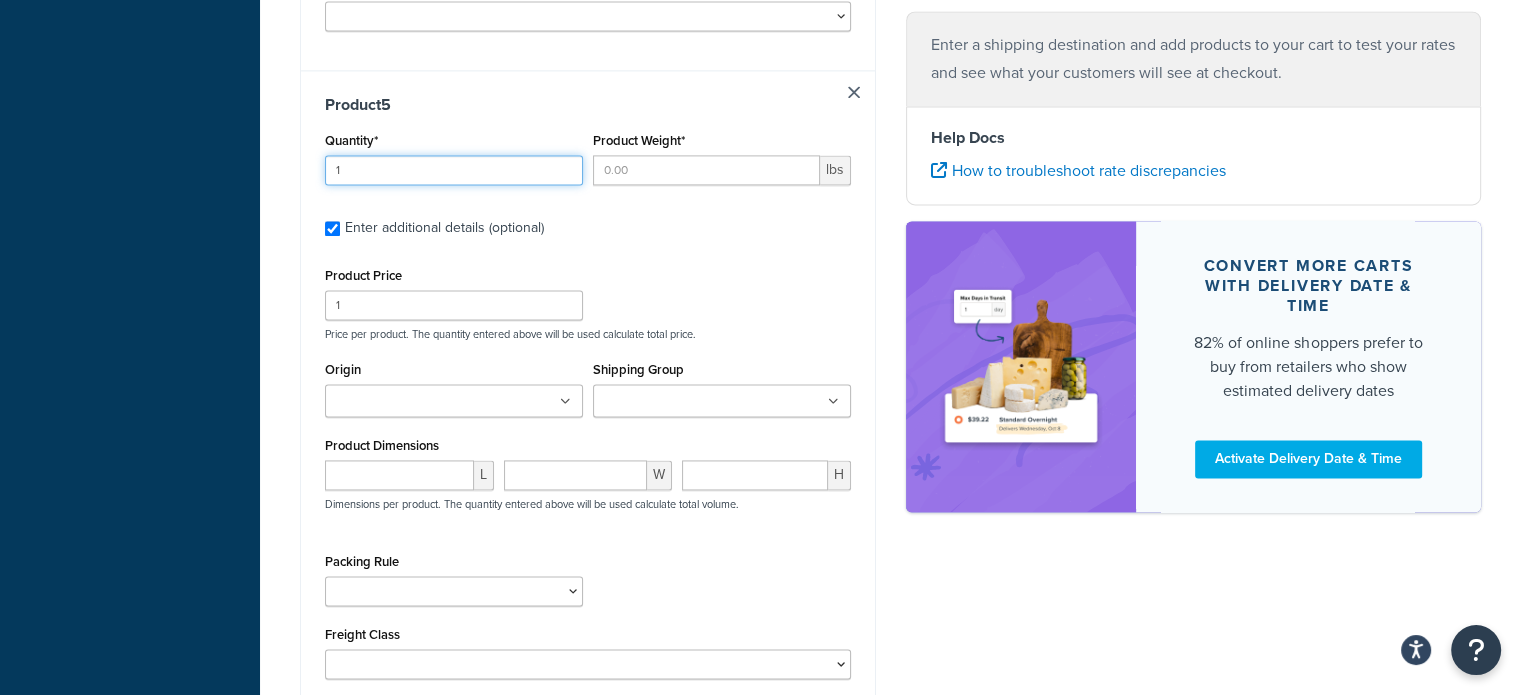 type on "1" 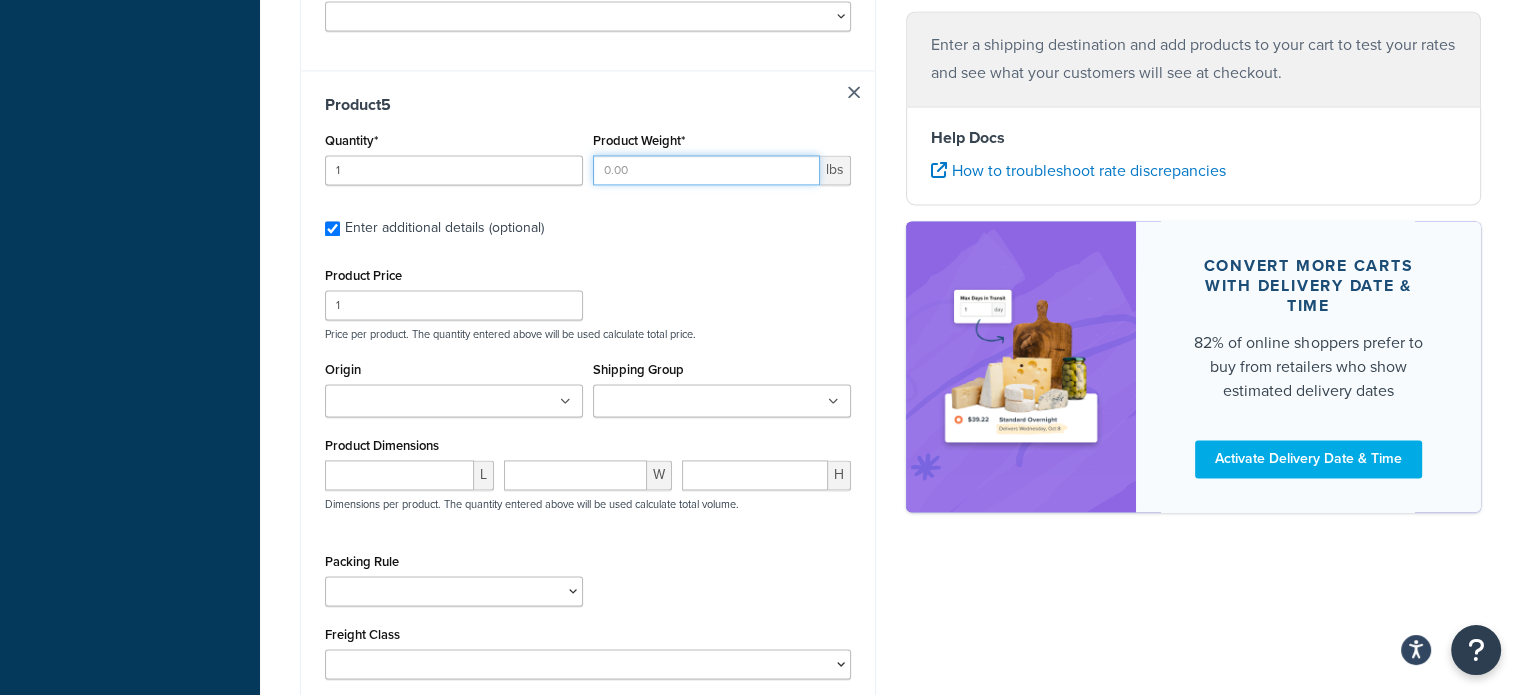click on "Product Weight*" at bounding box center (706, 170) 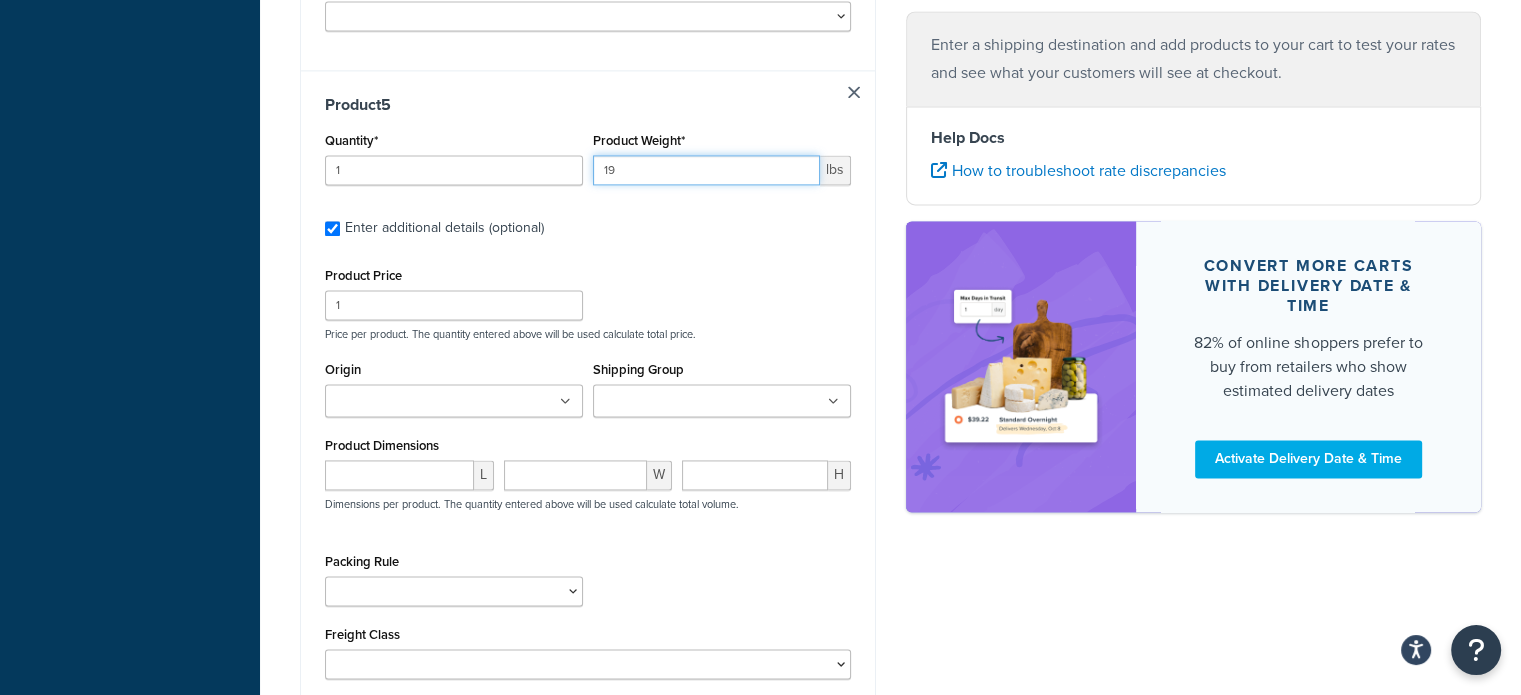 type on "19" 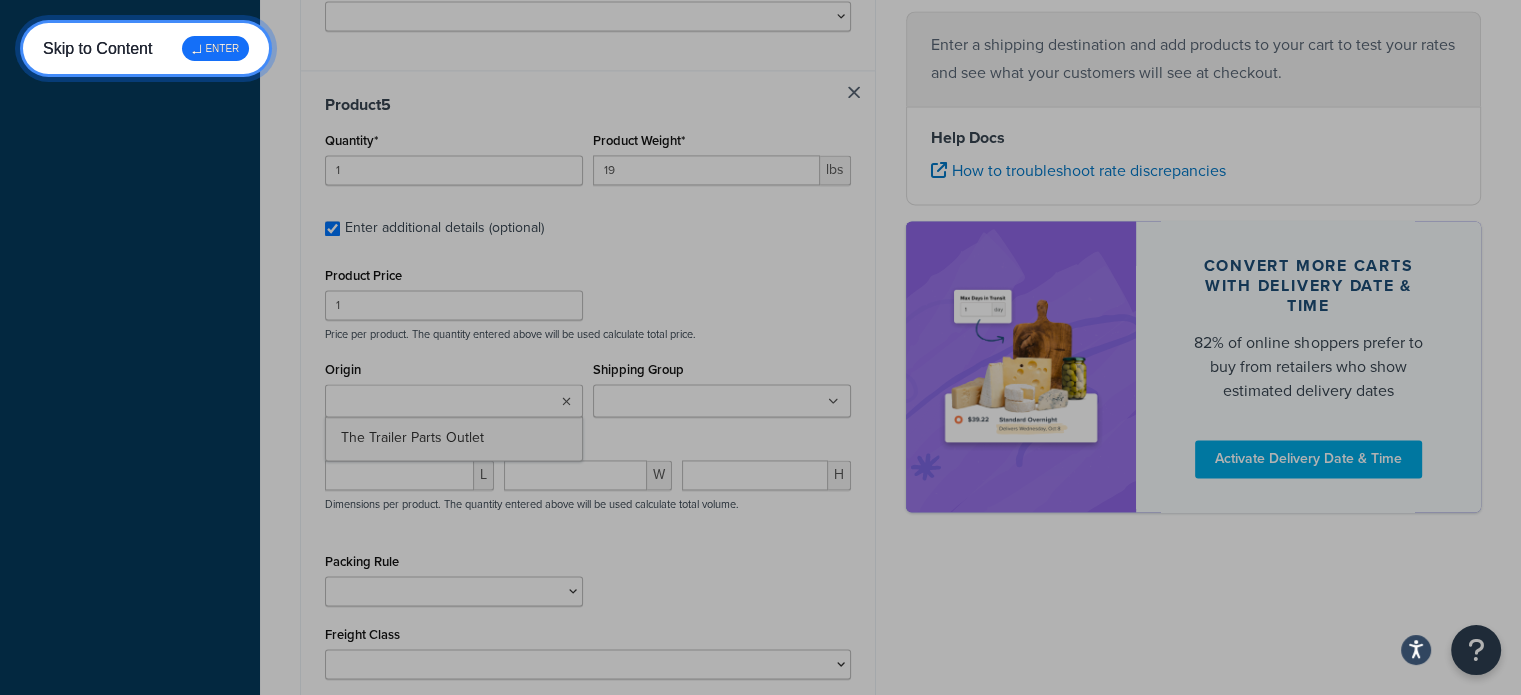 click on "Skip to Content ↵ ENTER" at bounding box center [146, 48] 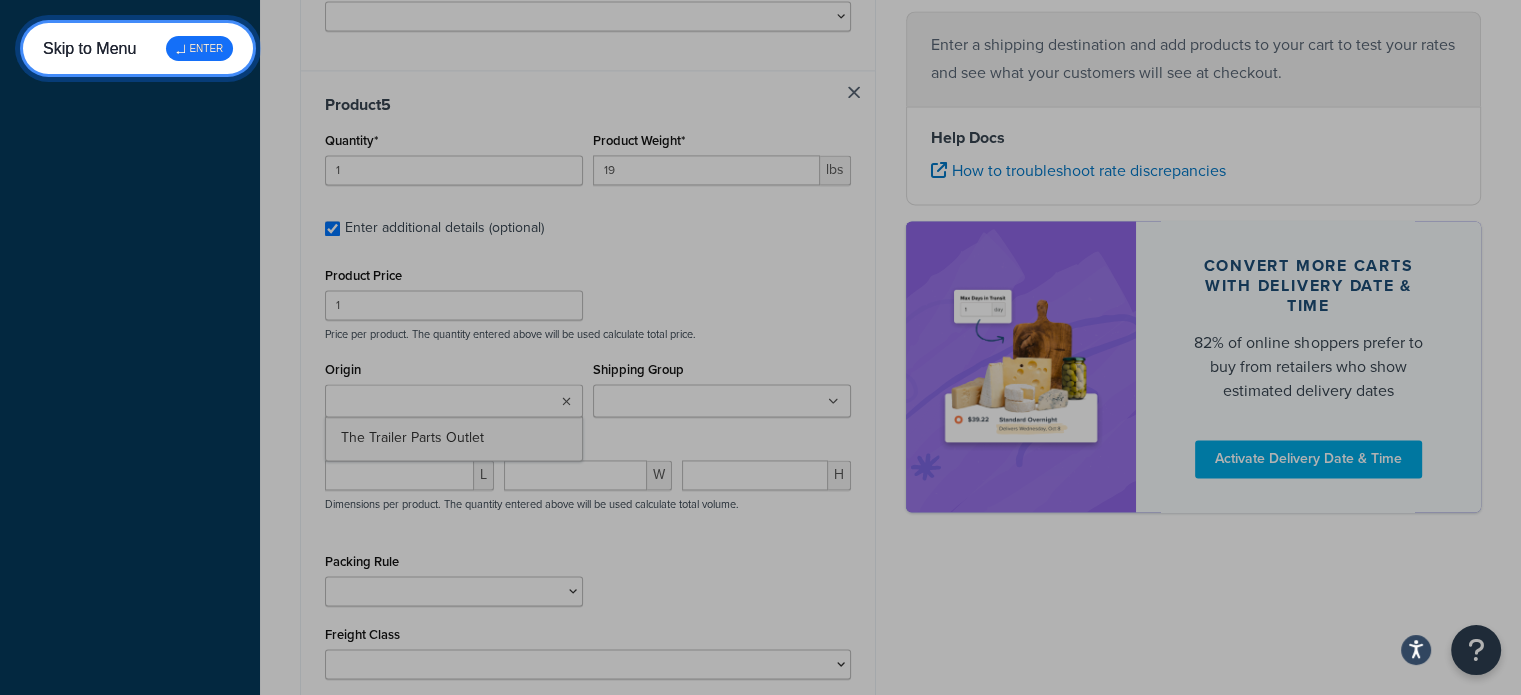 click on "Skip to Menu ↵ ENTER" at bounding box center (138, 48) 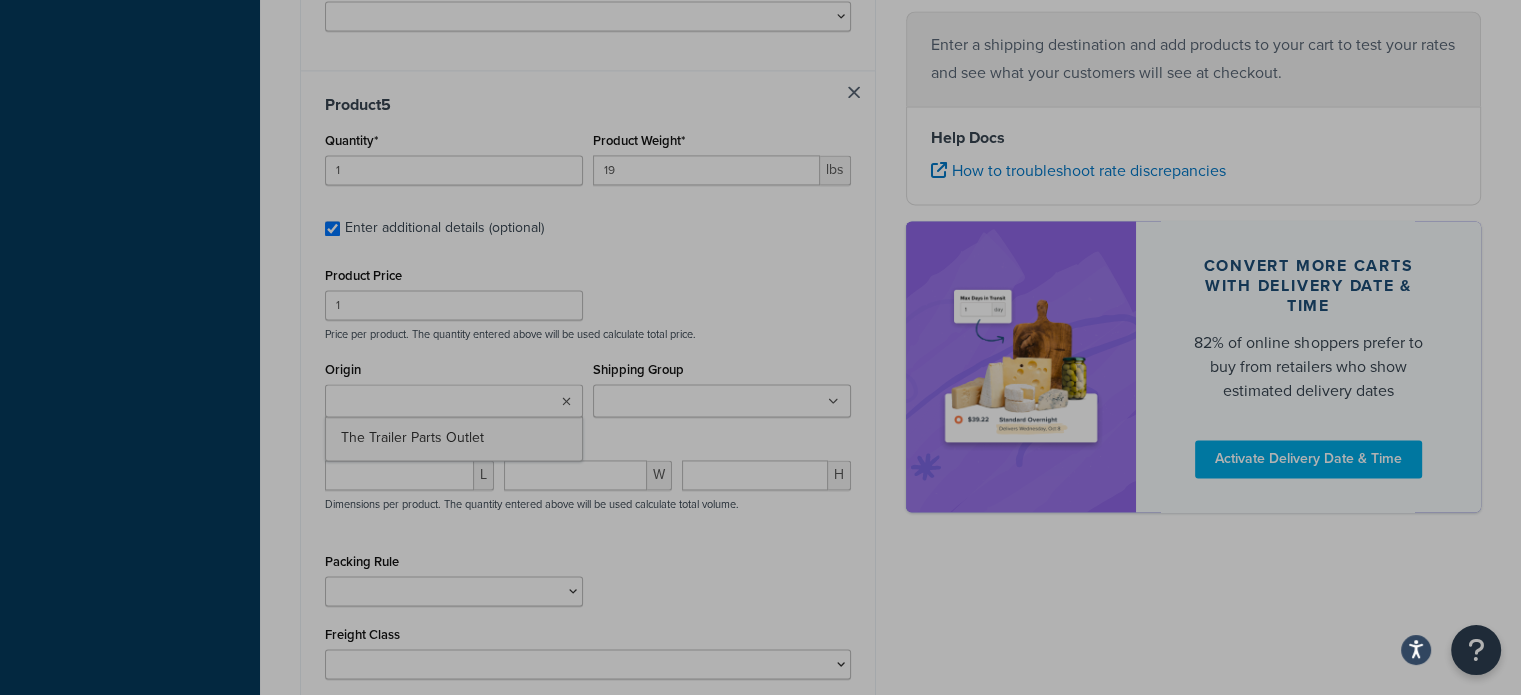 click on "Product  5 Quantity*   1 Product Weight*   19 lbs   Enter additional details (optional) Product Price   1 Price per product. The quantity entered above will be used calculate total price. Origin   The Trailer Parts Outlet Shipping Group   10 100 105 110 115 120 125 130 135 140 145 15 150 160 165 170 175 180 19 190 20 200 210 215 220 225 25 250 275 28 29 290 30 300 32 34 35 350 36 375 38 39 40 44 45 47 49 5 50 55 60 65 68 7 70 75 76 8 80 85 90 94 95 CSTM Dropship Items EXCLUDESAIA FREIGHTCLASS50 FREIGHTMULTIQTY FREIGHTMULTIQTY>2-50 FREIGHTMULTIQTY>3-50 FREIGHTMULTIQTY>4 FREIGHTMULTIQTY>4-50 FREIGHTMULTIQTY>5-50 FREIGHTMULTIQTY>6 FREIGHTMULTIQTY>6-50 FREIGHTMULTIQTY>8-50 MUSTSHIPFREIGHT50 MUSTSHIPFREIGHT85 NONSTANDARD Prime Steel TARIFF WIRE Product Dimensions   L   W   H Dimensions per product. The quantity entered above will be used calculate total volume. Packing Rule     02BRKIT-05  02BRKIT-10  02DE-SUS1HNG-KT  02DE-SUSKT  02OUBRL44649-10  02OUBRL44649-100  02OUBRL44649-290  02OUBRL44649-4  02SLDSMKTTK6146" at bounding box center [588, 394] 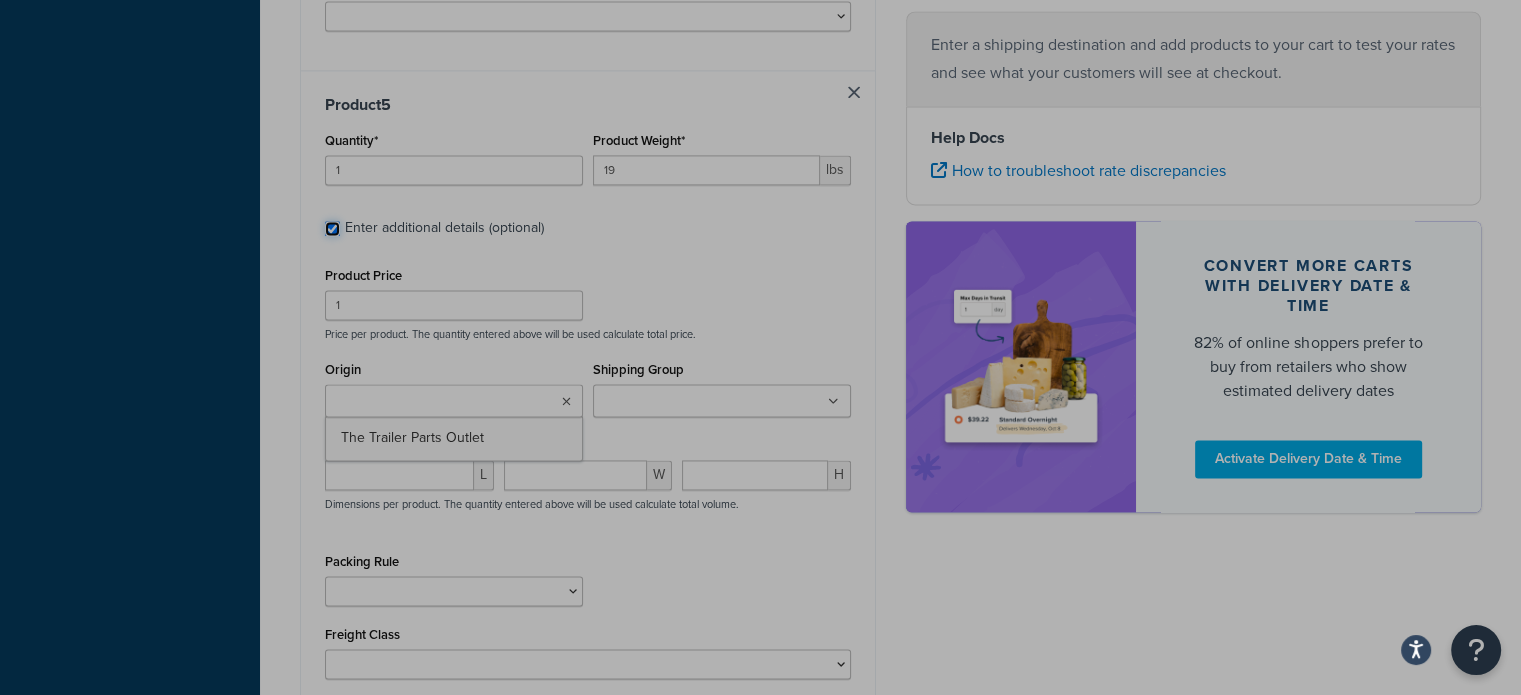 click on "Enter additional details (optional)" at bounding box center [332, 228] 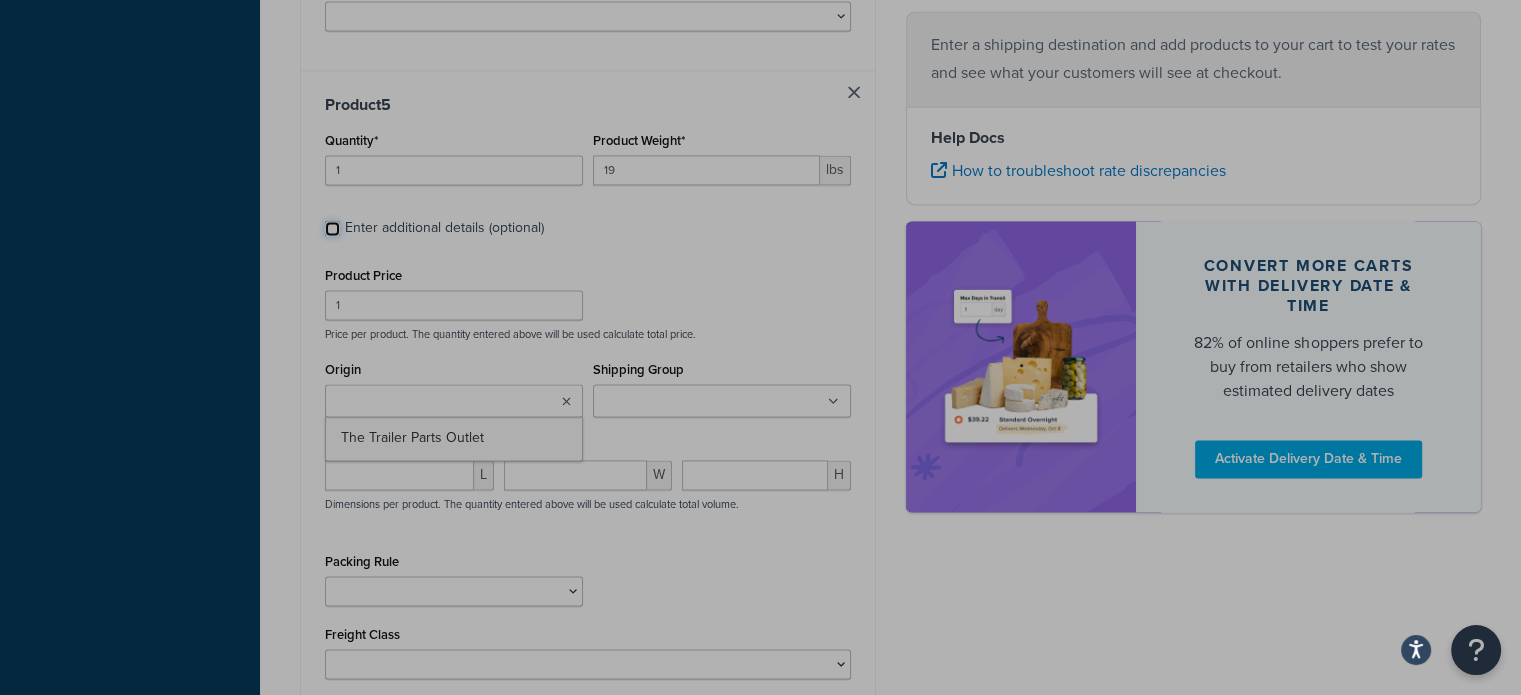 checkbox on "false" 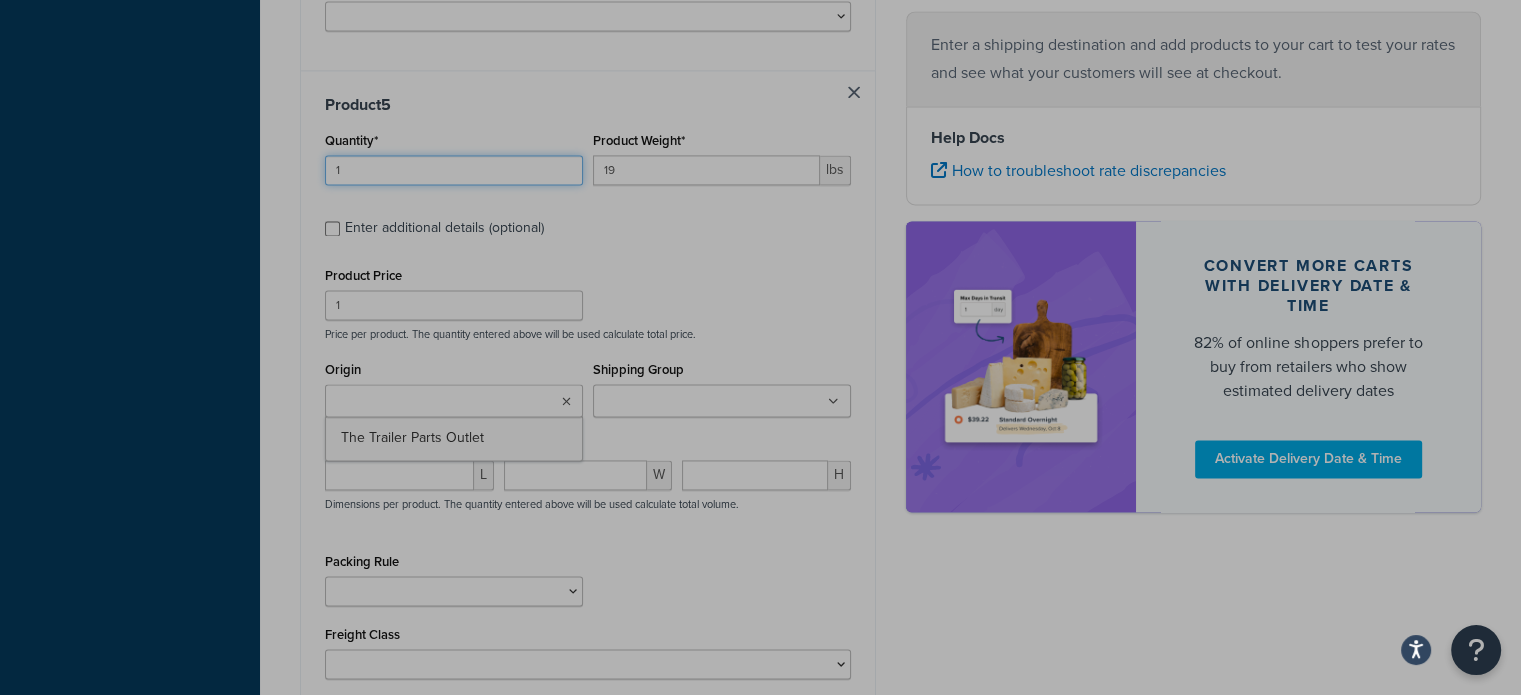 click on "1" at bounding box center (454, 170) 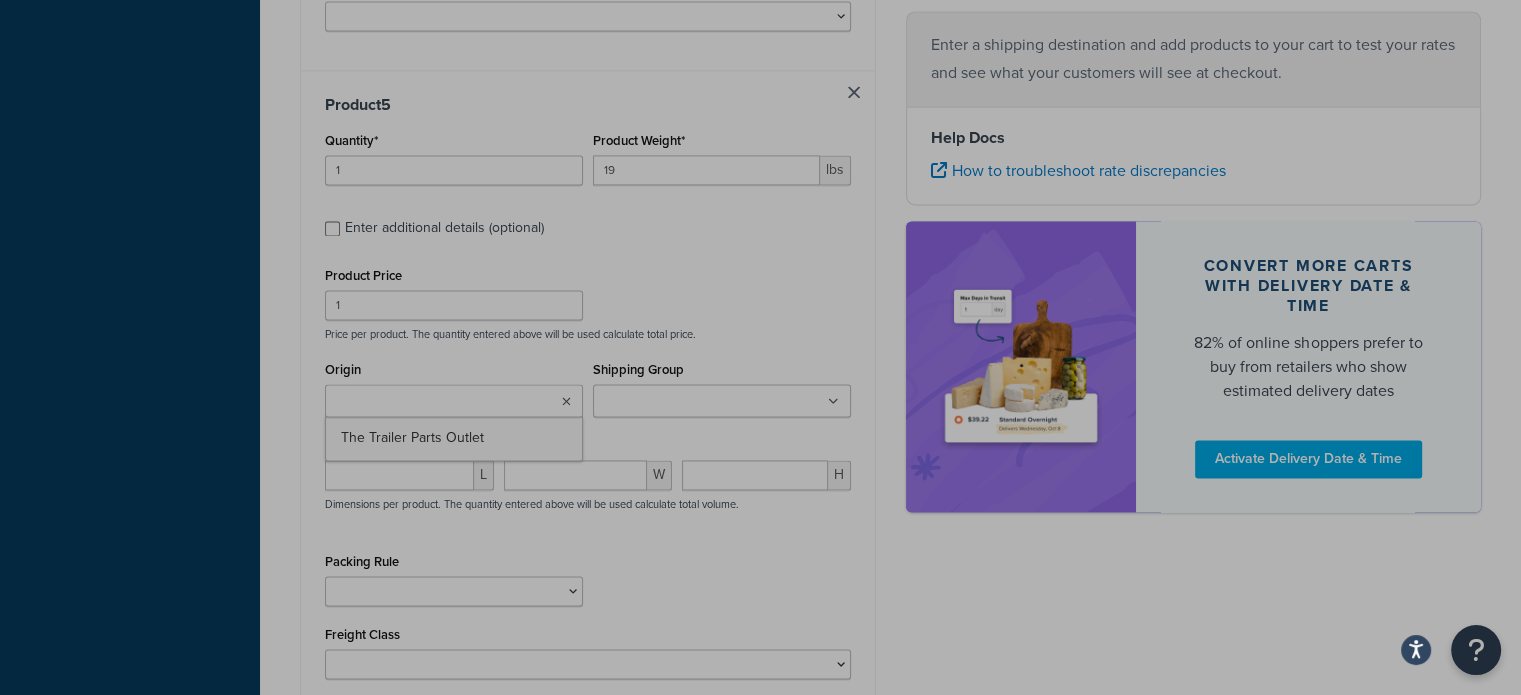 click on "Product  5 Quantity*   1 Product Weight*   19 lbs   Enter additional details (optional) Product Price   1 Price per product. The quantity entered above will be used calculate total price. Origin   The Trailer Parts Outlet Shipping Group   10 100 105 110 115 120 125 130 135 140 145 15 150 160 165 170 175 180 19 190 20 200 210 215 220 225 25 250 275 28 29 290 30 300 32 34 35 350 36 375 38 39 40 44 45 47 49 5 50 55 60 65 68 7 70 75 76 8 80 85 90 94 95 CSTM Dropship Items EXCLUDESAIA FREIGHTCLASS50 FREIGHTMULTIQTY FREIGHTMULTIQTY>2-50 FREIGHTMULTIQTY>3-50 FREIGHTMULTIQTY>4 FREIGHTMULTIQTY>4-50 FREIGHTMULTIQTY>5-50 FREIGHTMULTIQTY>6 FREIGHTMULTIQTY>6-50 FREIGHTMULTIQTY>8-50 MUSTSHIPFREIGHT50 MUSTSHIPFREIGHT85 NONSTANDARD Prime Steel TARIFF WIRE Product Dimensions   L   W   H Dimensions per product. The quantity entered above will be used calculate total volume. Packing Rule     02BRKIT-05  02BRKIT-10  02DE-SUS1HNG-KT  02DE-SUSKT  02OUBRL44649-10  02OUBRL44649-100  02OUBRL44649-290  02OUBRL44649-4  02SLDSMKTTK6146" at bounding box center [588, 394] 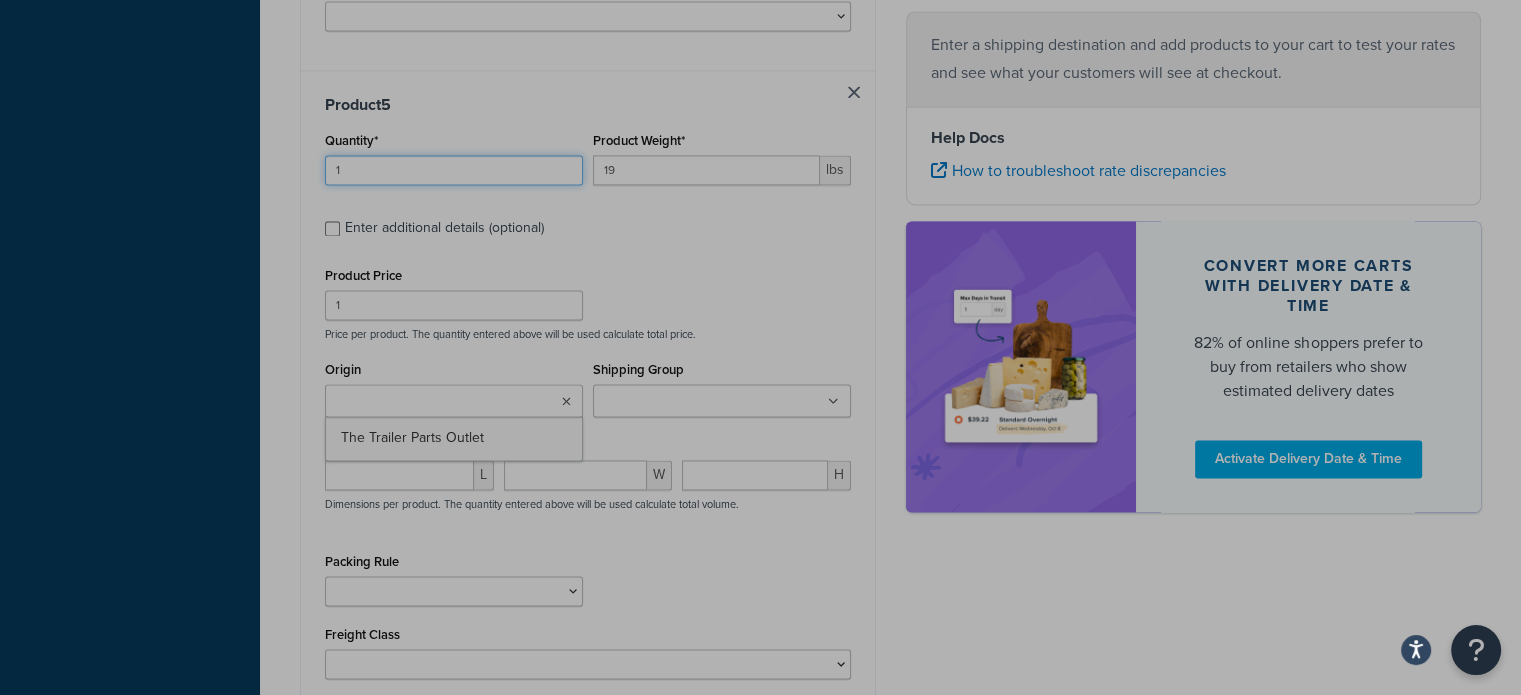 click on "1" at bounding box center [454, 170] 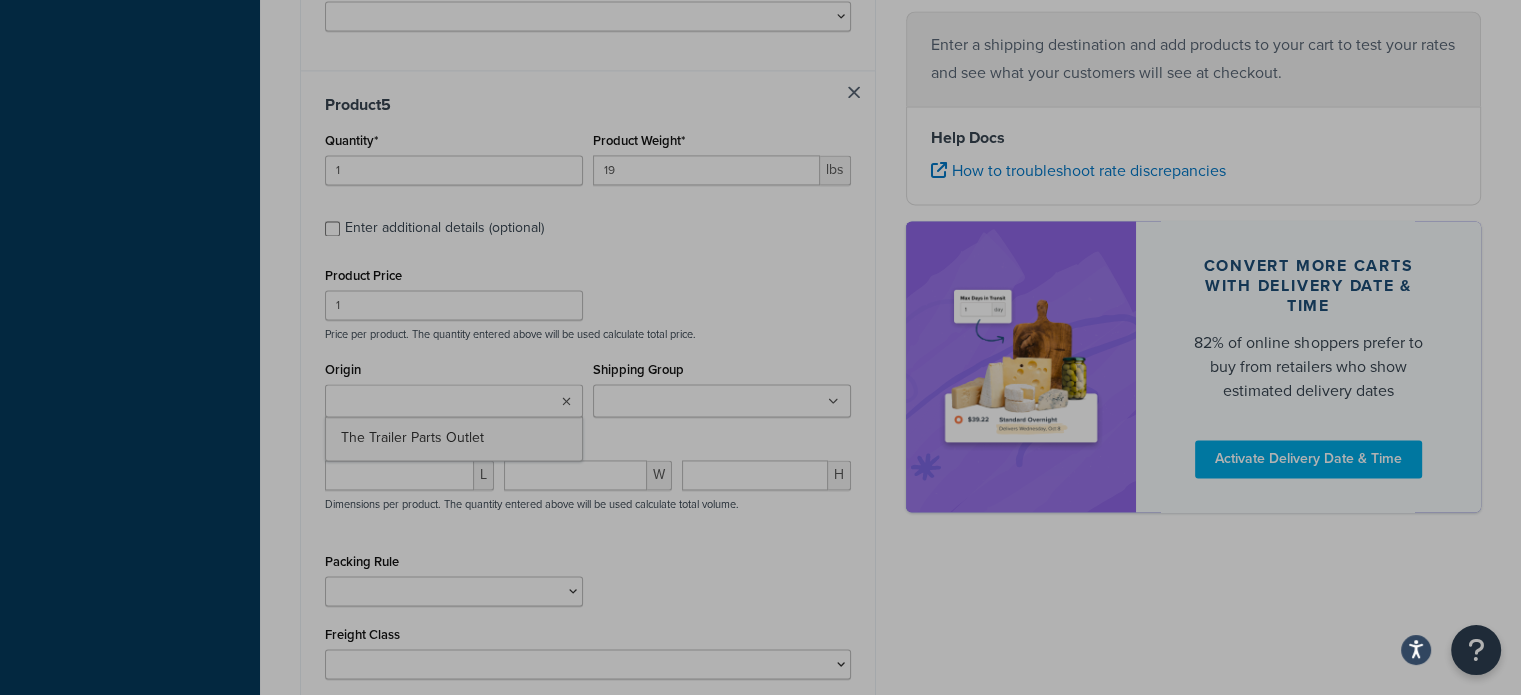 click on "Product  5 Quantity*   1 Product Weight*   19 lbs   Enter additional details (optional) Product Price   1 Price per product. The quantity entered above will be used calculate total price. Origin   The Trailer Parts Outlet Shipping Group   10 100 105 110 115 120 125 130 135 140 145 15 150 160 165 170 175 180 19 190 20 200 210 215 220 225 25 250 275 28 29 290 30 300 32 34 35 350 36 375 38 39 40 44 45 47 49 5 50 55 60 65 68 7 70 75 76 8 80 85 90 94 95 CSTM Dropship Items EXCLUDESAIA FREIGHTCLASS50 FREIGHTMULTIQTY FREIGHTMULTIQTY>2-50 FREIGHTMULTIQTY>3-50 FREIGHTMULTIQTY>4 FREIGHTMULTIQTY>4-50 FREIGHTMULTIQTY>5-50 FREIGHTMULTIQTY>6 FREIGHTMULTIQTY>6-50 FREIGHTMULTIQTY>8-50 MUSTSHIPFREIGHT50 MUSTSHIPFREIGHT85 NONSTANDARD Prime Steel TARIFF WIRE Product Dimensions   L   W   H Dimensions per product. The quantity entered above will be used calculate total volume. Packing Rule     02BRKIT-05  02BRKIT-10  02DE-SUS1HNG-KT  02DE-SUSKT  02OUBRL44649-10  02OUBRL44649-100  02OUBRL44649-290  02OUBRL44649-4  02SLDSMKTTK6146" at bounding box center [588, 394] 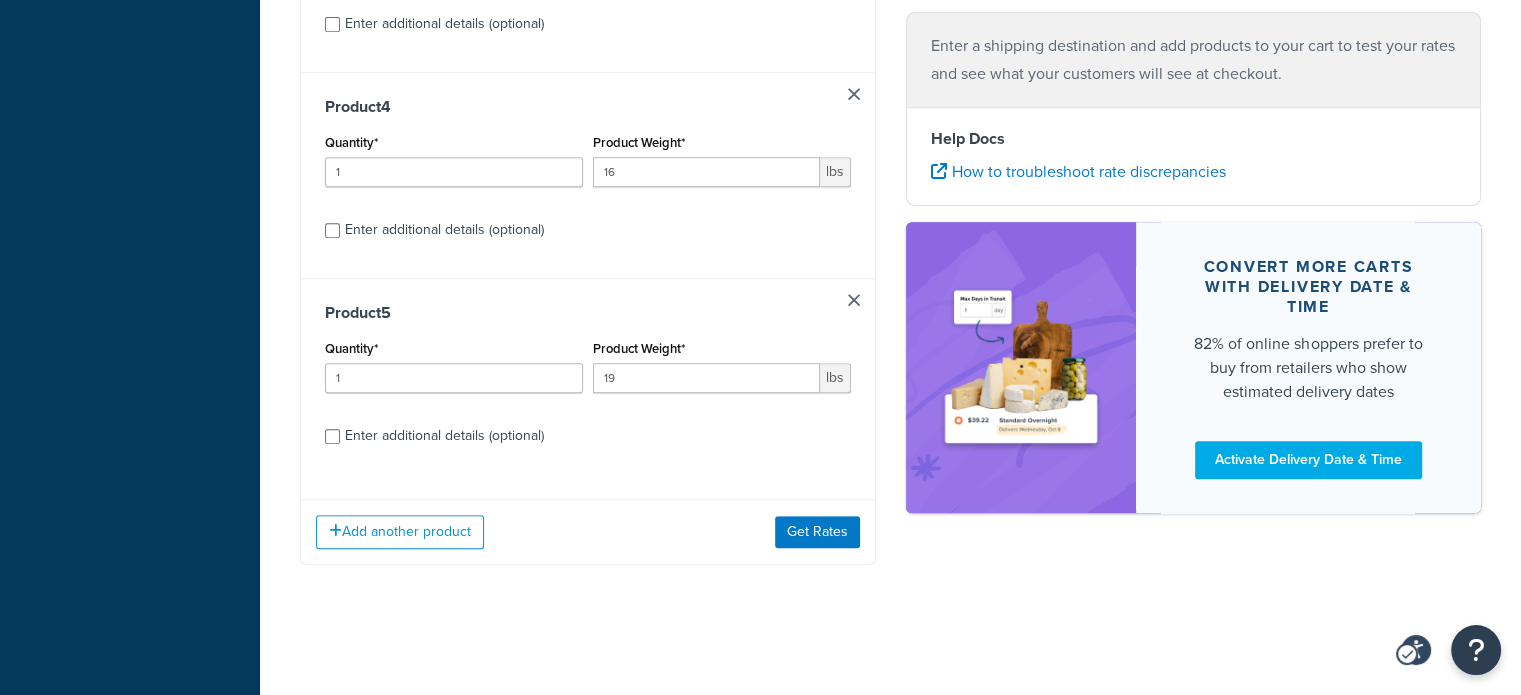 checkbox on "false" 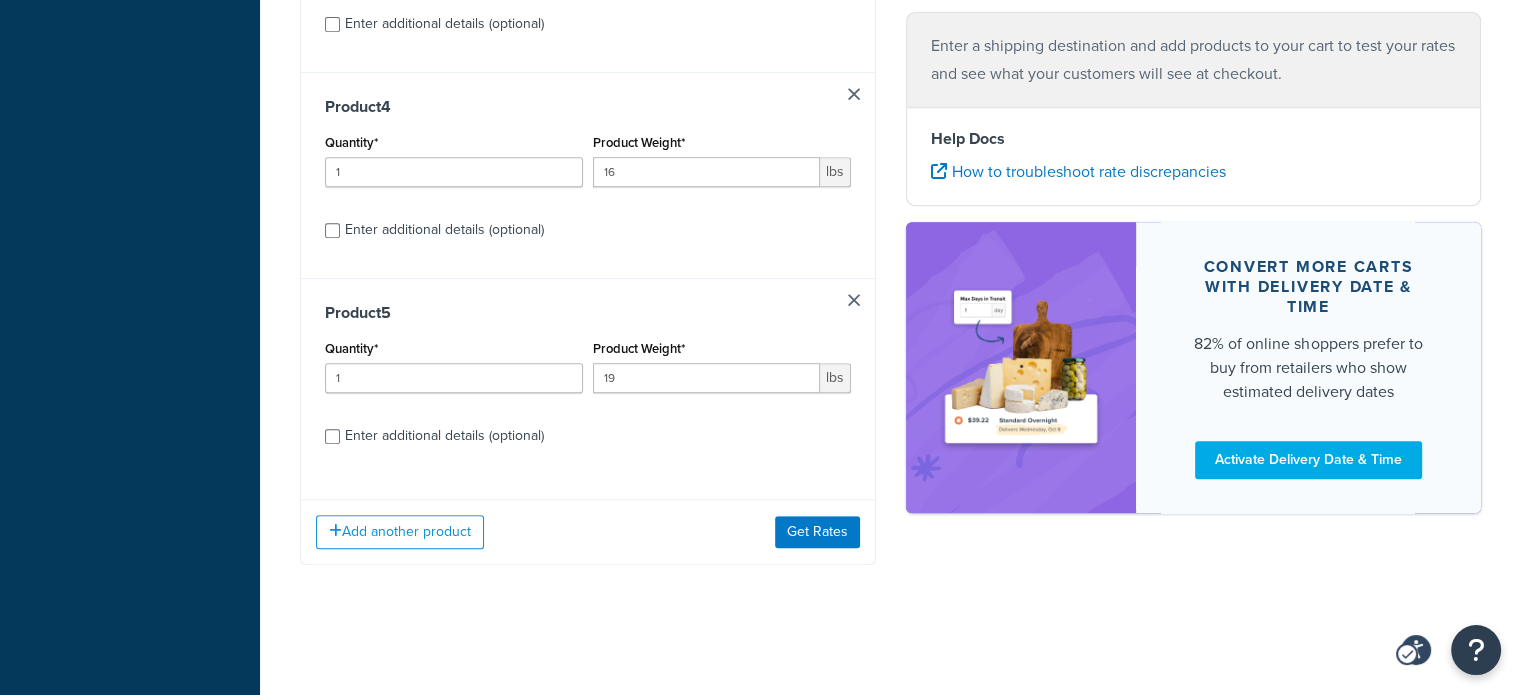 click on "Quantity*   1" at bounding box center [454, -460] 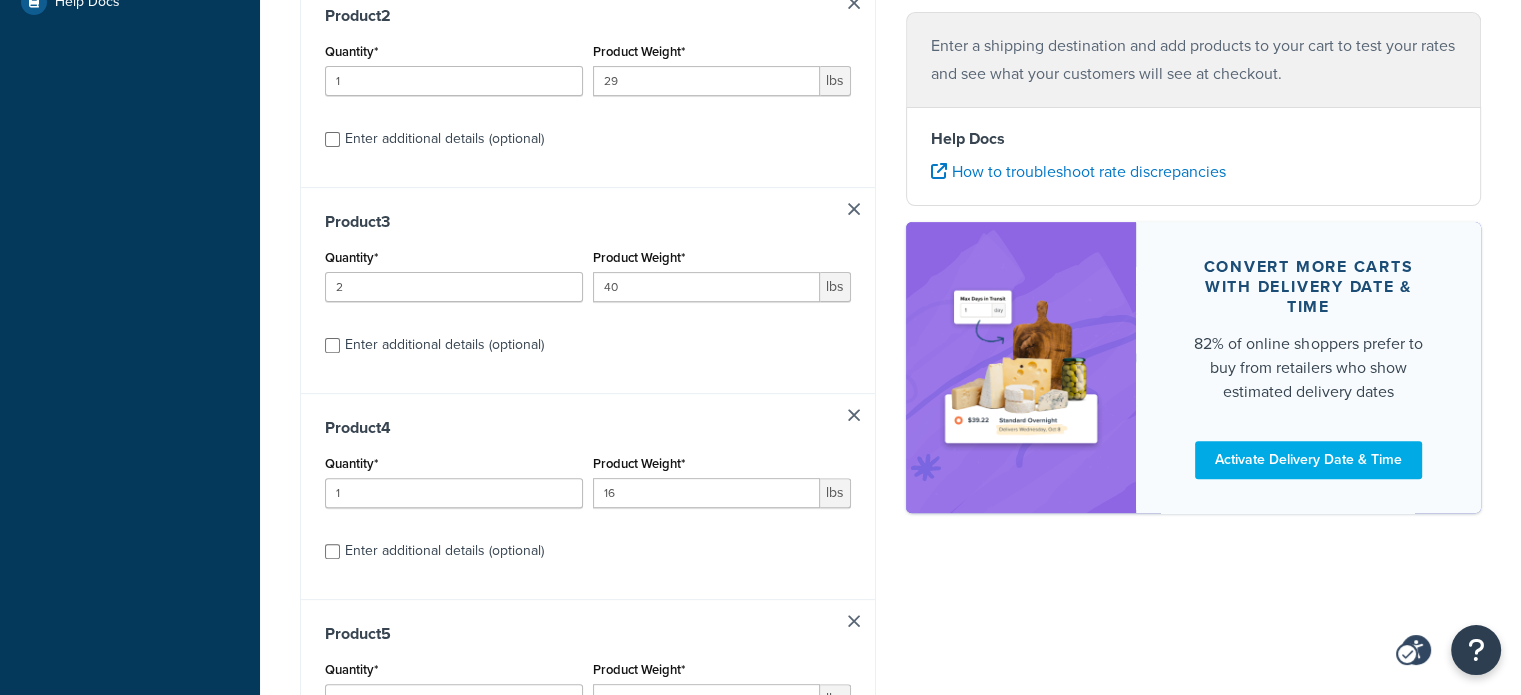 scroll, scrollTop: 900, scrollLeft: 0, axis: vertical 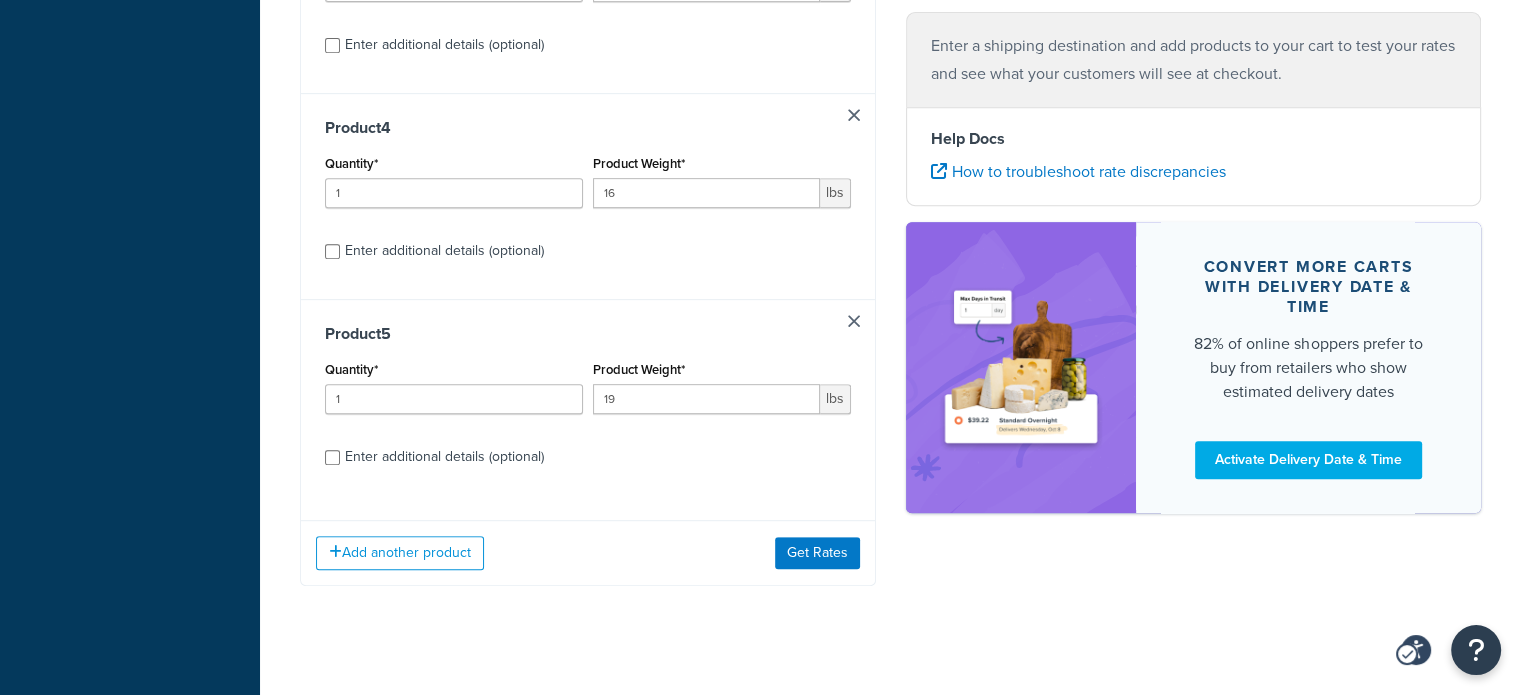 click on "Enter additional details (optional)" at bounding box center [444, 457] 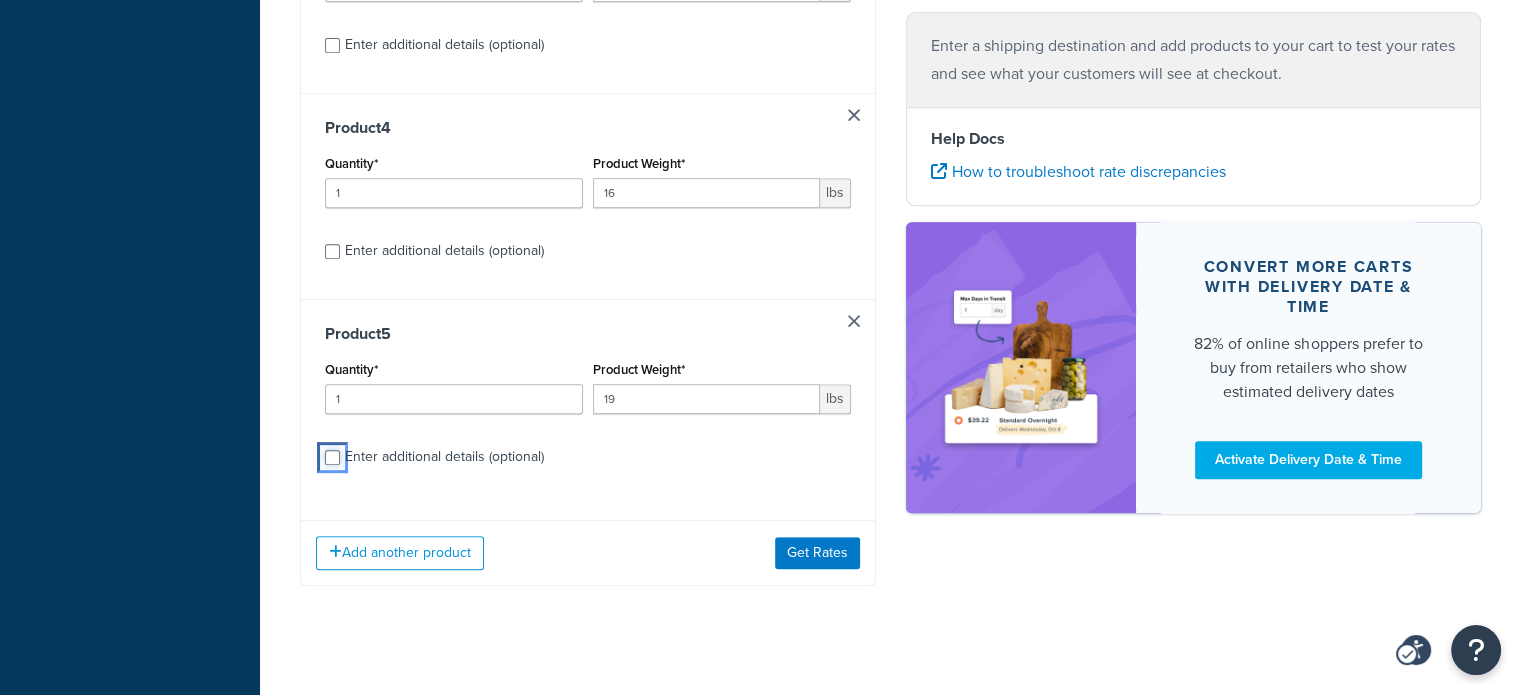 click on "Enter additional details (optional)" at bounding box center [332, 457] 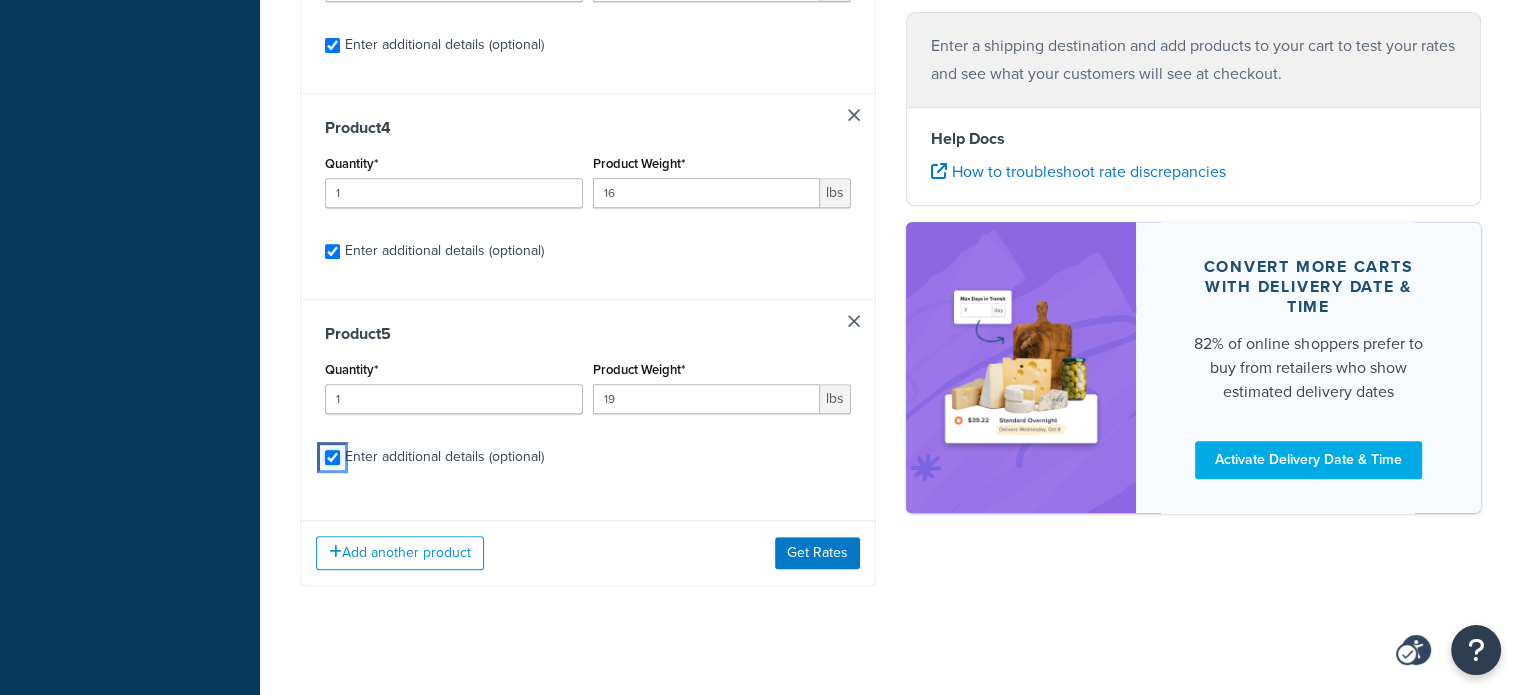 checkbox on "true" 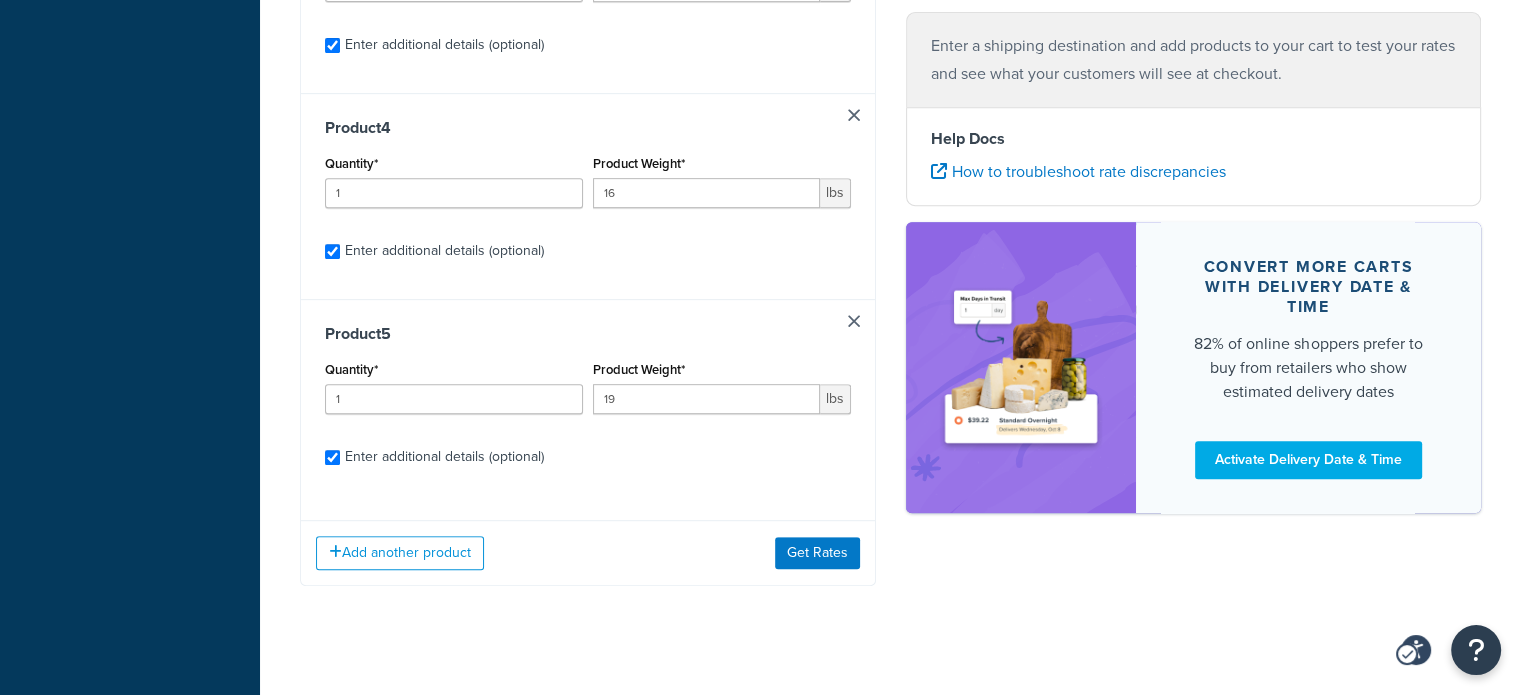 click on "Product  2 Quantity*   1 Product Weight*   29 lbs   Enter additional details (optional)" at bounding box center [588, -216] 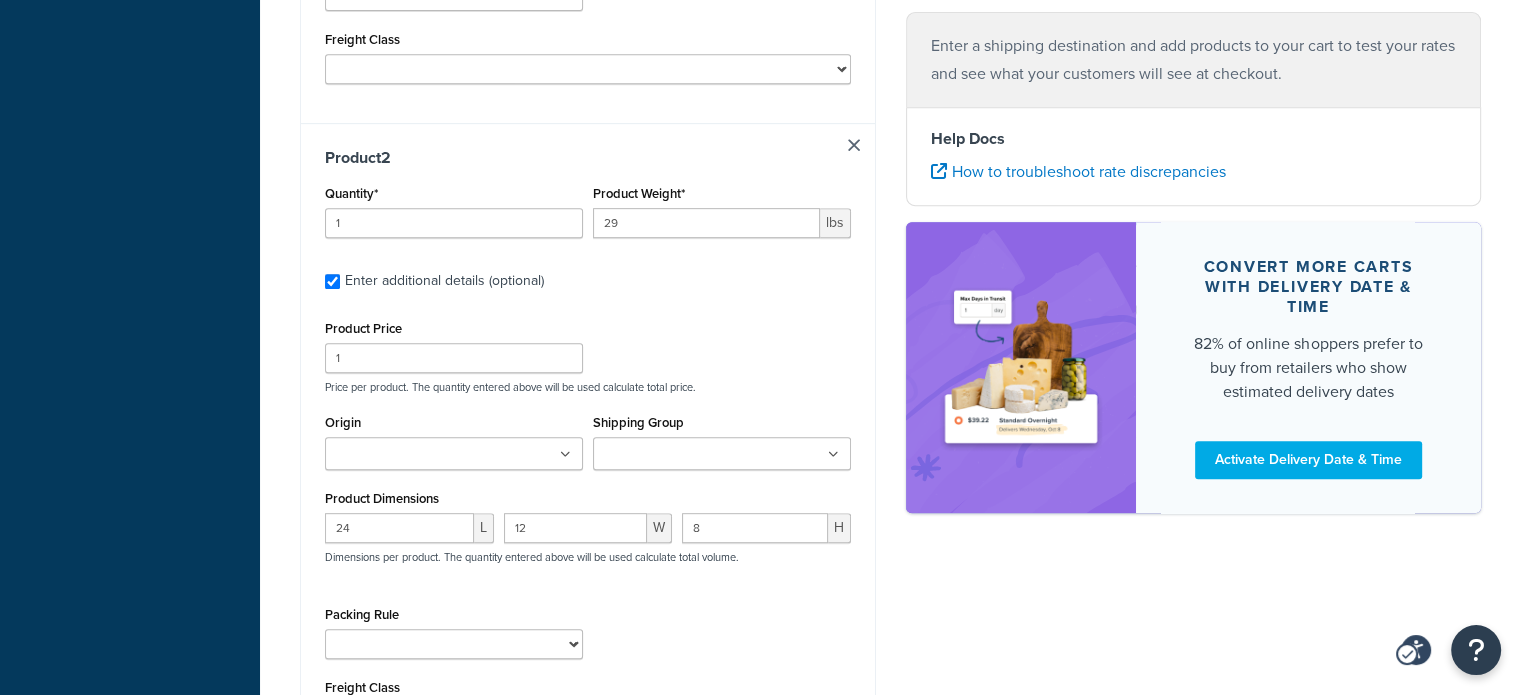 checkbox on "true" 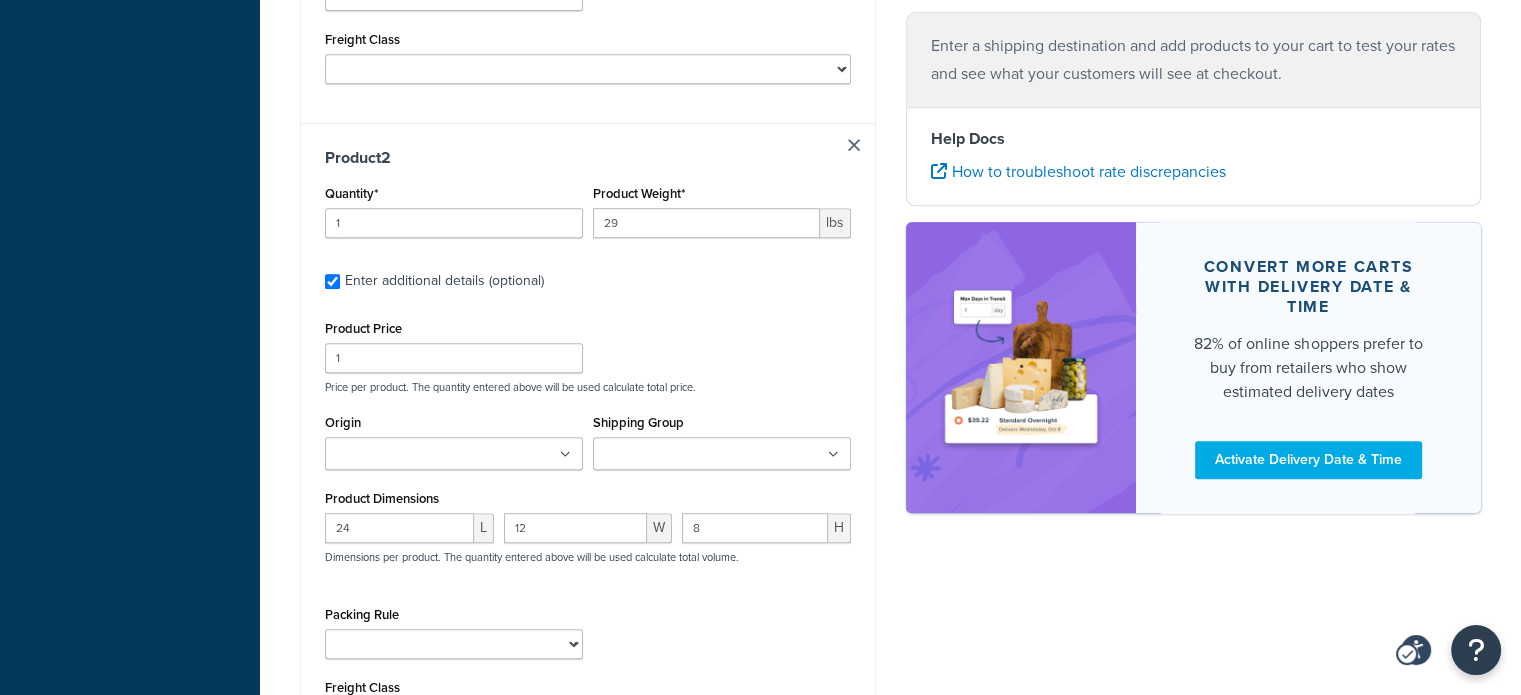 checkbox on "true" 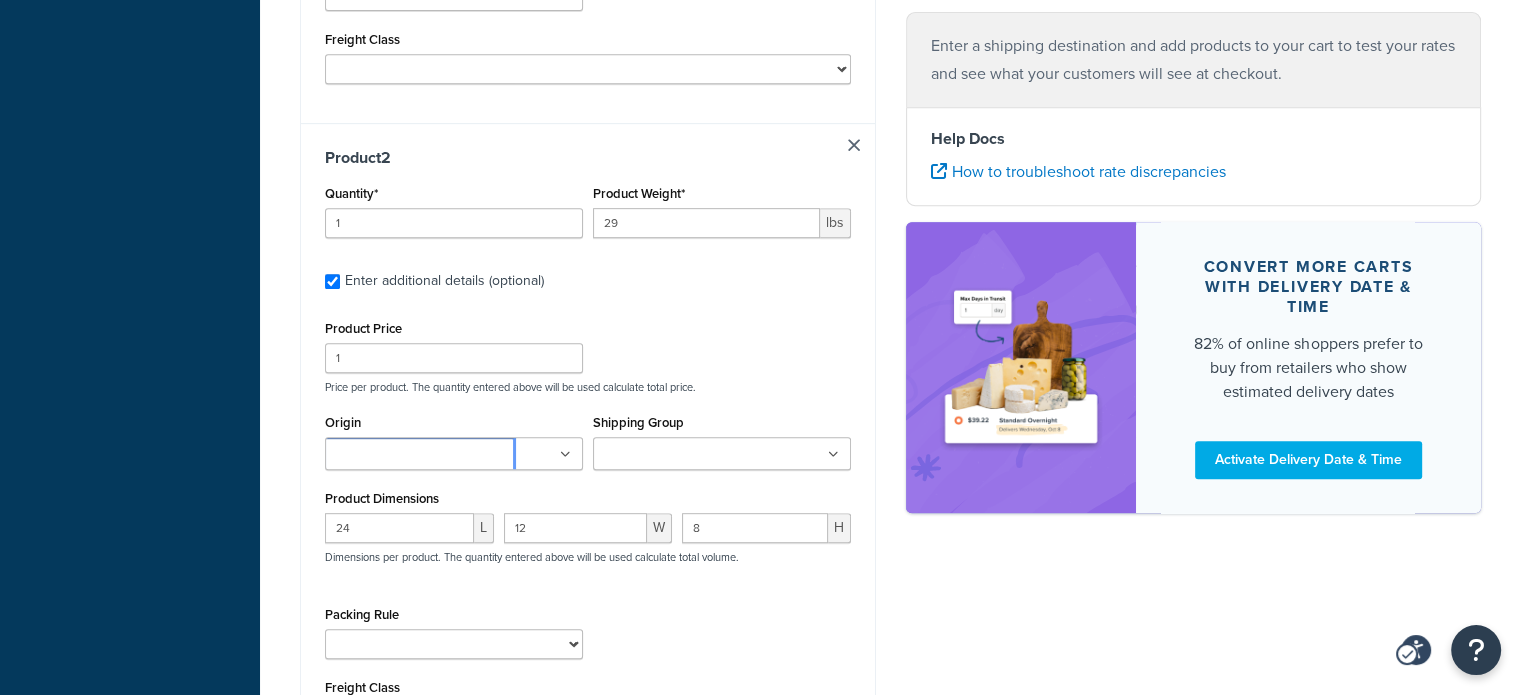 scroll, scrollTop: 919, scrollLeft: 0, axis: vertical 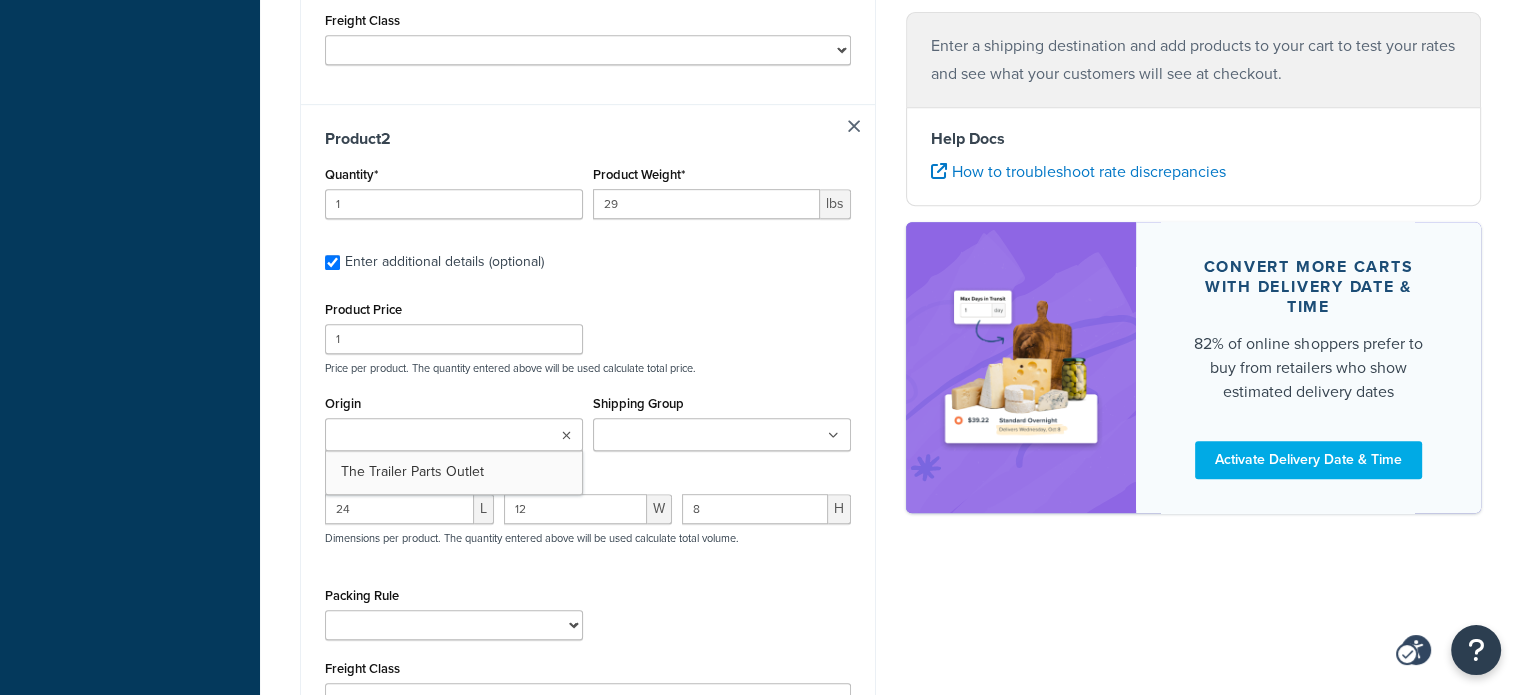 click on "Price per product. The quantity entered above will be used calculate total price." at bounding box center (588, 368) 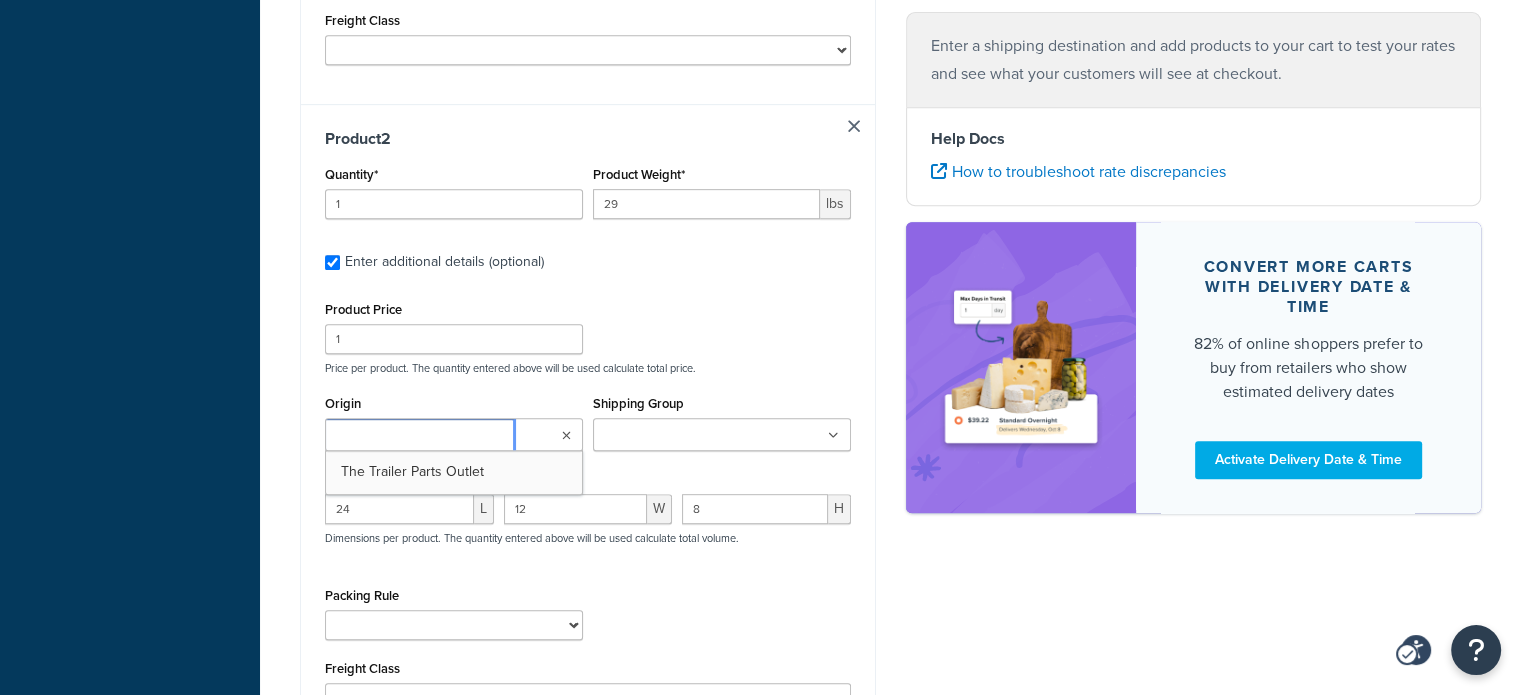 click on "Origin" at bounding box center (419, 436) 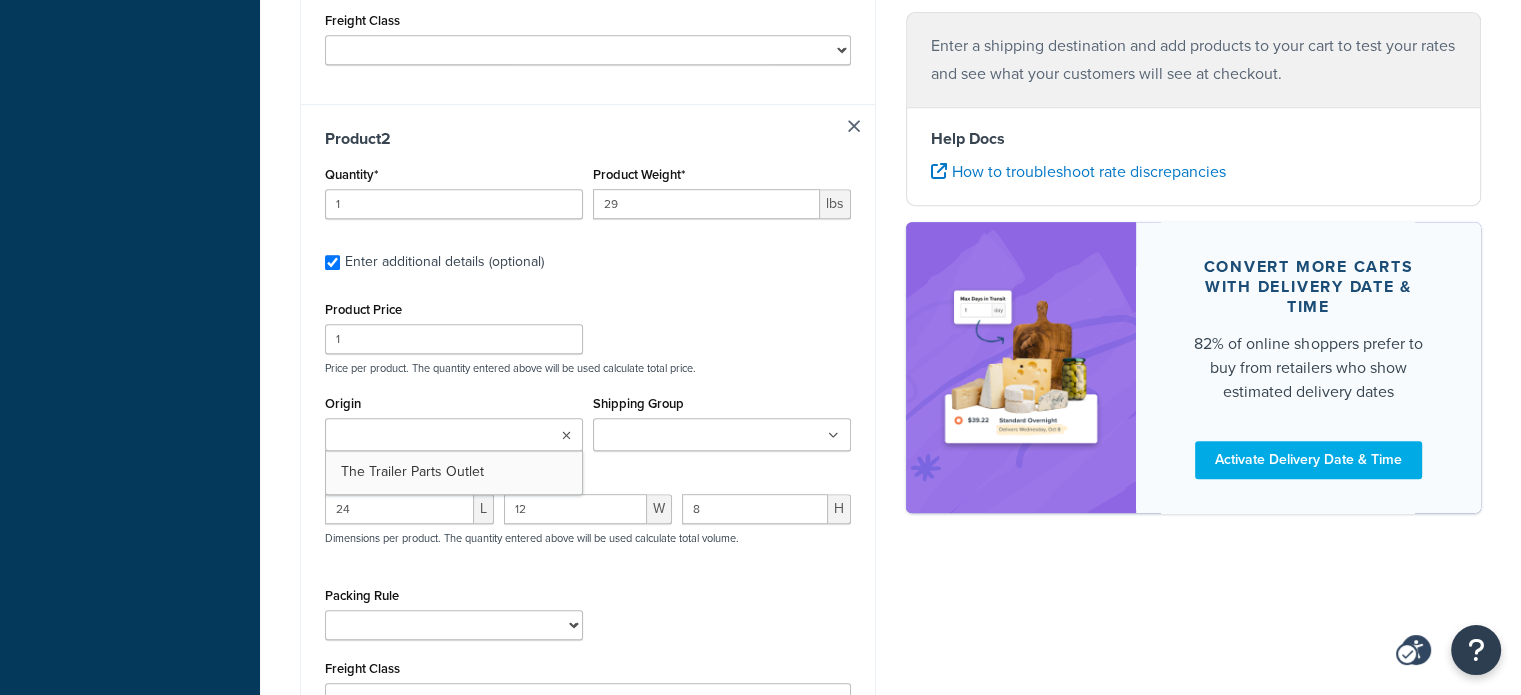 click on "Enter additional details (optional)" at bounding box center (598, 260) 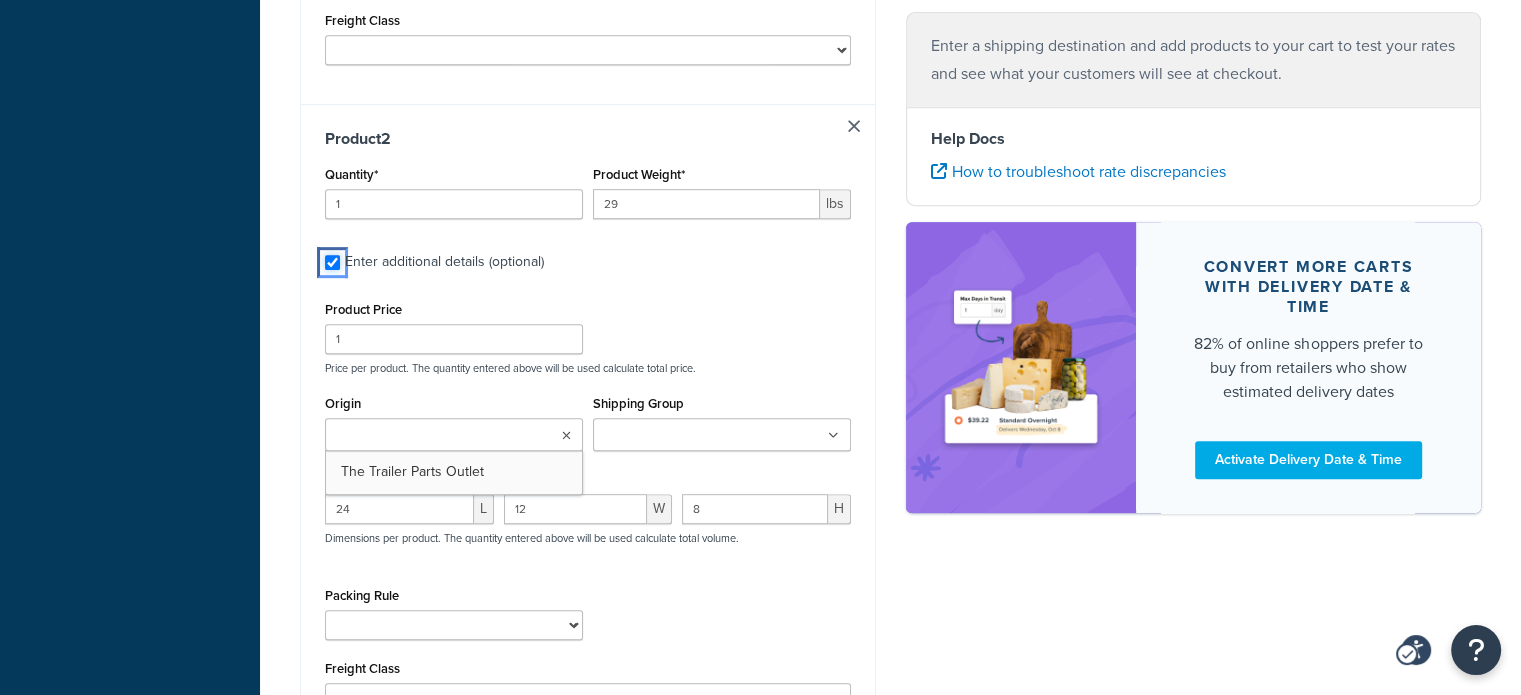 click on "Enter additional details (optional)" at bounding box center [332, 262] 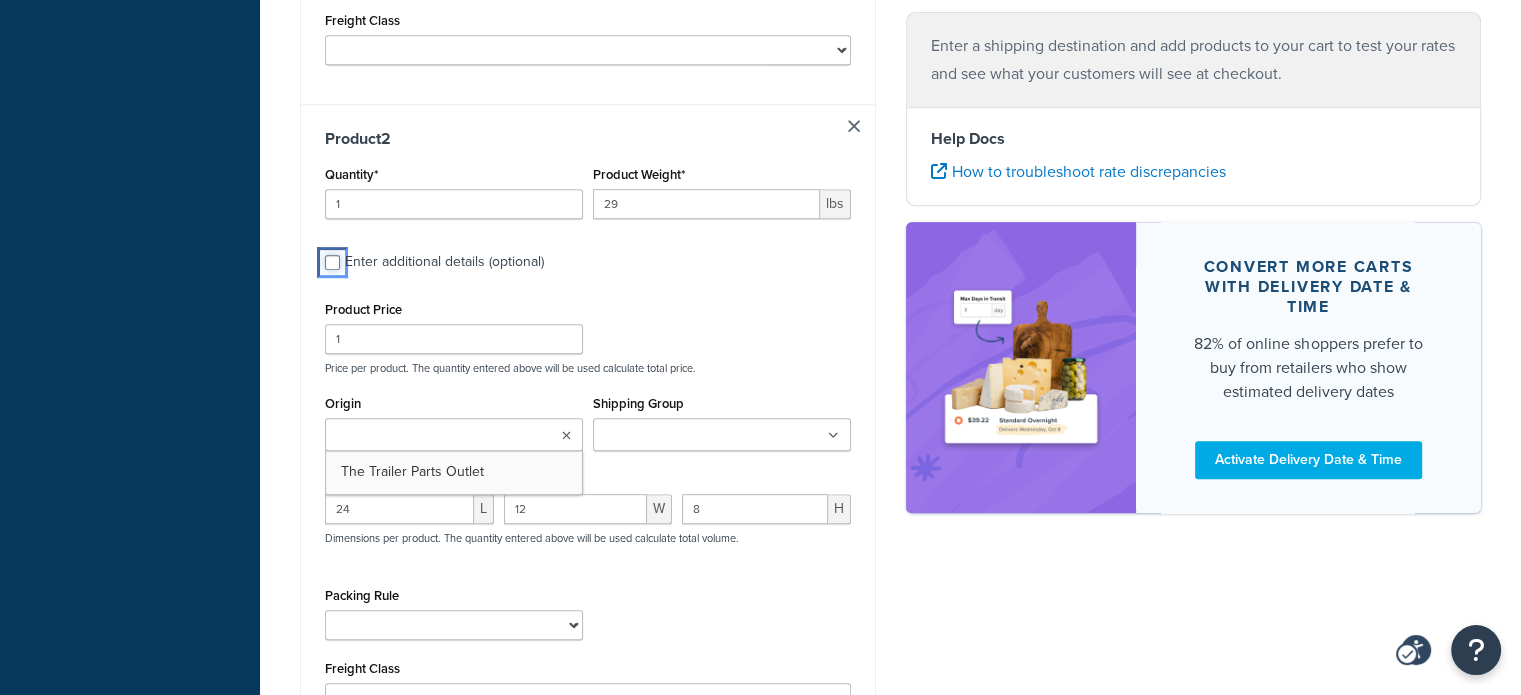 checkbox on "false" 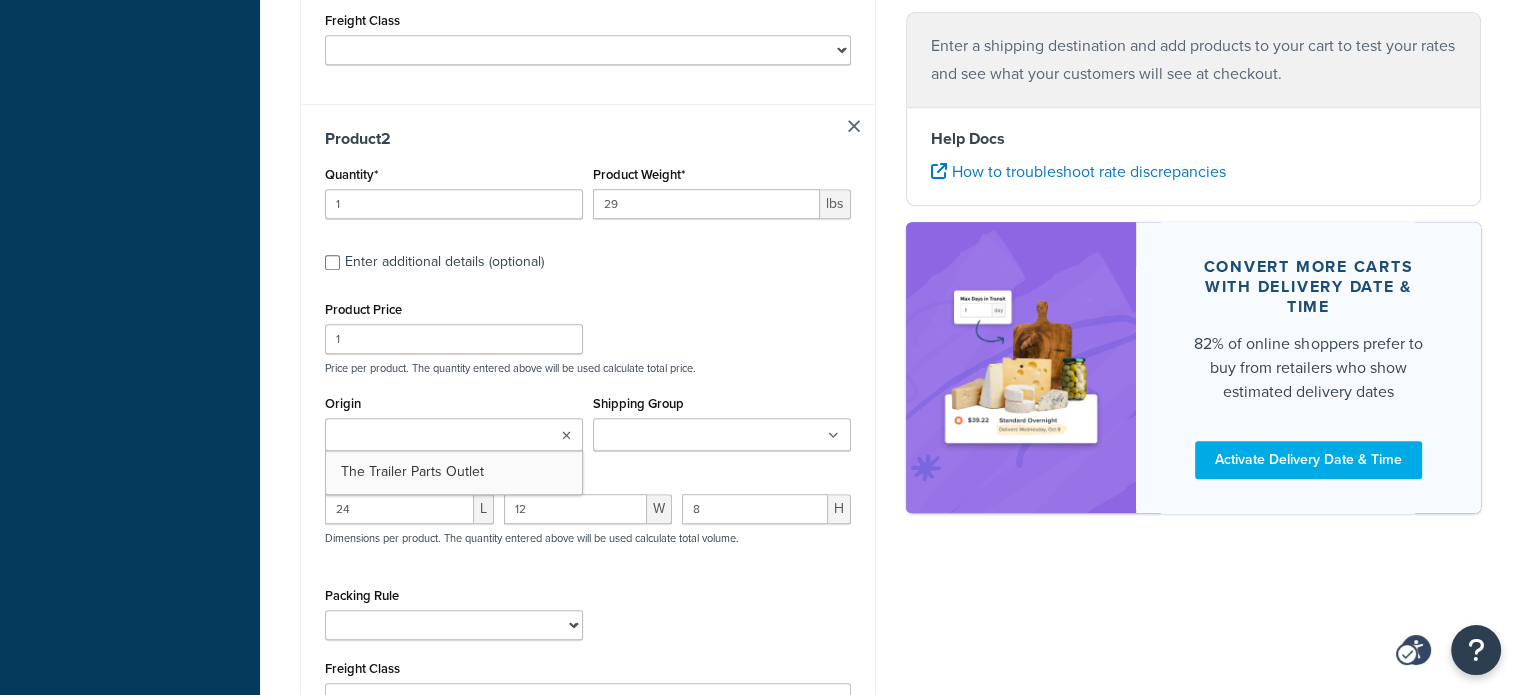 click on "Enter additional details (optional)" at bounding box center [444, 1558] 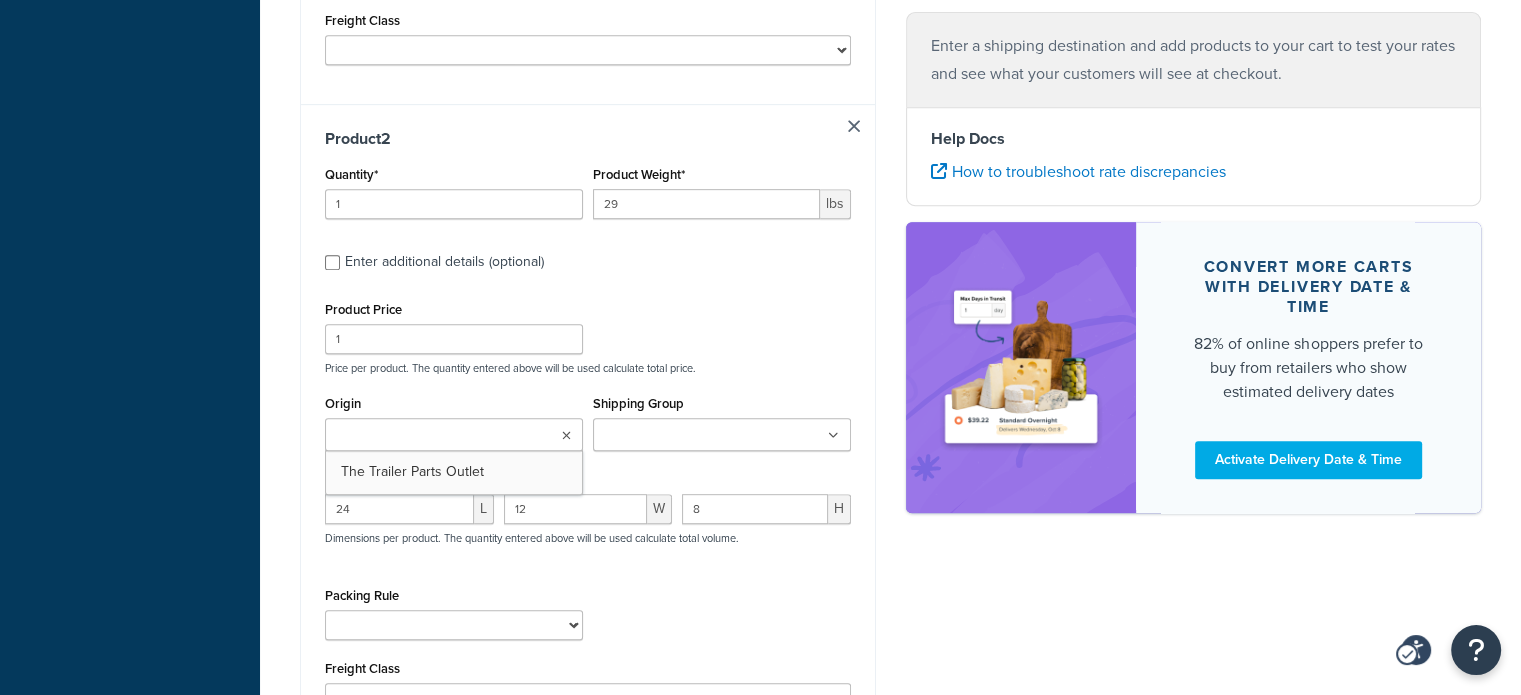 click on "Enter additional details (optional)" at bounding box center [332, 1558] 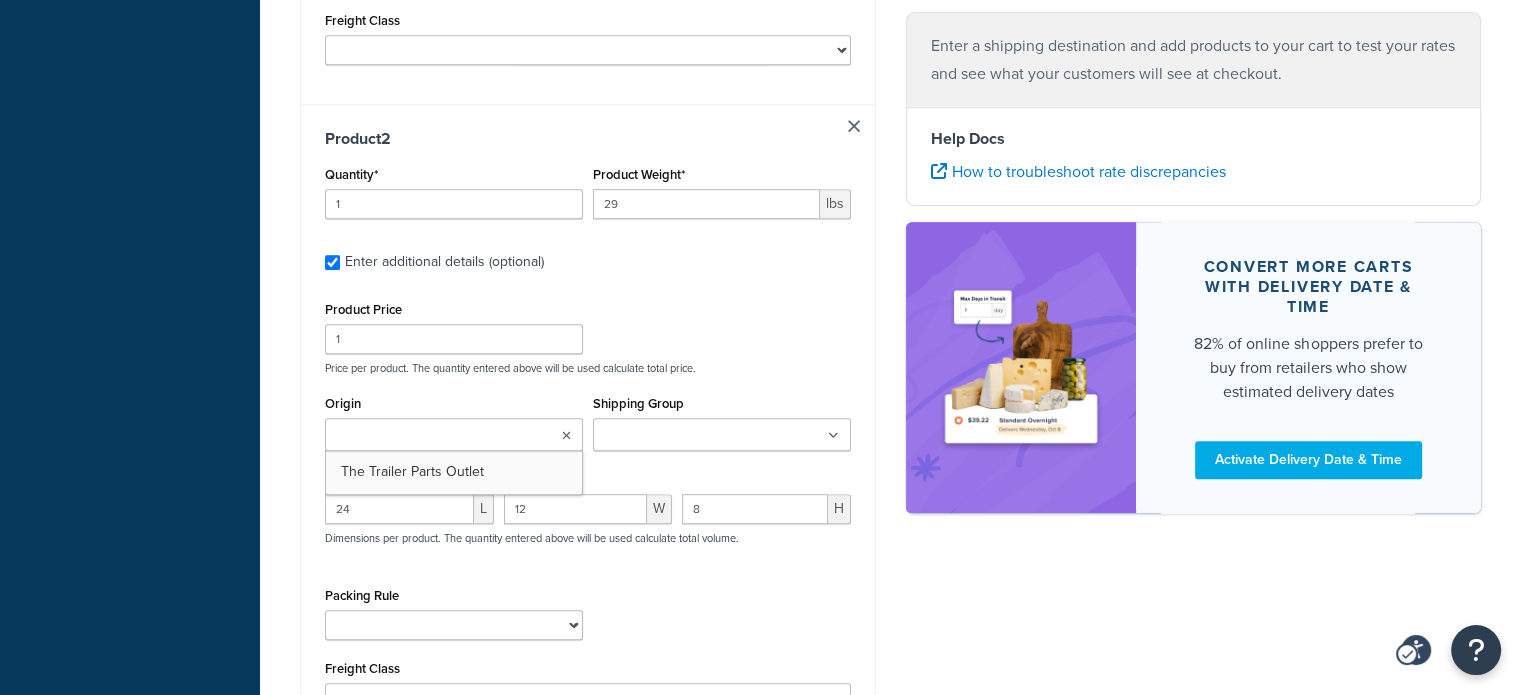 checkbox on "true" 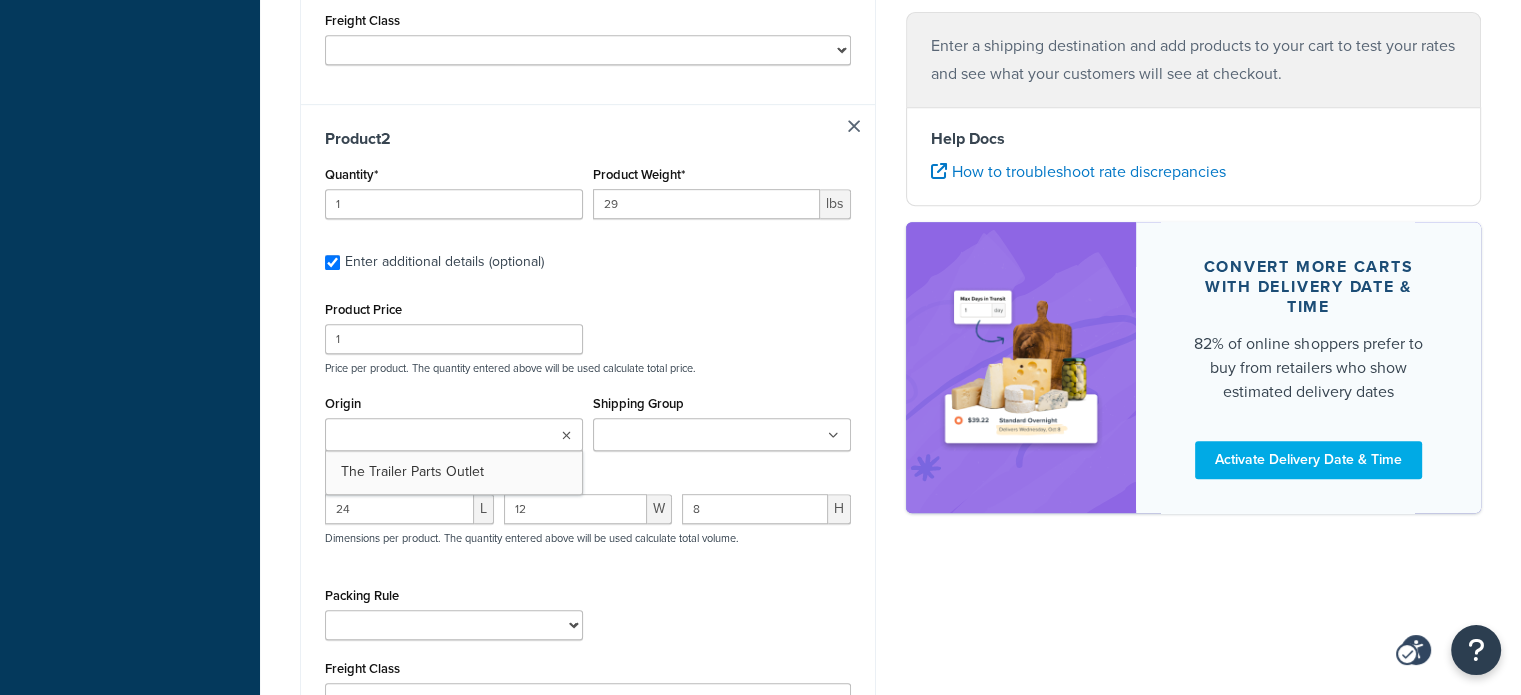 click on "Product  2 Quantity*   1 Product Weight*   29 lbs   Enter additional details (optional) Product Price   1 Price per product. The quantity entered above will be used calculate total price. Origin   The Trailer Parts Outlet Shipping Group   10 100 105 110 115 120 125 130 135 140 145 15 150 160 165 170 175 180 19 190 20 200 210 215 220 225 25 250 275 28 29 290 30 300 32 34 35 350 36 375 38 39 40 44 45 47 49 5 50 55 60 65 68 7 70 75 76 8 80 85 90 94 95 CSTM Dropship Items EXCLUDESAIA FREIGHTCLASS50 FREIGHTMULTIQTY FREIGHTMULTIQTY>2-50 FREIGHTMULTIQTY>3-50 FREIGHTMULTIQTY>4 FREIGHTMULTIQTY>4-50 FREIGHTMULTIQTY>5-50 FREIGHTMULTIQTY>6 FREIGHTMULTIQTY>6-50 FREIGHTMULTIQTY>8-50 MUSTSHIPFREIGHT50 MUSTSHIPFREIGHT85 NONSTANDARD Prime Steel TARIFF WIRE Product Dimensions   24 L   12 W   8 H Dimensions per product. The quantity entered above will be used calculate total volume. Packing Rule     02BRKIT-05  02BRKIT-10  02DE-SUS1HNG-KT  02DE-SUSKT  02OUBRL44649-10  02OUBRL44649-100  02OUBRL44649-290  02OUBRL44649-4      50" at bounding box center (588, 428) 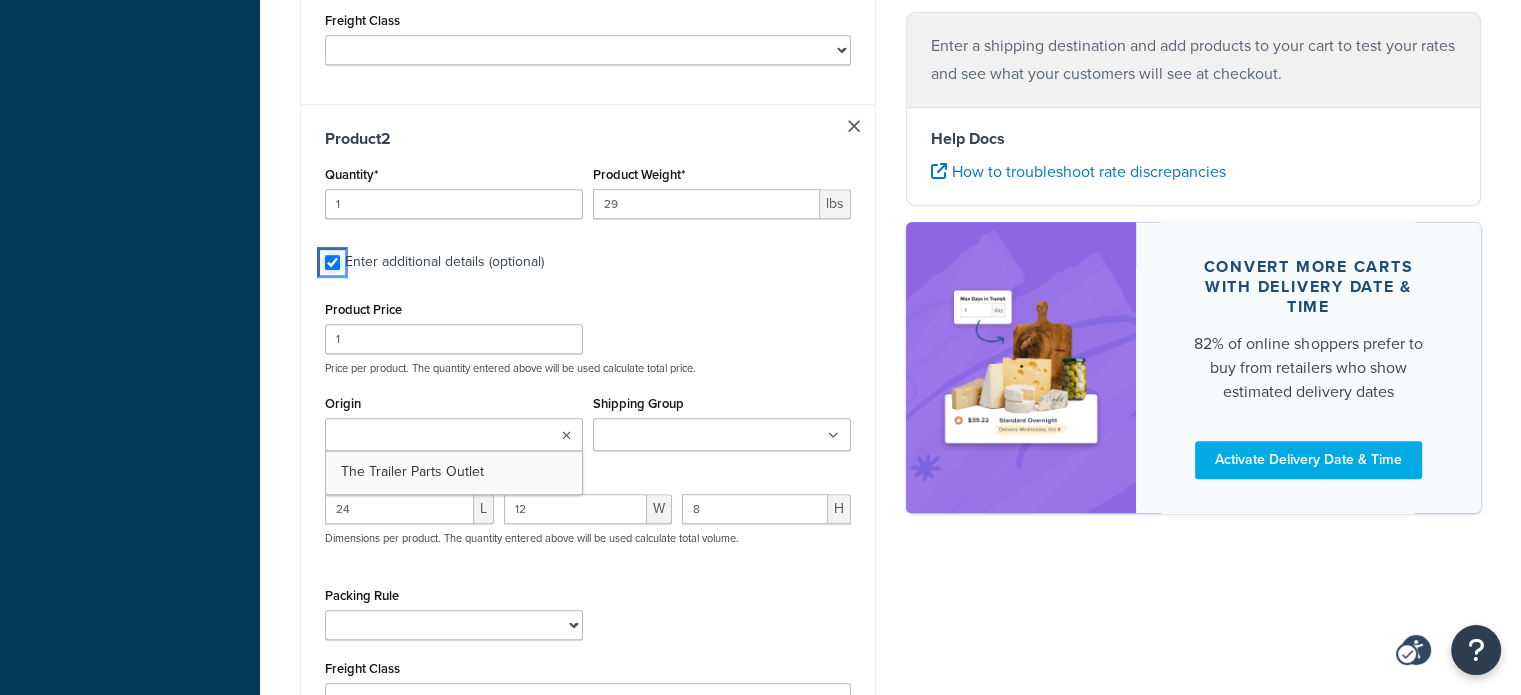 click on "Enter additional details (optional)" at bounding box center [332, 262] 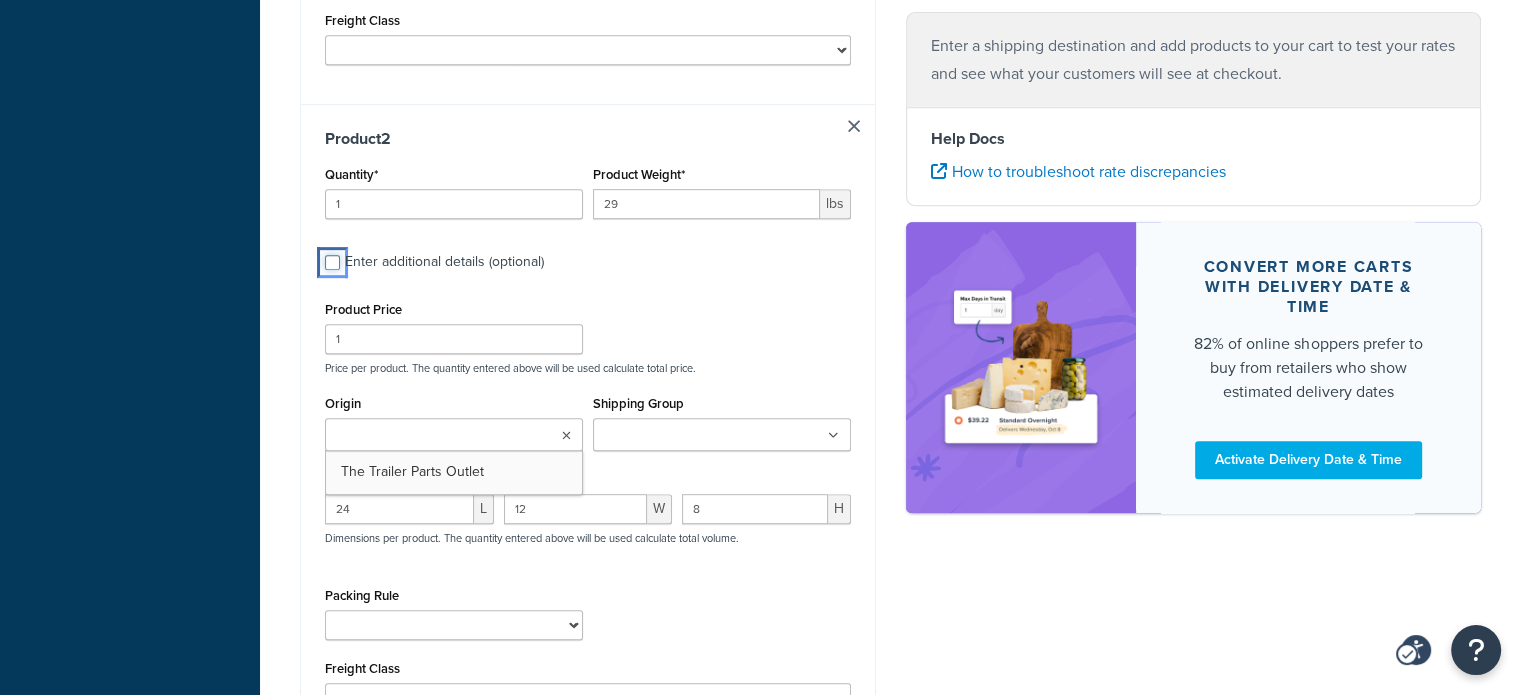 checkbox on "false" 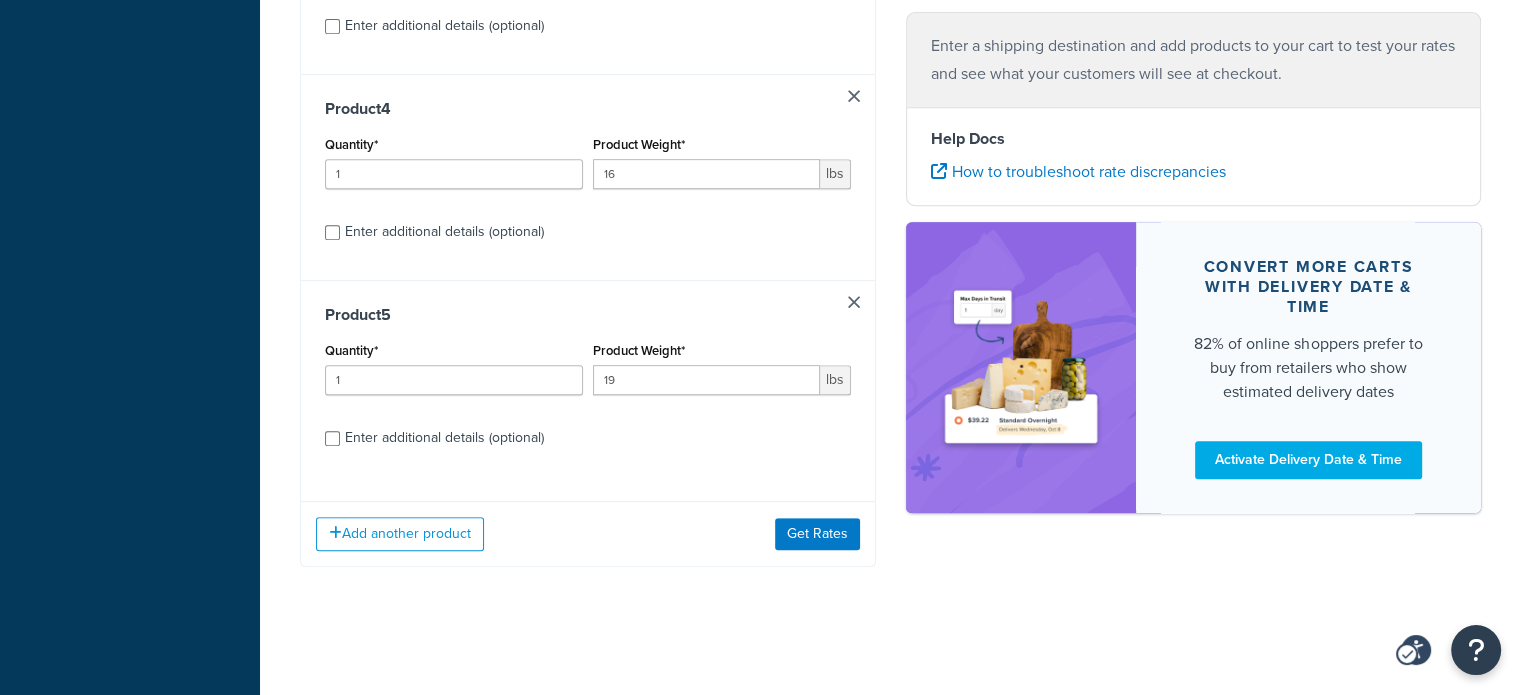 checkbox on "false" 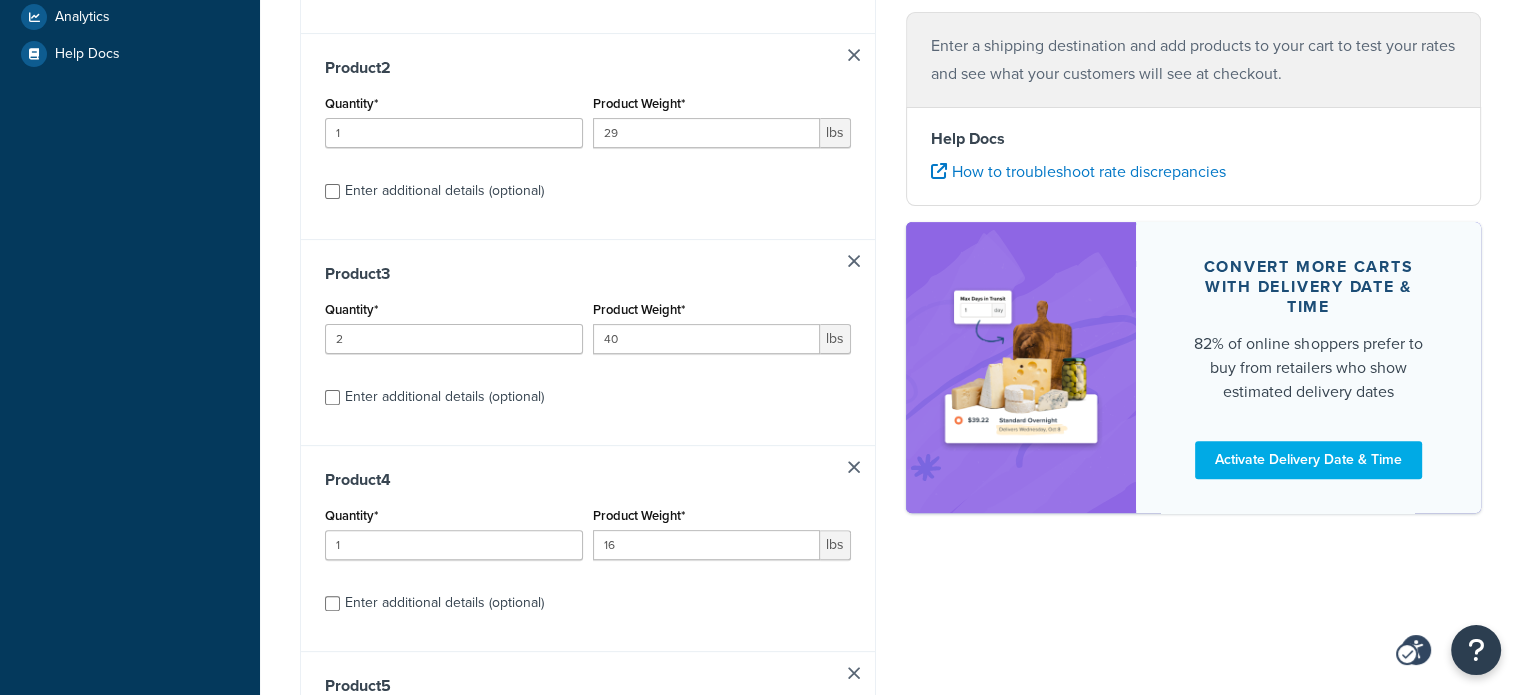 click on "Enter additional details (optional)" at bounding box center (444, 397) 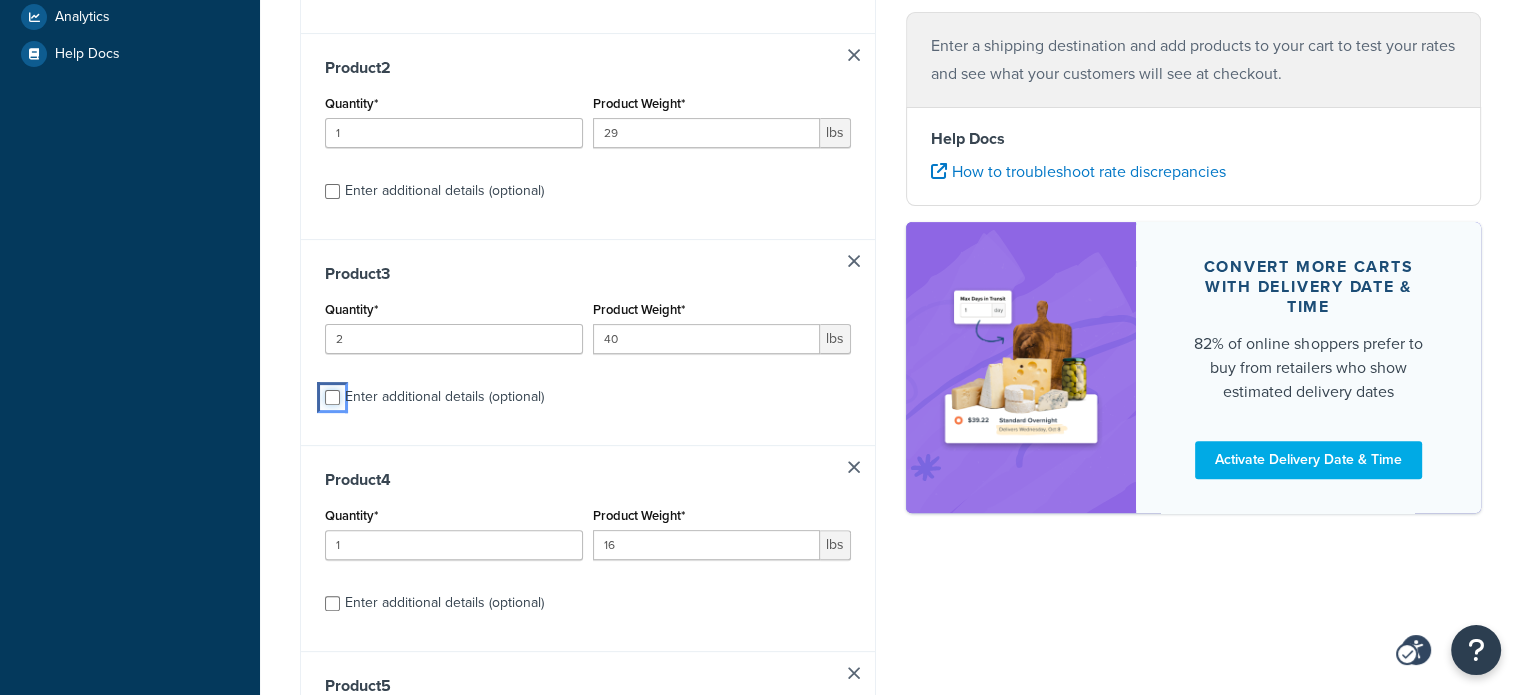 click on "Enter additional details (optional)" at bounding box center [332, 397] 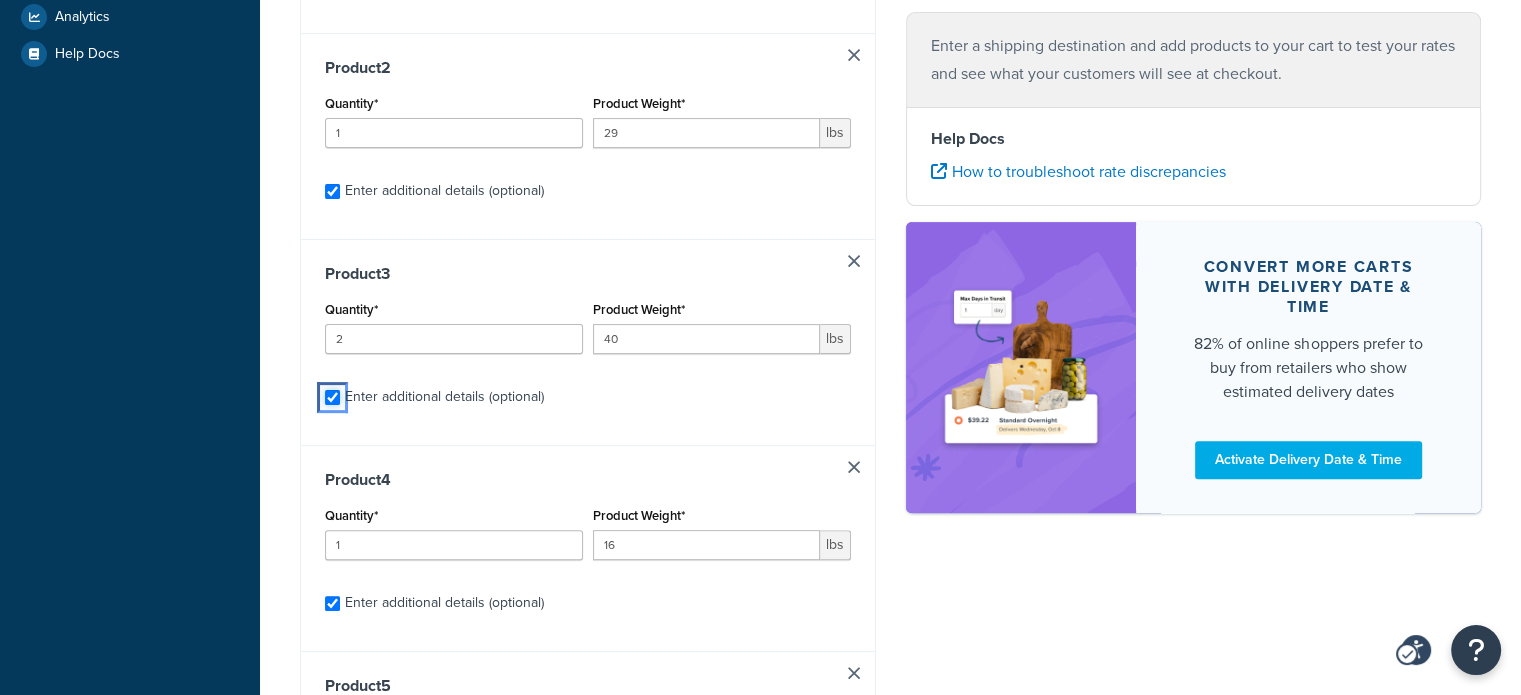 checkbox on "true" 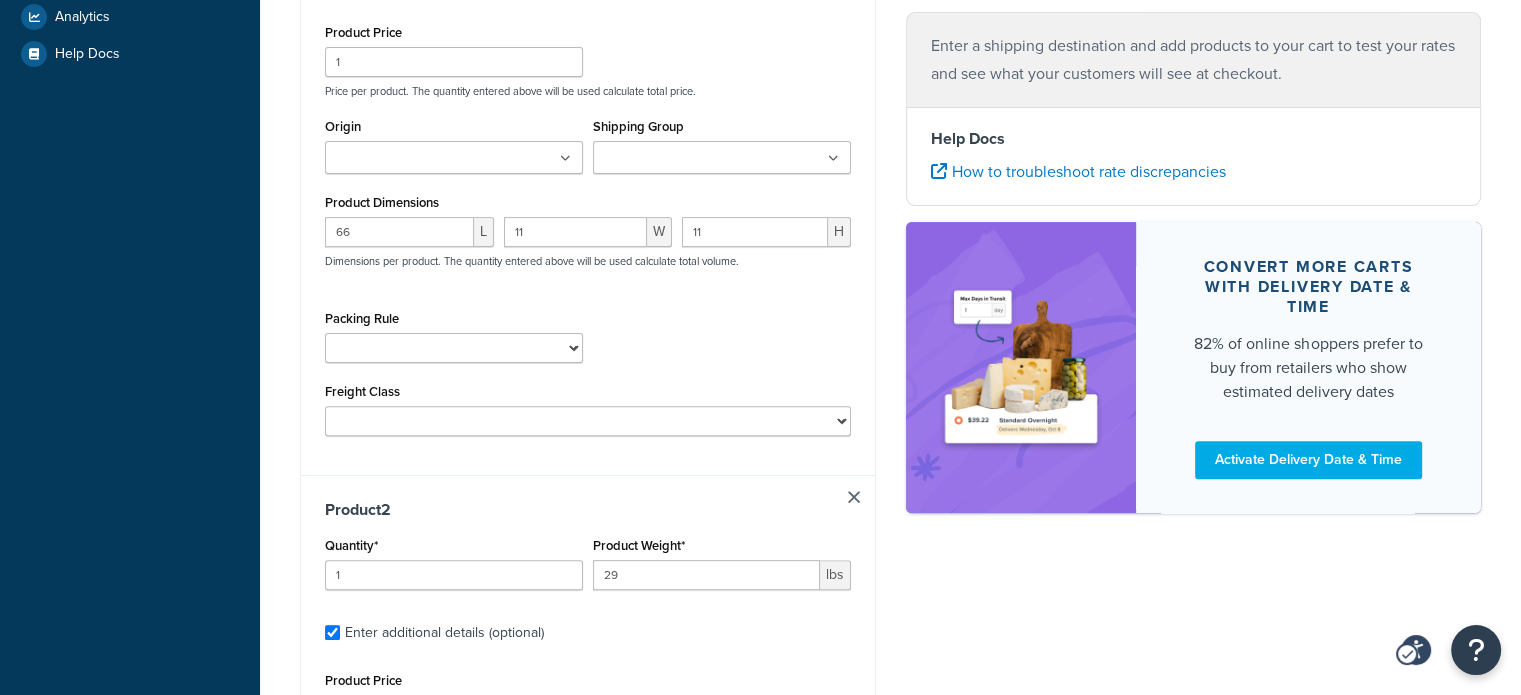 click on "Product Price   1 Price per product. The quantity entered above will be used calculate total price. Origin   The Trailer Parts Outlet Shipping Group   10 100 105 110 115 120 125 130 135 140 145 15 150 160 165 170 175 180 19 190 20 200 210 215 220 225 25 250 275 28 29 290 30 300 32 34 35 350 36 375 38 39 40 44 45 47 49 5 50 55 60 65 68 7 70 75 76 8 80 85 90 94 95 CSTM Dropship Items EXCLUDESAIA FREIGHTCLASS50 FREIGHTMULTIQTY FREIGHTMULTIQTY>2-50 FREIGHTMULTIQTY>3-50 FREIGHTMULTIQTY>4 FREIGHTMULTIQTY>4-50 FREIGHTMULTIQTY>5-50 FREIGHTMULTIQTY>6 FREIGHTMULTIQTY>6-50 FREIGHTMULTIQTY>8-50 MUSTSHIPFREIGHT50 MUSTSHIPFREIGHT85 NONSTANDARD Prime Steel TARIFF WIRE Product Dimensions   66 L   11 W   11 H Dimensions per product. The quantity entered above will be used calculate total volume. Packing Rule     02BRKIT-05  02BRKIT-10  02DE-SUS1HNG-KT  02DE-SUSKT  02OUBRL44649-10  02OUBRL44649-100  02OUBRL44649-290  02OUBRL44649-4  02SLDSMCKTTK6146  02SLDSMCKTTK7158  02SLDSMKTTK6146  02SLDSMKTTK7158  02SLDSUKTTK6146      50" at bounding box center [588, 235] 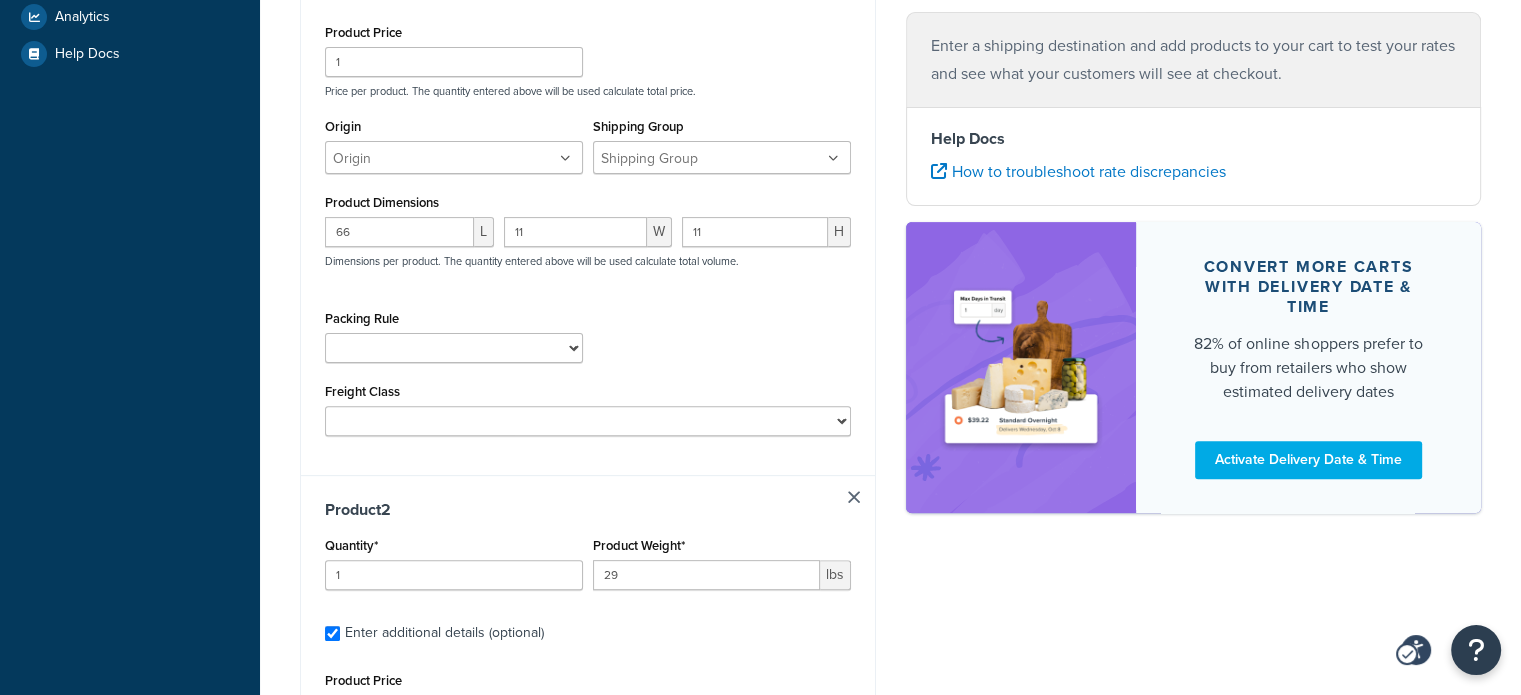 click on "Product Price   1 Price per product. The quantity entered above will be used calculate total price. Origin   The Trailer Parts Outlet Shipping Group   10 100 105 110 115 120 125 130 135 140 145 15 150 160 165 170 175 180 19 190 20 200 210 215 220 225 25 250 275 28 29 290 30 300 32 34 35 350 36 375 38 39 40 44 45 47 49 5 50 55 60 65 68 7 70 75 76 8 80 85 90 94 95 CSTM Dropship Items EXCLUDESAIA FREIGHTCLASS50 FREIGHTMULTIQTY FREIGHTMULTIQTY>2-50 FREIGHTMULTIQTY>3-50 FREIGHTMULTIQTY>4 FREIGHTMULTIQTY>4-50 FREIGHTMULTIQTY>5-50 FREIGHTMULTIQTY>6 FREIGHTMULTIQTY>6-50 FREIGHTMULTIQTY>8-50 MUSTSHIPFREIGHT50 MUSTSHIPFREIGHT85 NONSTANDARD Prime Steel TARIFF WIRE Product Dimensions   66 L   11 W   11 H Dimensions per product. The quantity entered above will be used calculate total volume. Packing Rule     02BRKIT-05  02BRKIT-10  02DE-SUS1HNG-KT  02DE-SUSKT  02OUBRL44649-10  02OUBRL44649-100  02OUBRL44649-290  02OUBRL44649-4  02SLDSMCKTTK6146  02SLDSMCKTTK7158  02SLDSMKTTK6146  02SLDSMKTTK7158  02SLDSUKTTK6146      50" at bounding box center (588, 235) 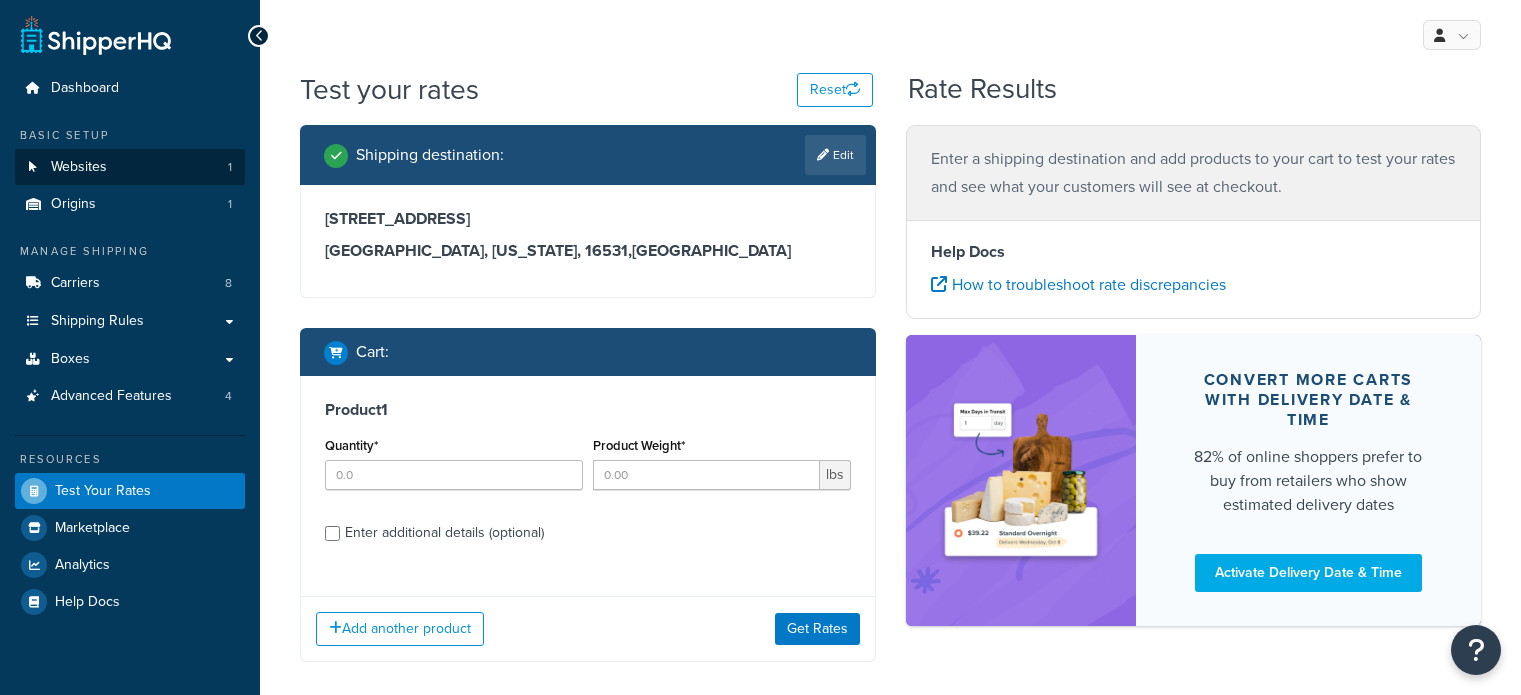 scroll, scrollTop: 0, scrollLeft: 0, axis: both 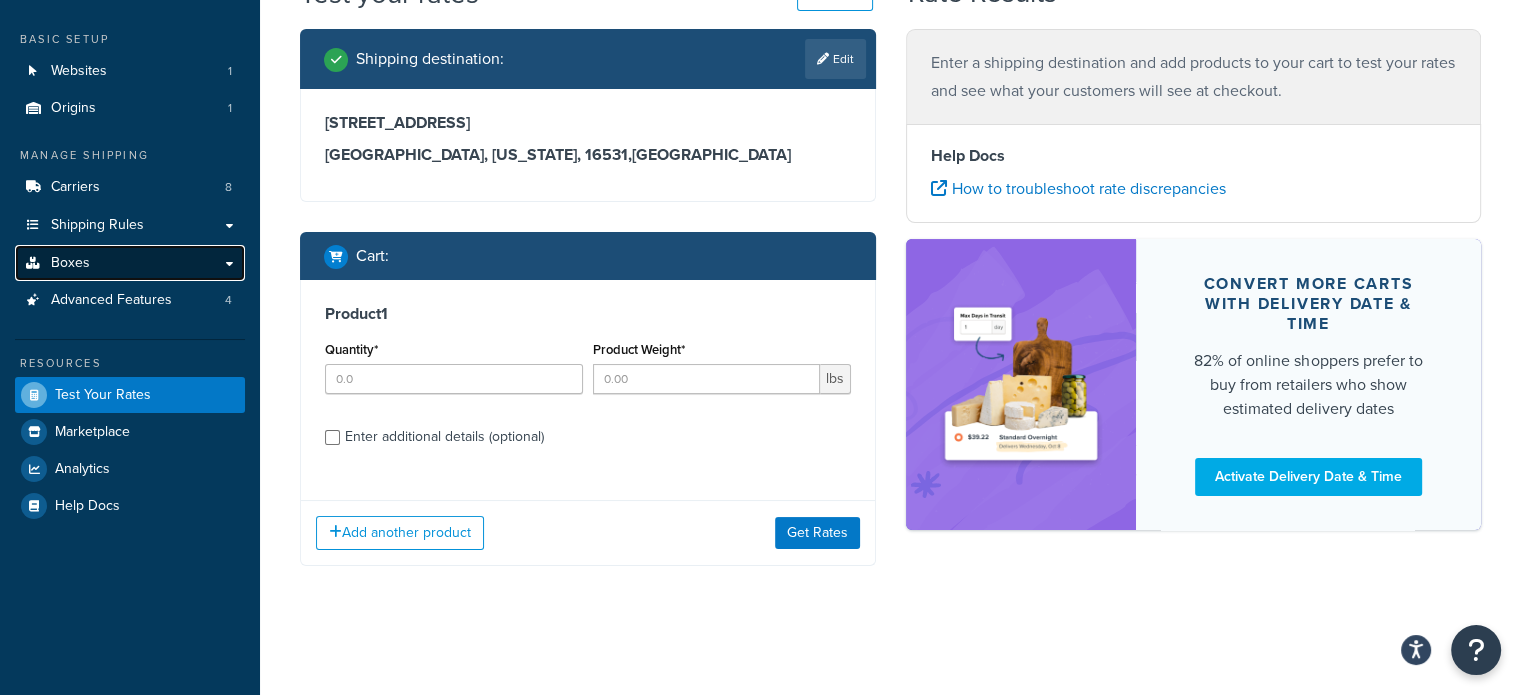 click on "Boxes" at bounding box center (130, 263) 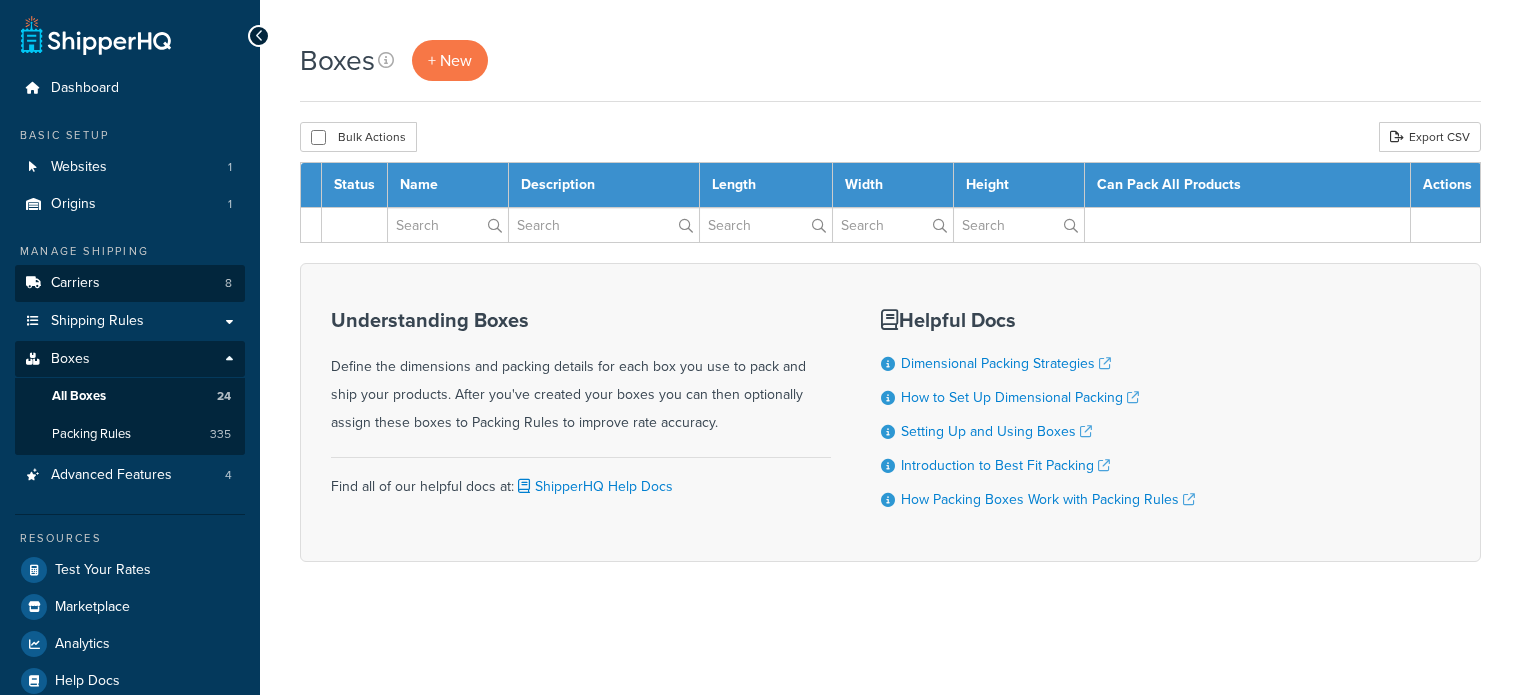 scroll, scrollTop: 0, scrollLeft: 0, axis: both 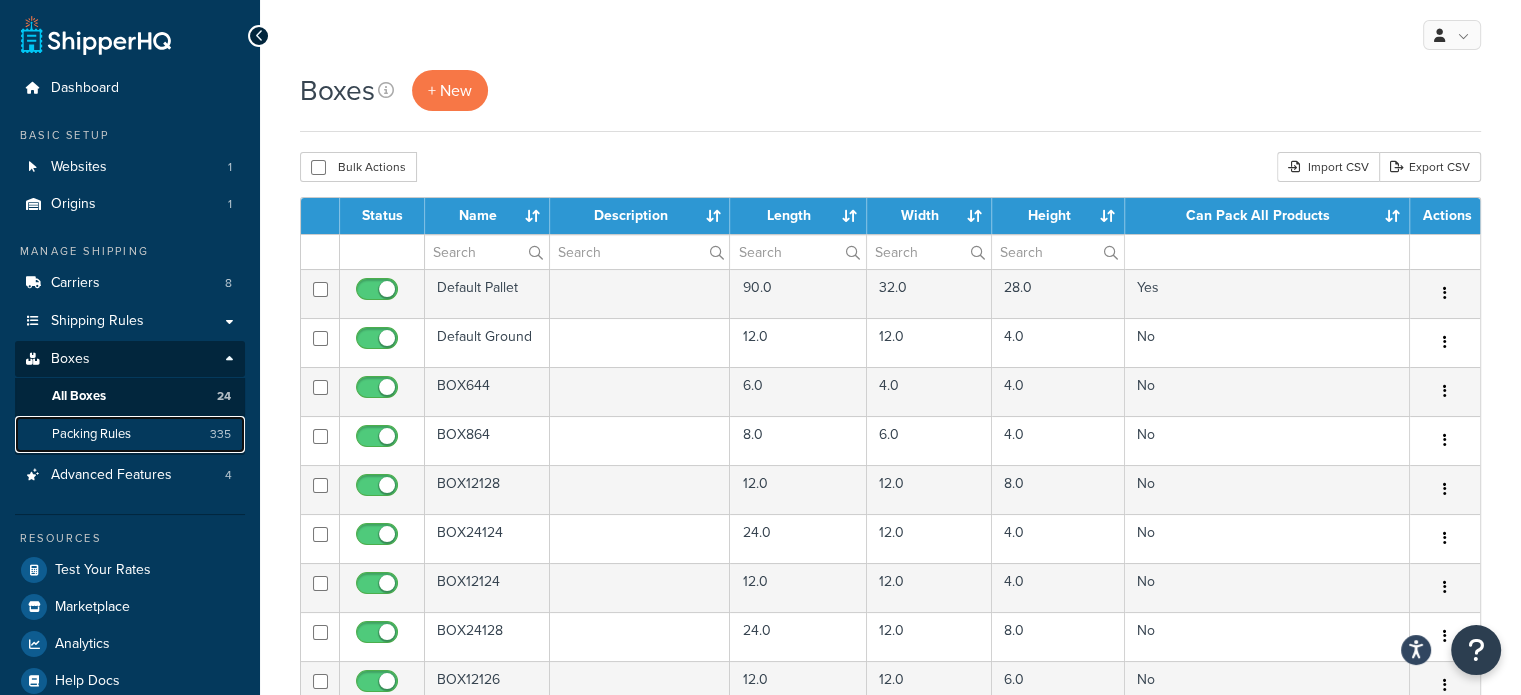 click on "Packing Rules" at bounding box center (91, 434) 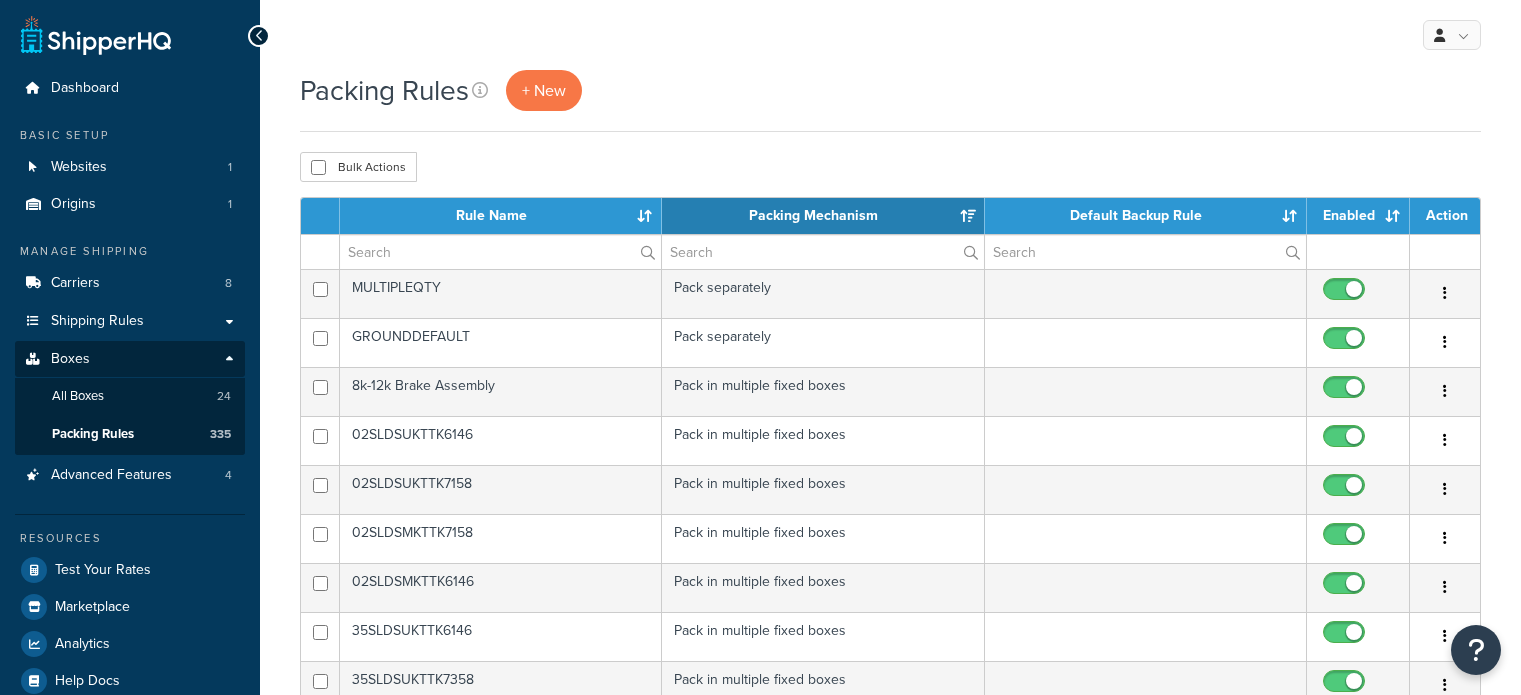 select on "15" 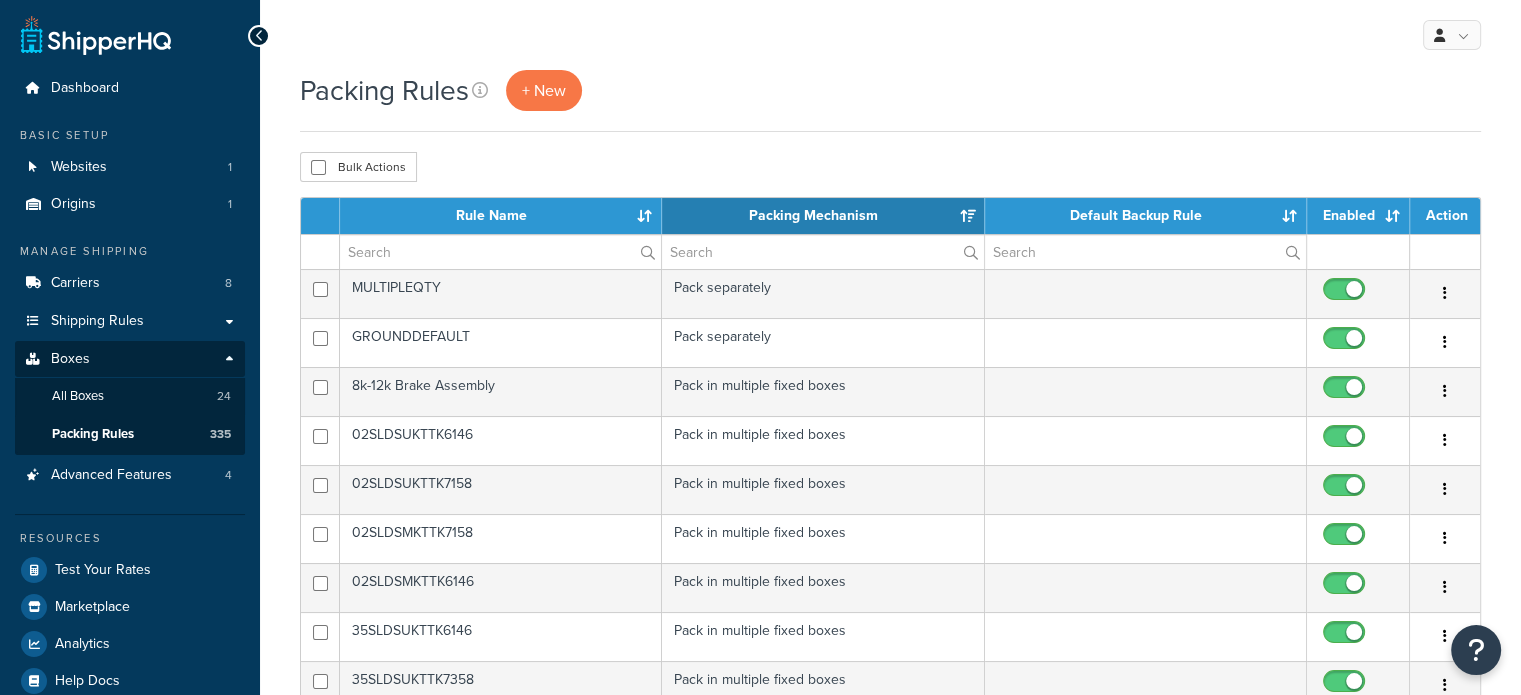 scroll, scrollTop: 0, scrollLeft: 0, axis: both 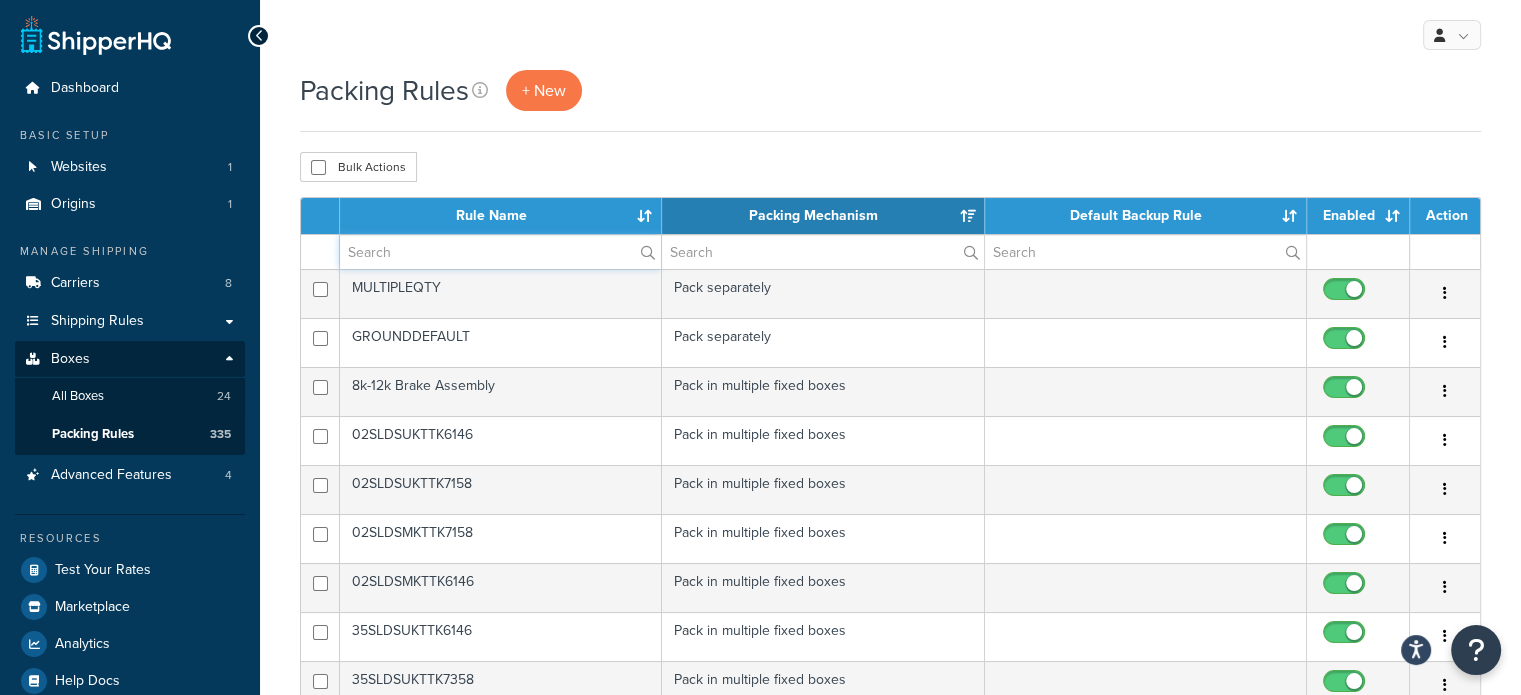 click at bounding box center (500, 252) 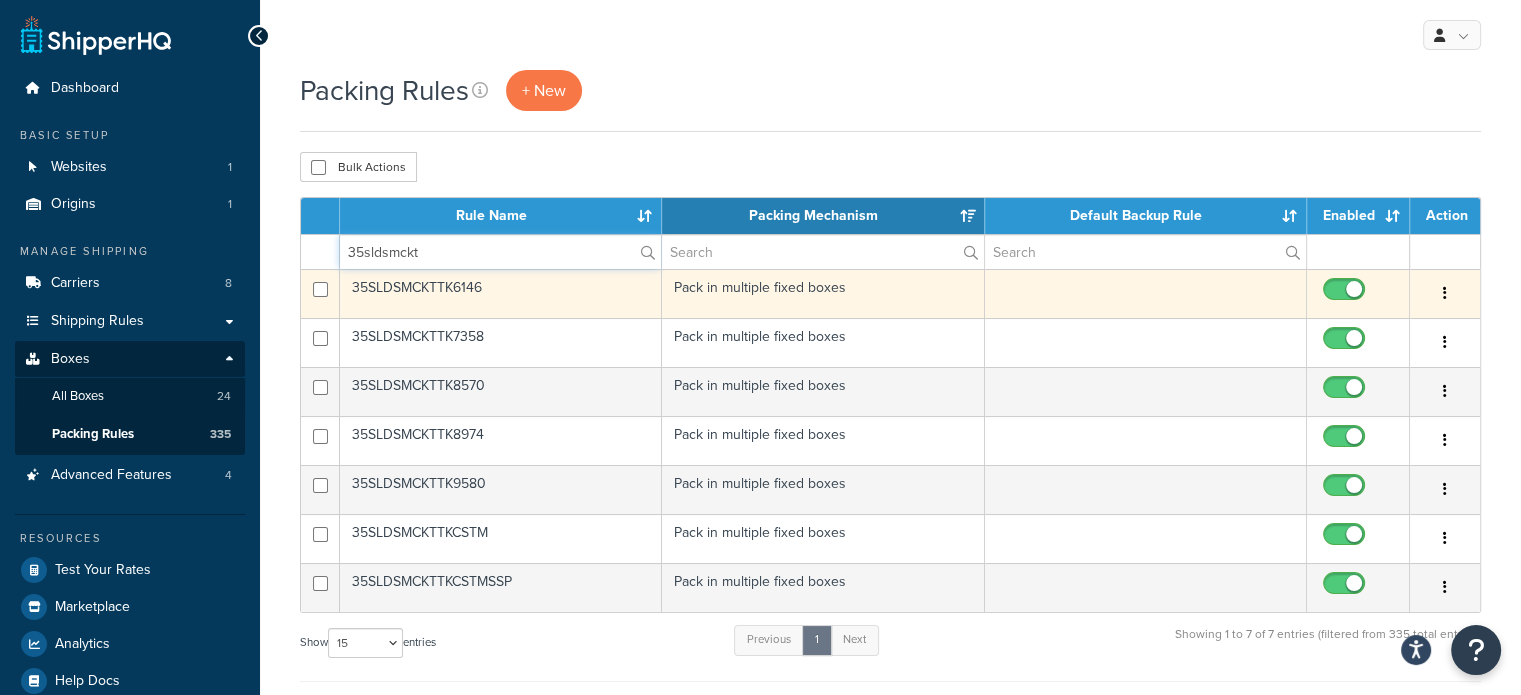 type on "35sldsmckt" 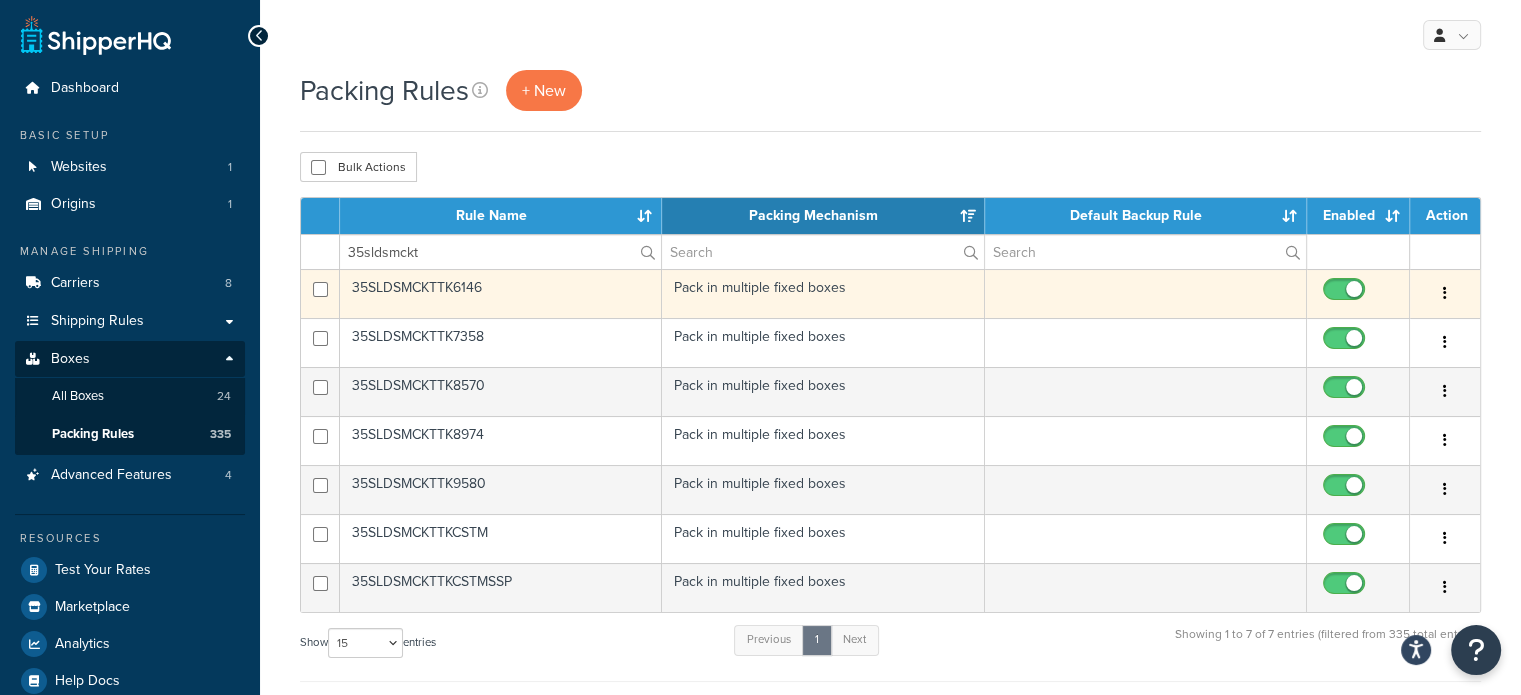 click on "Pack in multiple fixed boxes" at bounding box center [823, 293] 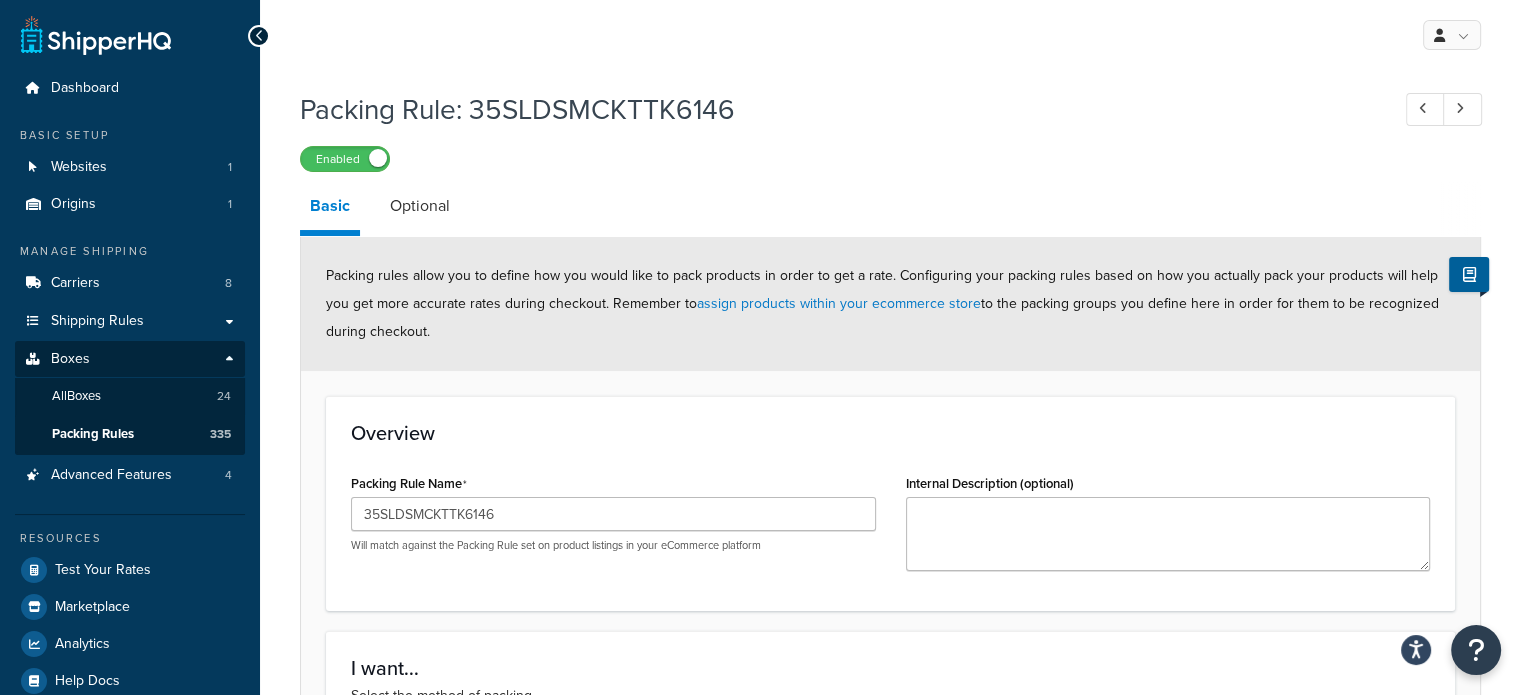 scroll, scrollTop: 700, scrollLeft: 0, axis: vertical 